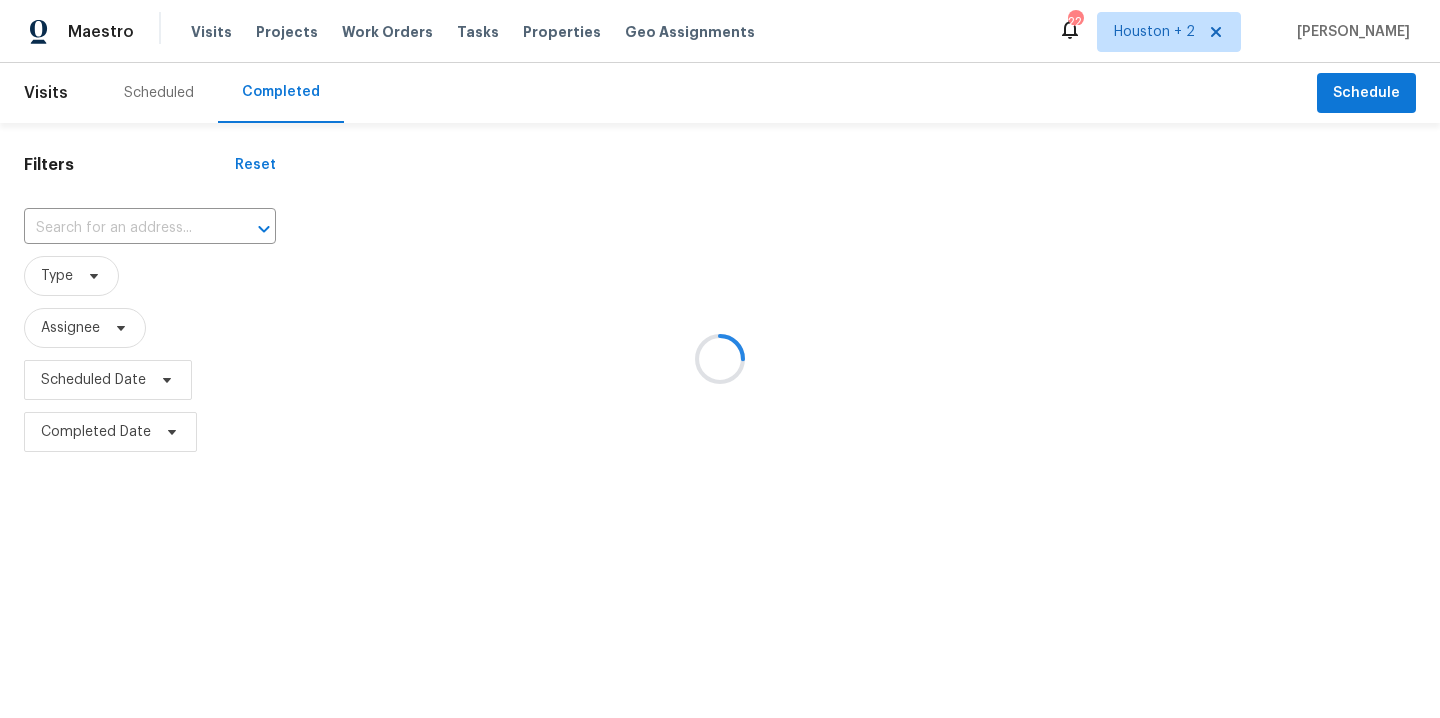scroll, scrollTop: 0, scrollLeft: 0, axis: both 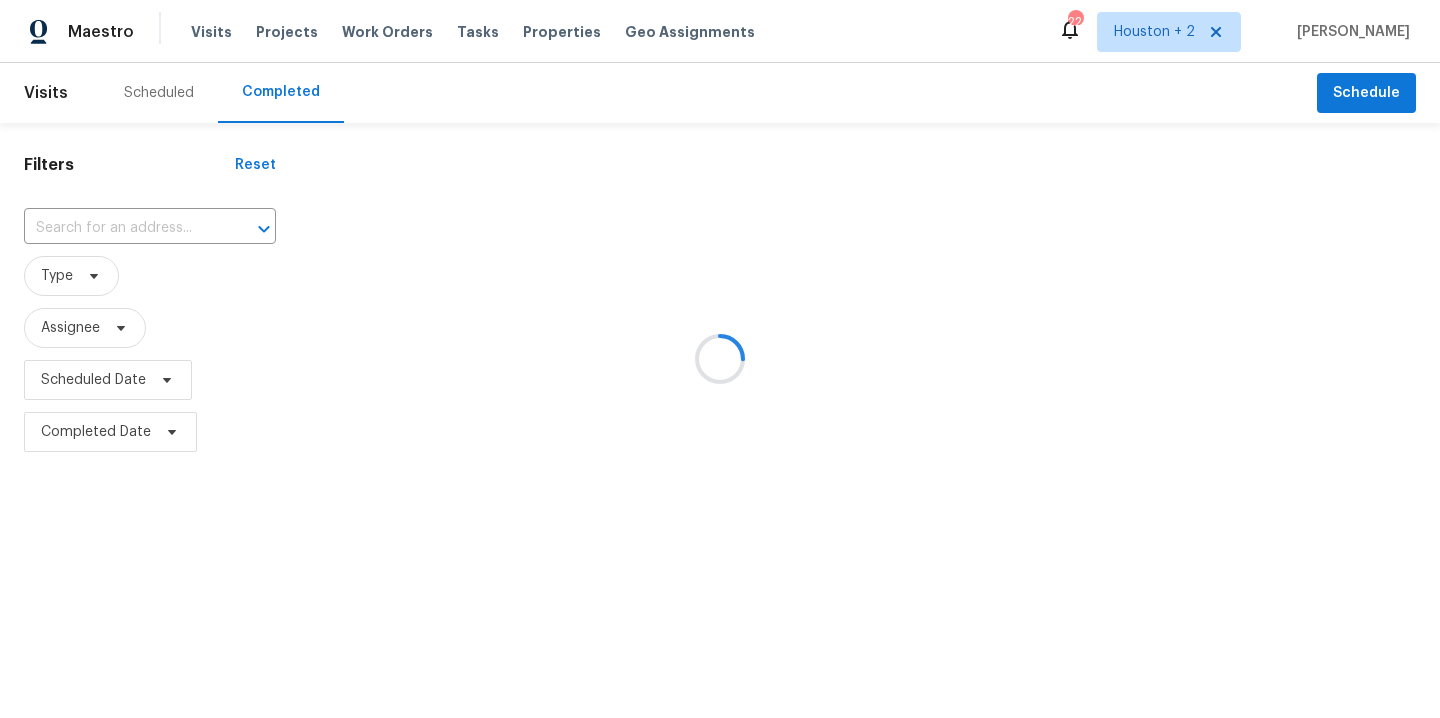 click at bounding box center (720, 359) 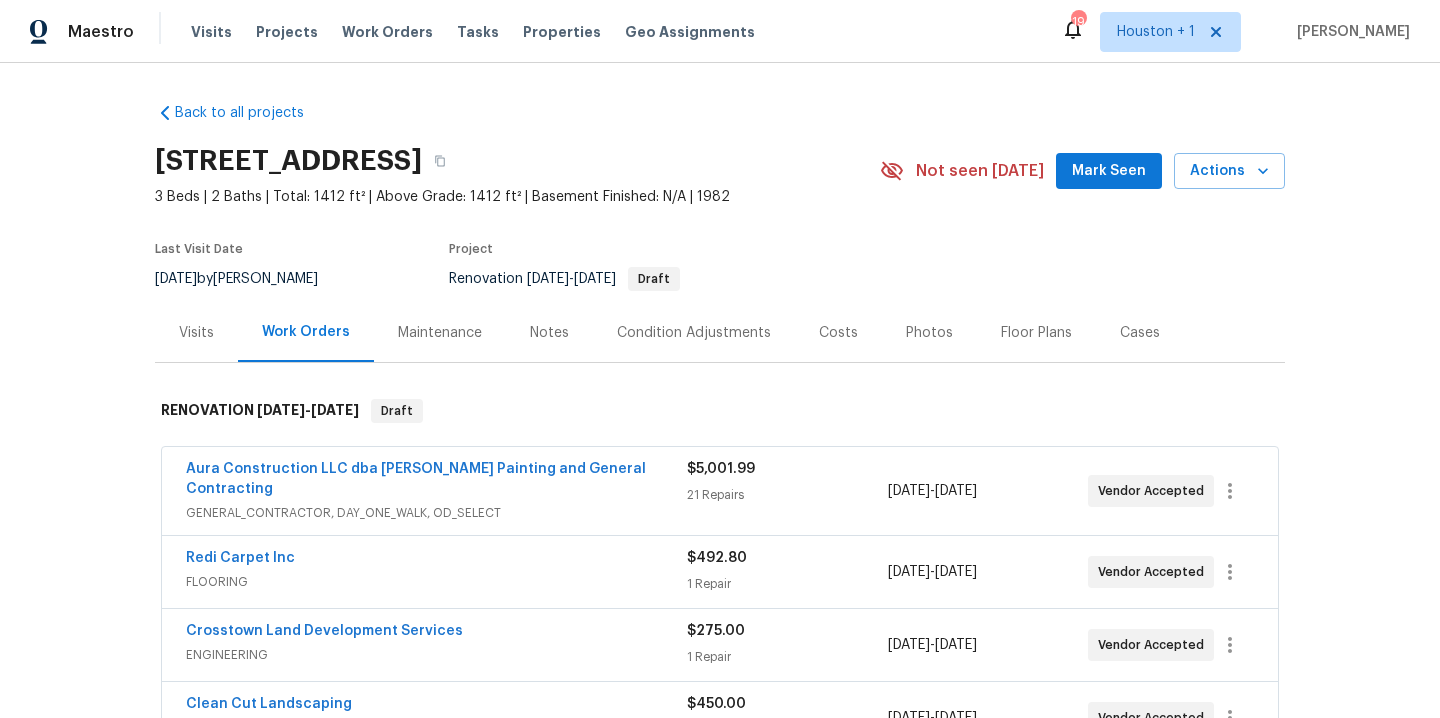 scroll, scrollTop: 0, scrollLeft: 0, axis: both 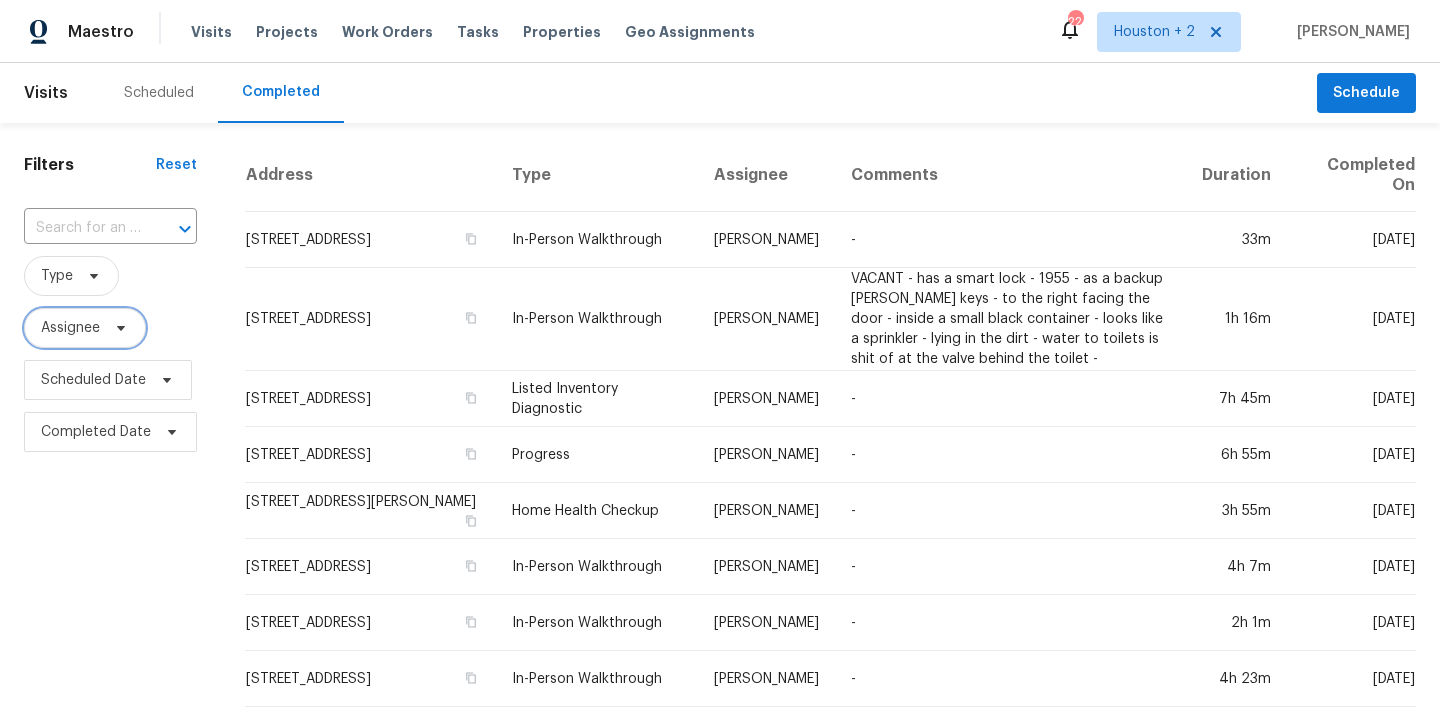 click on "Assignee" at bounding box center [70, 328] 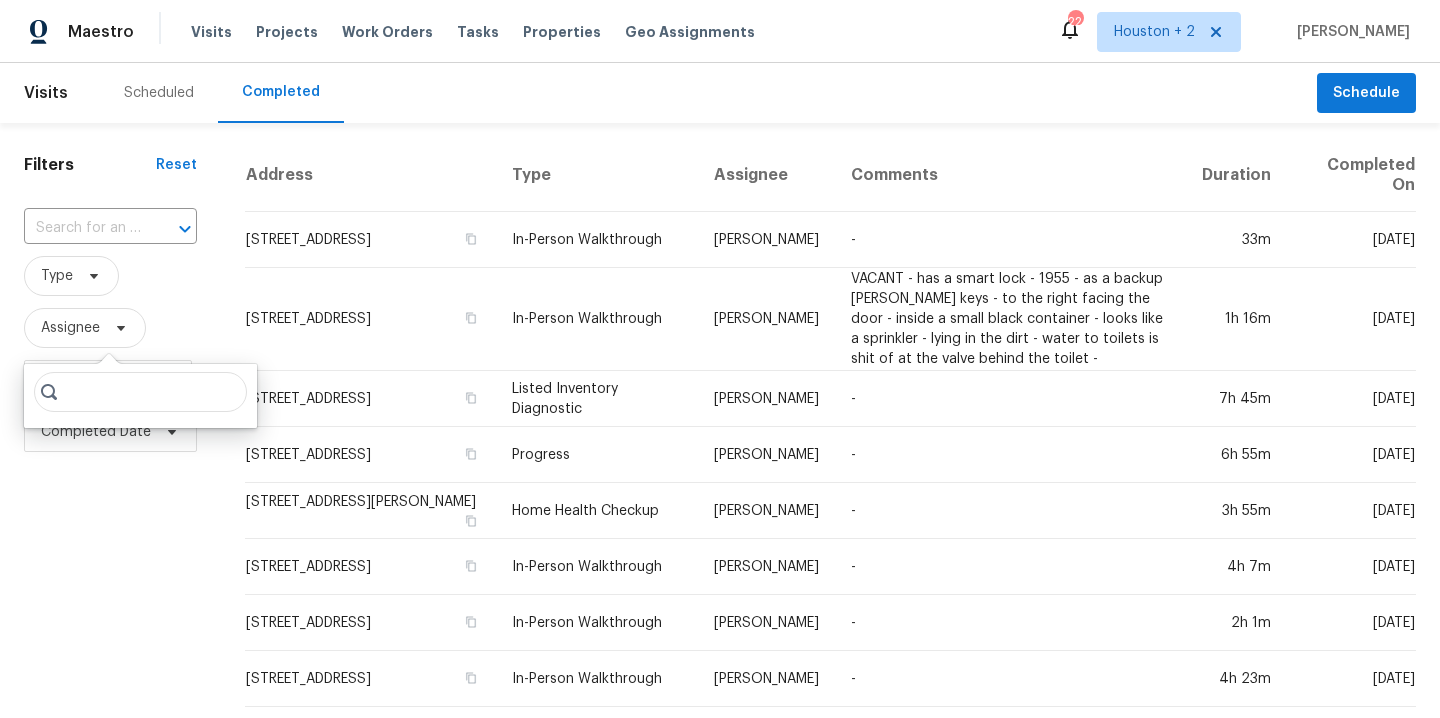 click on "Scheduled" at bounding box center [159, 93] 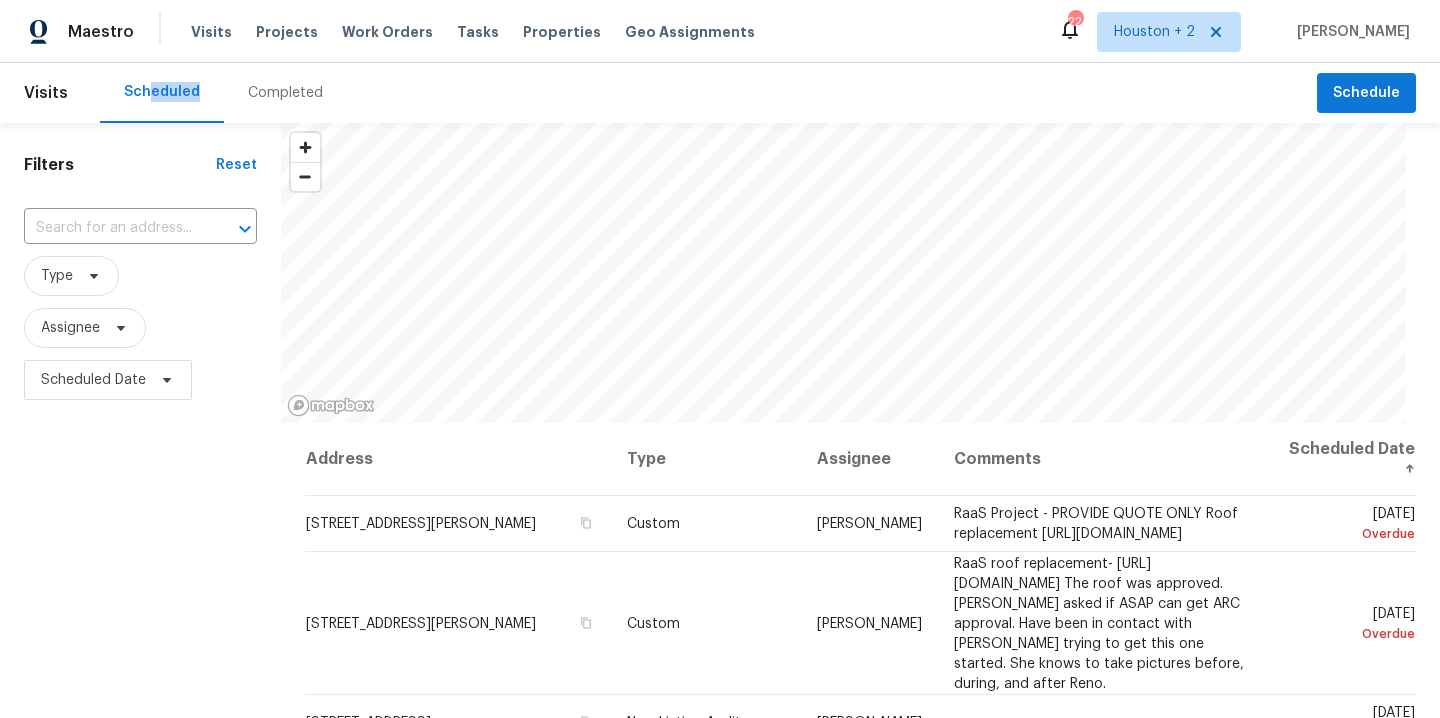 click on "Scheduled" at bounding box center (162, 93) 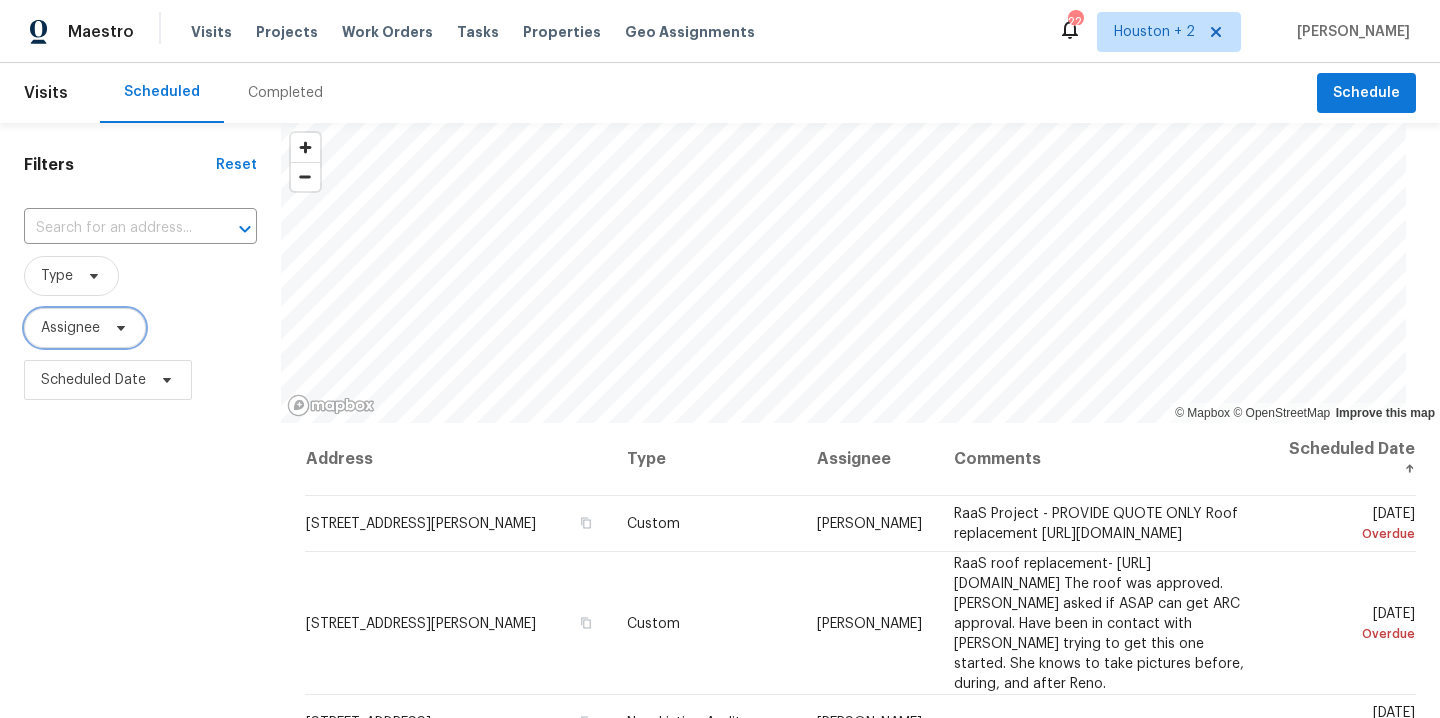 click on "Assignee" at bounding box center [85, 328] 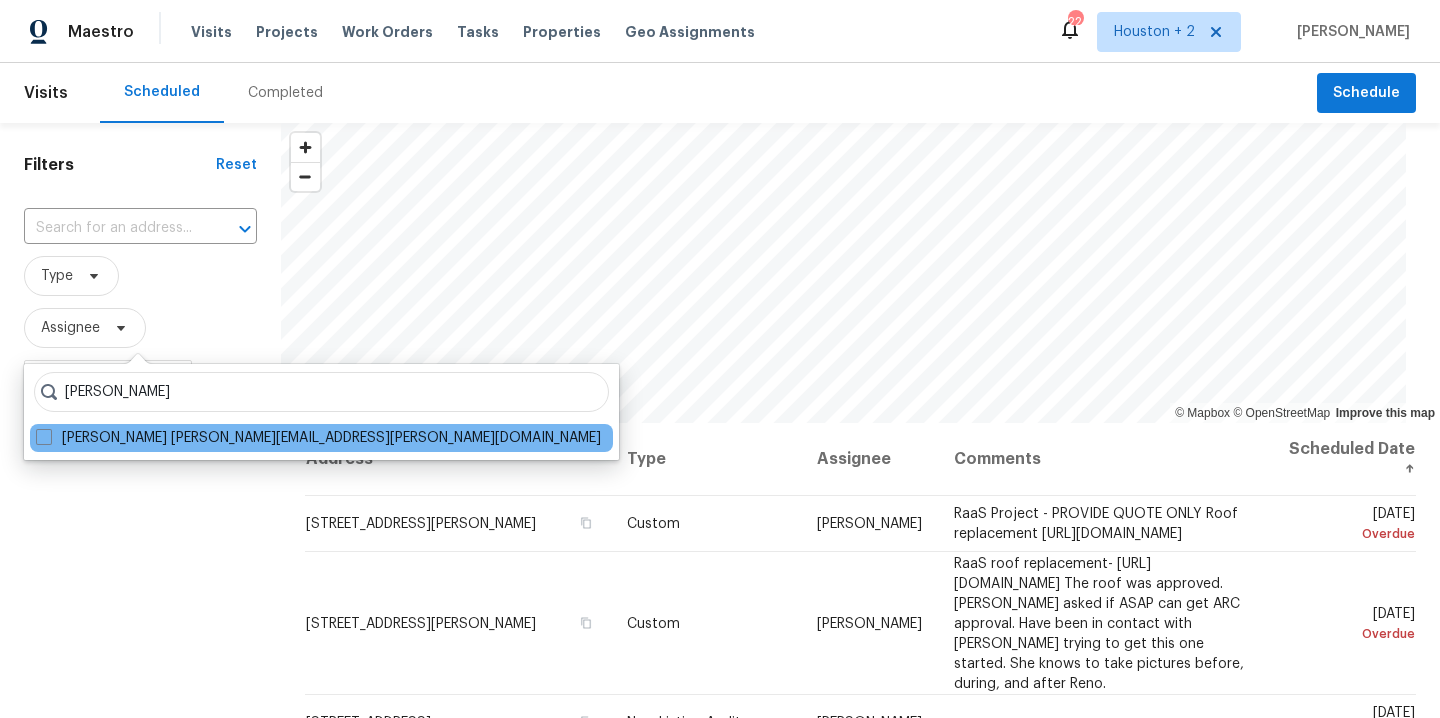 type on "stephen lacy" 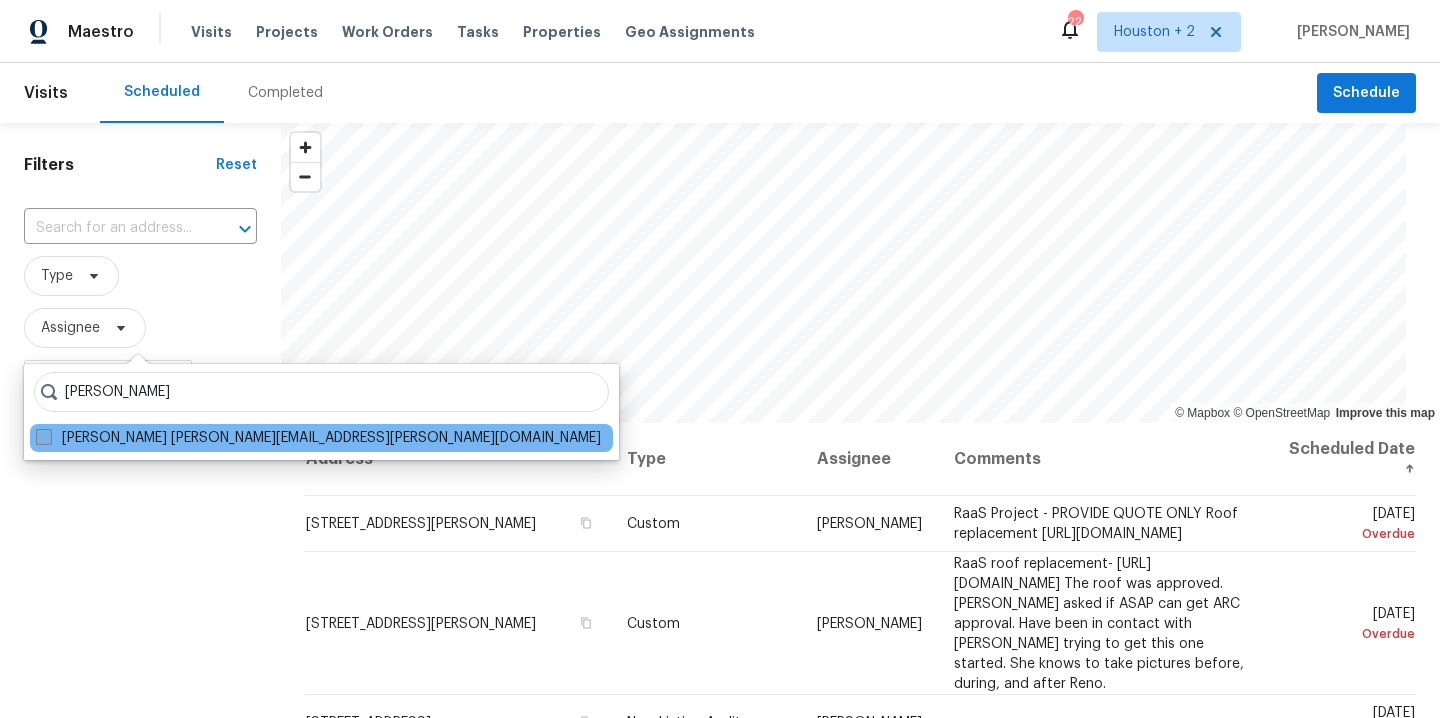 click on "Stephen Lacy
stephen.lacy@opendoor.com" at bounding box center [318, 438] 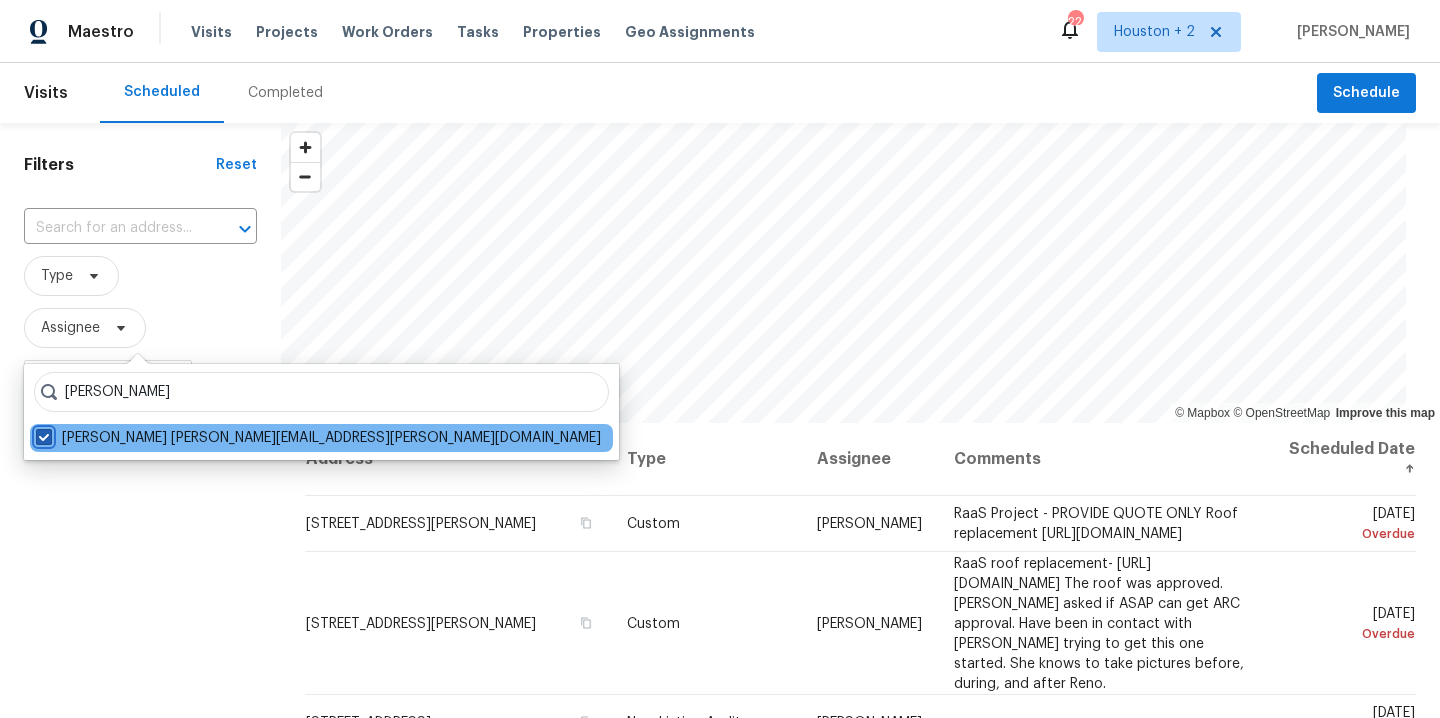 checkbox on "true" 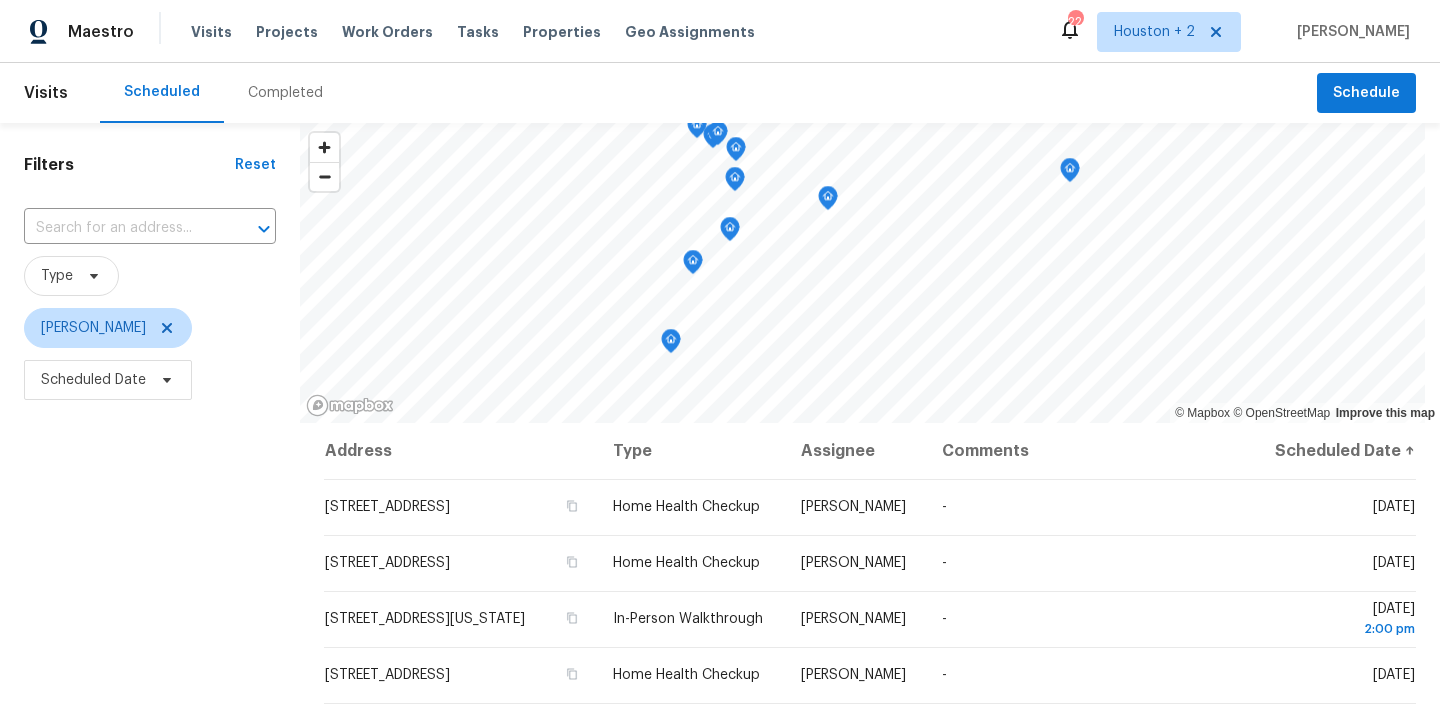 click on "Filters Reset ​ Type Stephen Lacy Scheduled Date" at bounding box center [150, 560] 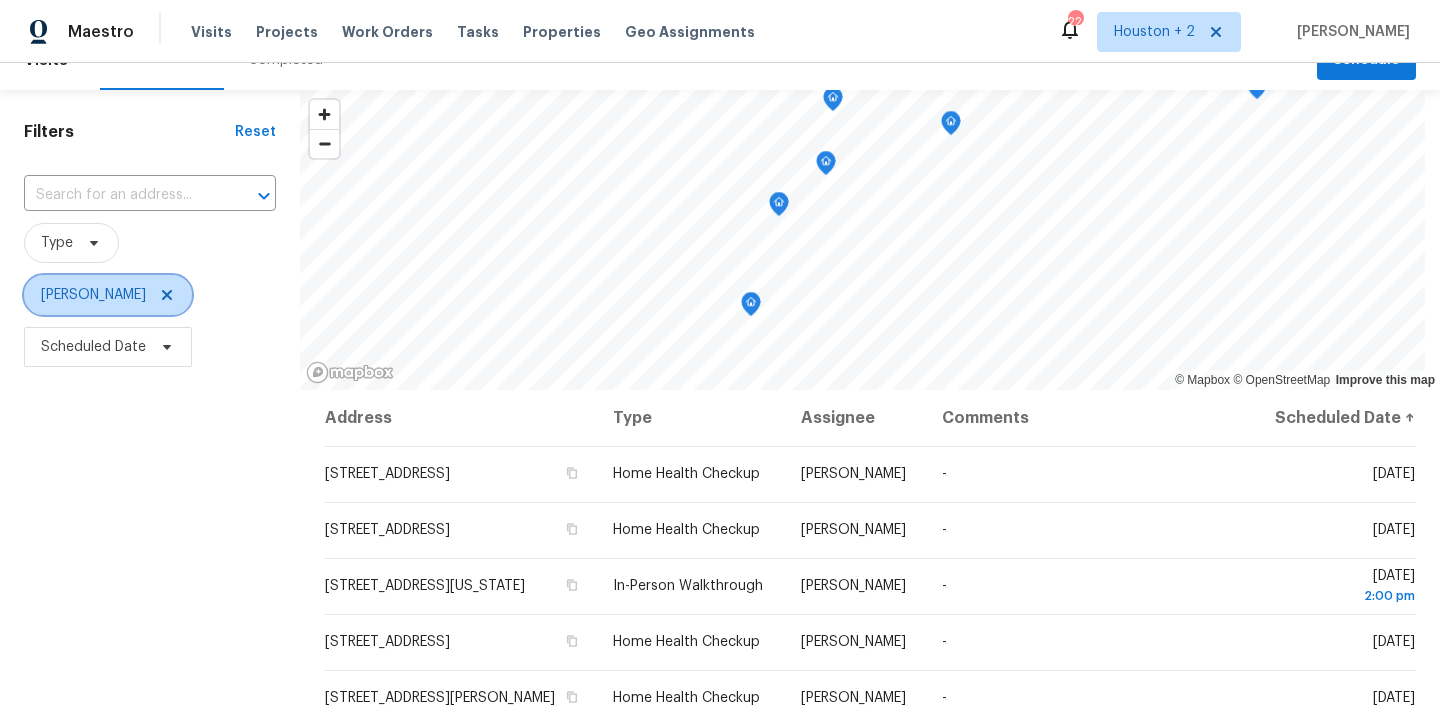click 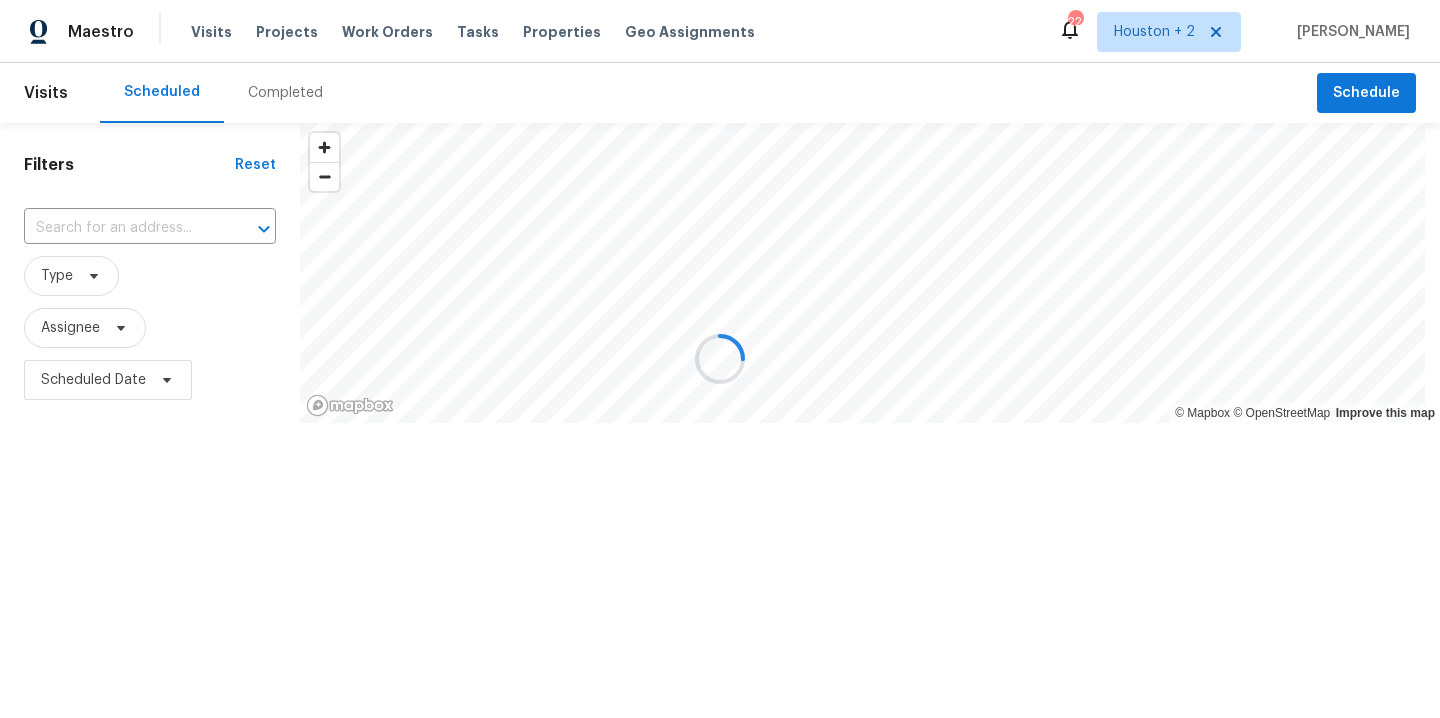 click on "Filters Reset ​ Type Assignee Scheduled Date" at bounding box center [150, 337] 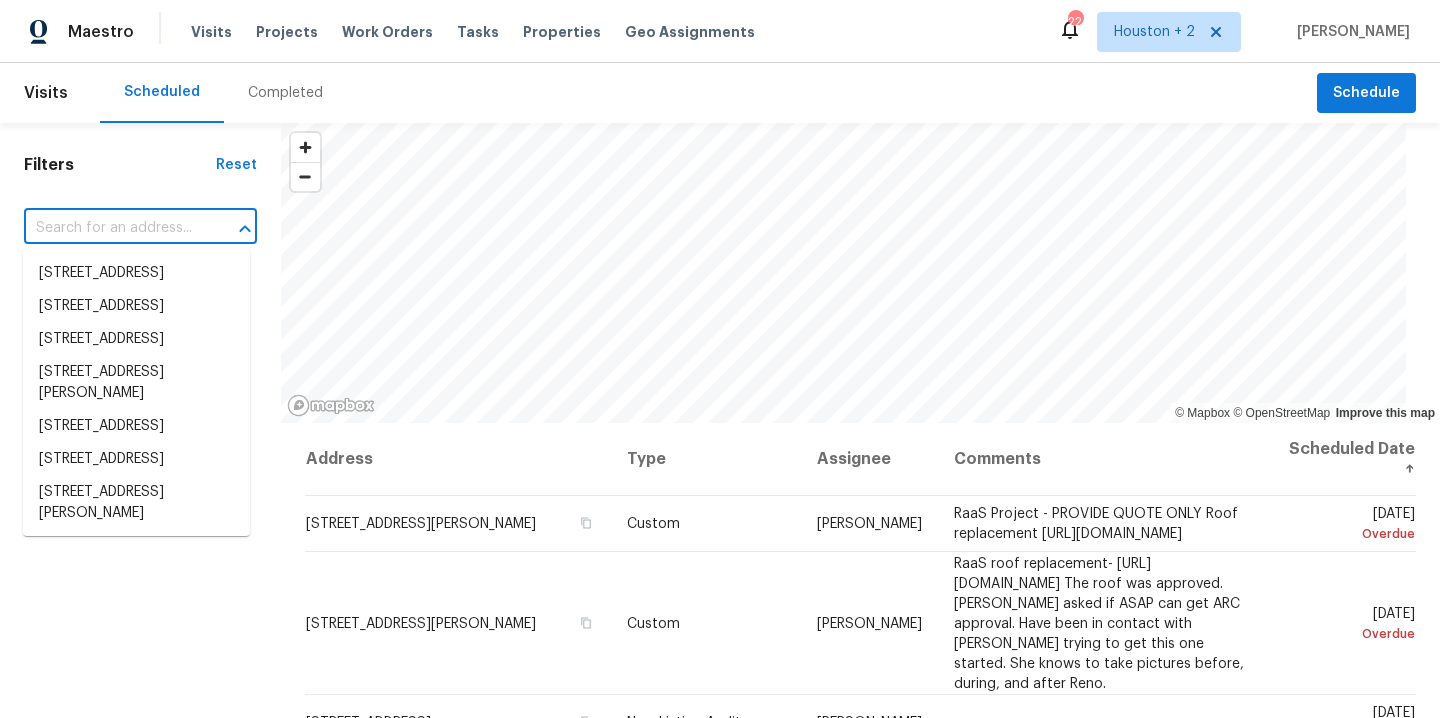click at bounding box center [112, 228] 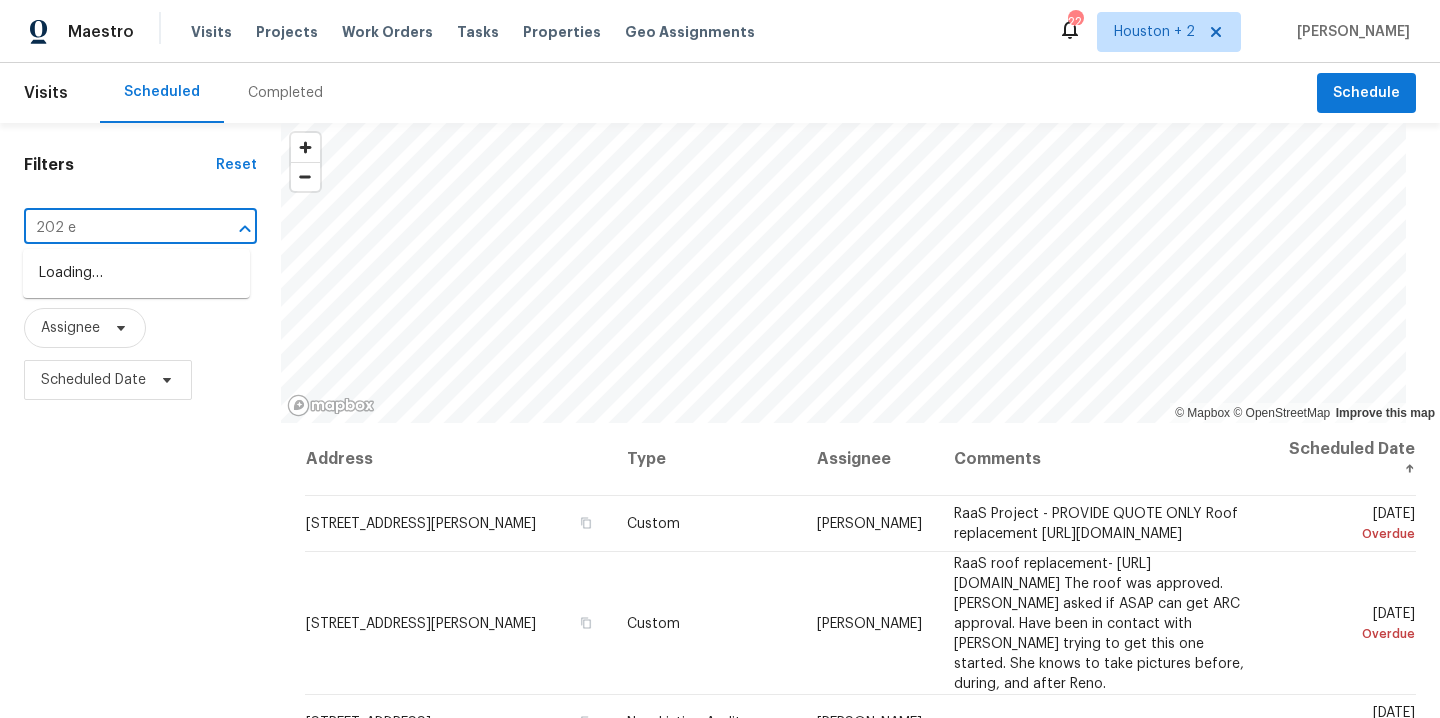 type on "202 es" 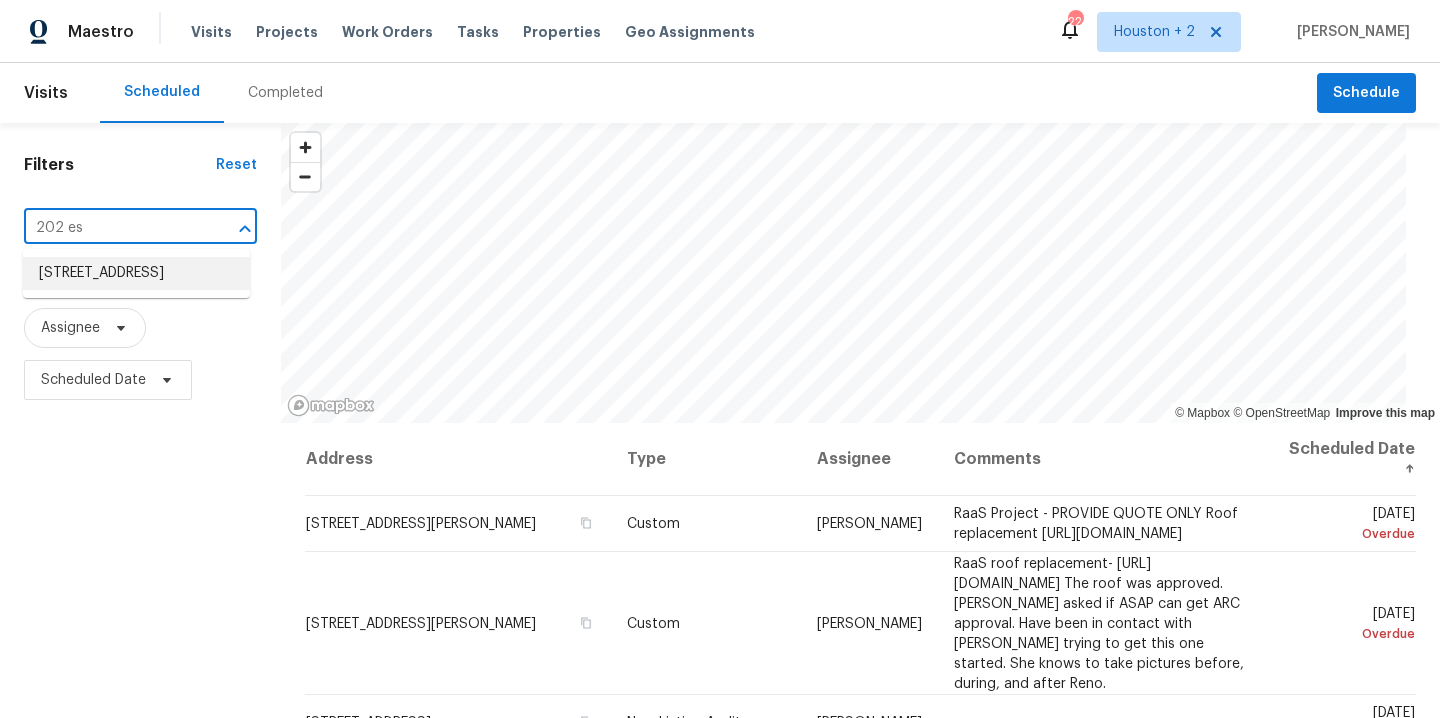 click on "202 Essex Pl, Stafford, TX 77477" at bounding box center (136, 273) 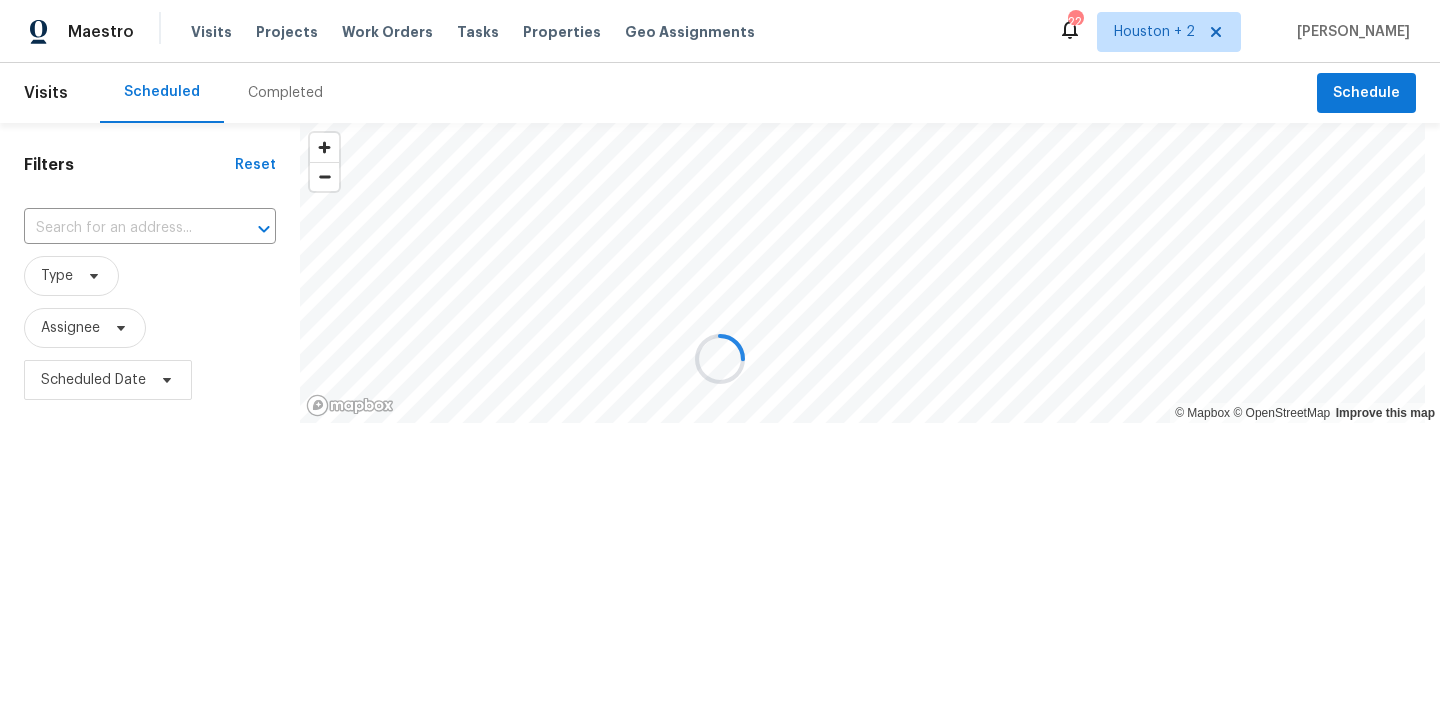 type on "202 Essex Pl, Stafford, TX 77477" 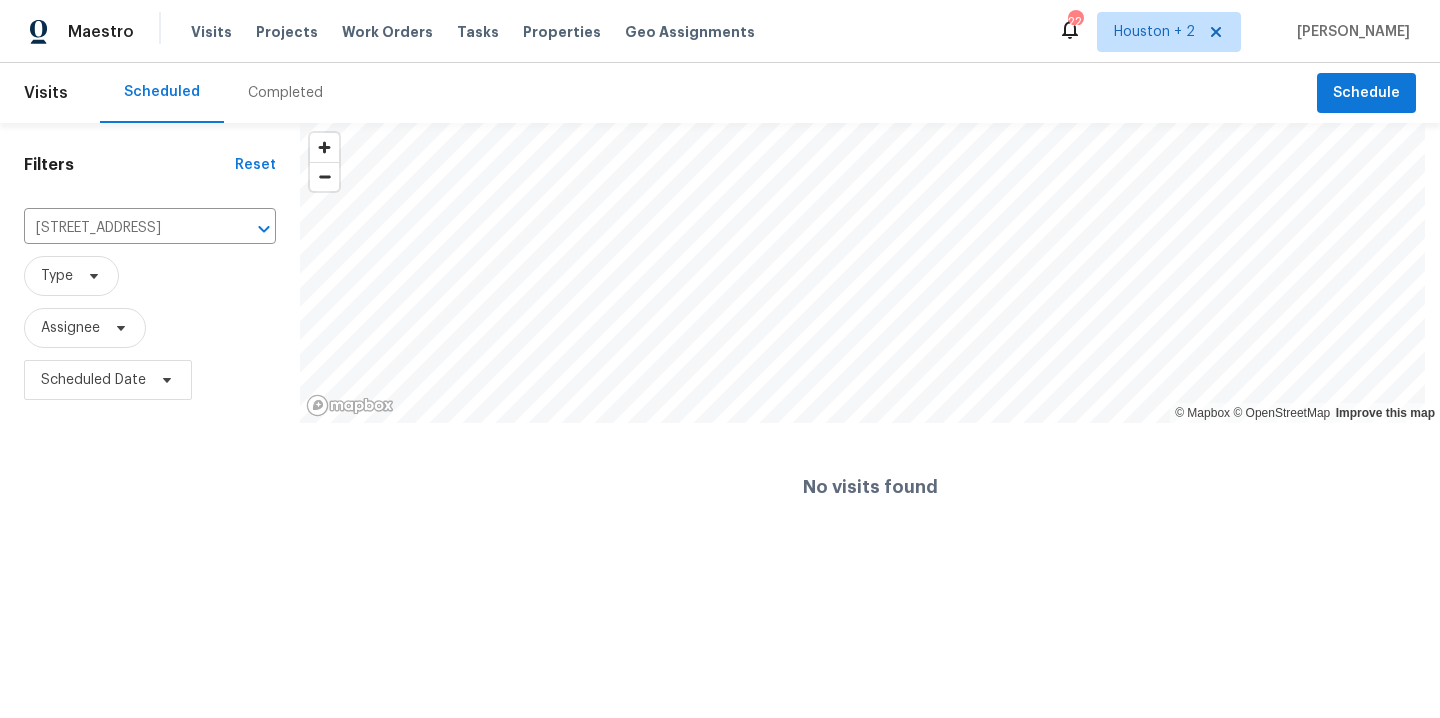 click on "Completed" at bounding box center [285, 93] 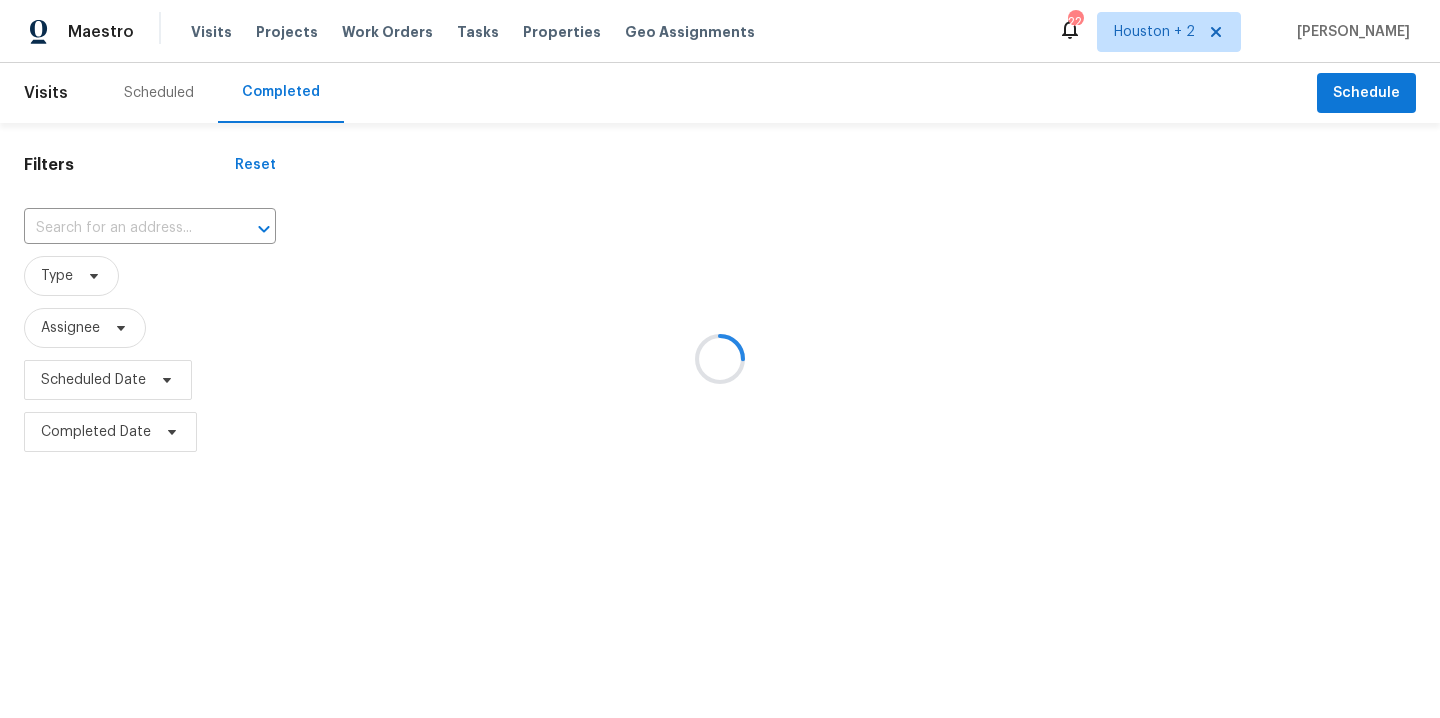 click at bounding box center (720, 359) 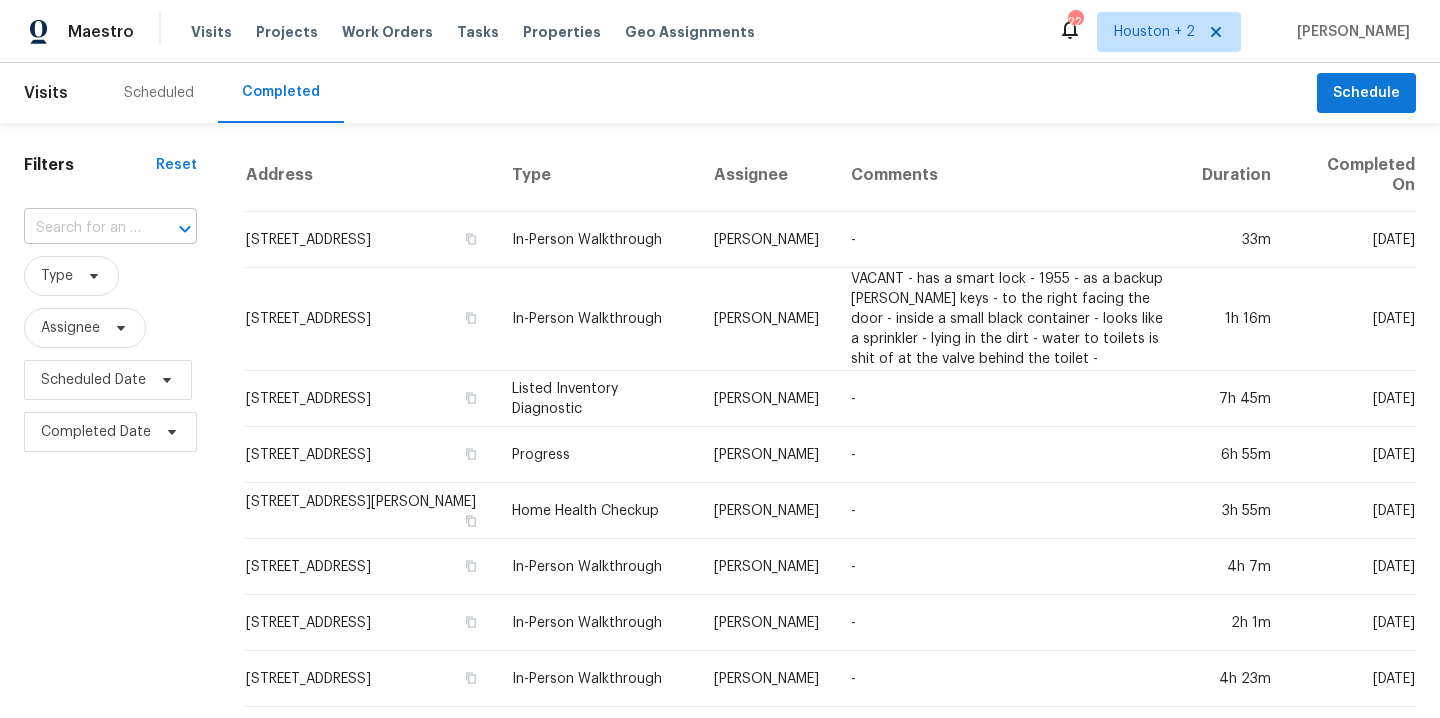 click at bounding box center (171, 229) 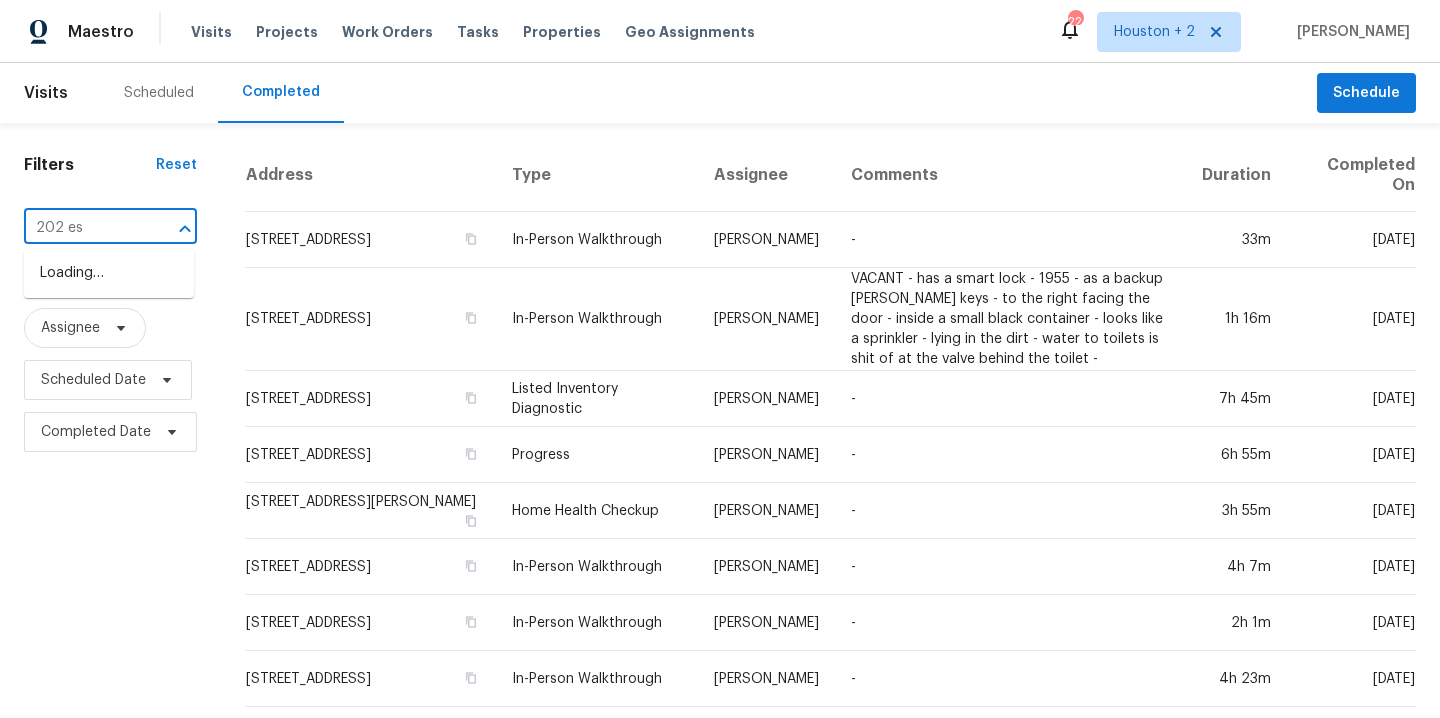 type on "202 ess" 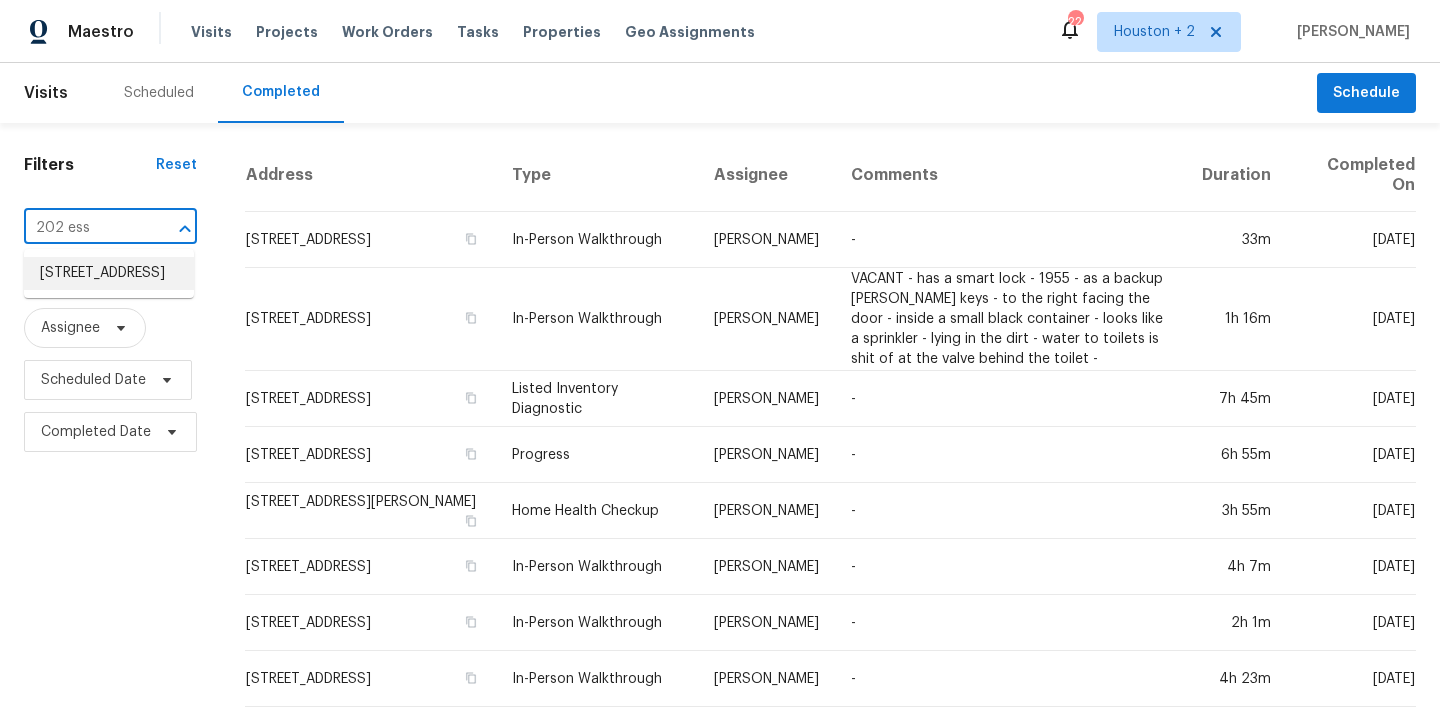 click on "202 Essex Pl, Stafford, TX 77477" at bounding box center [109, 273] 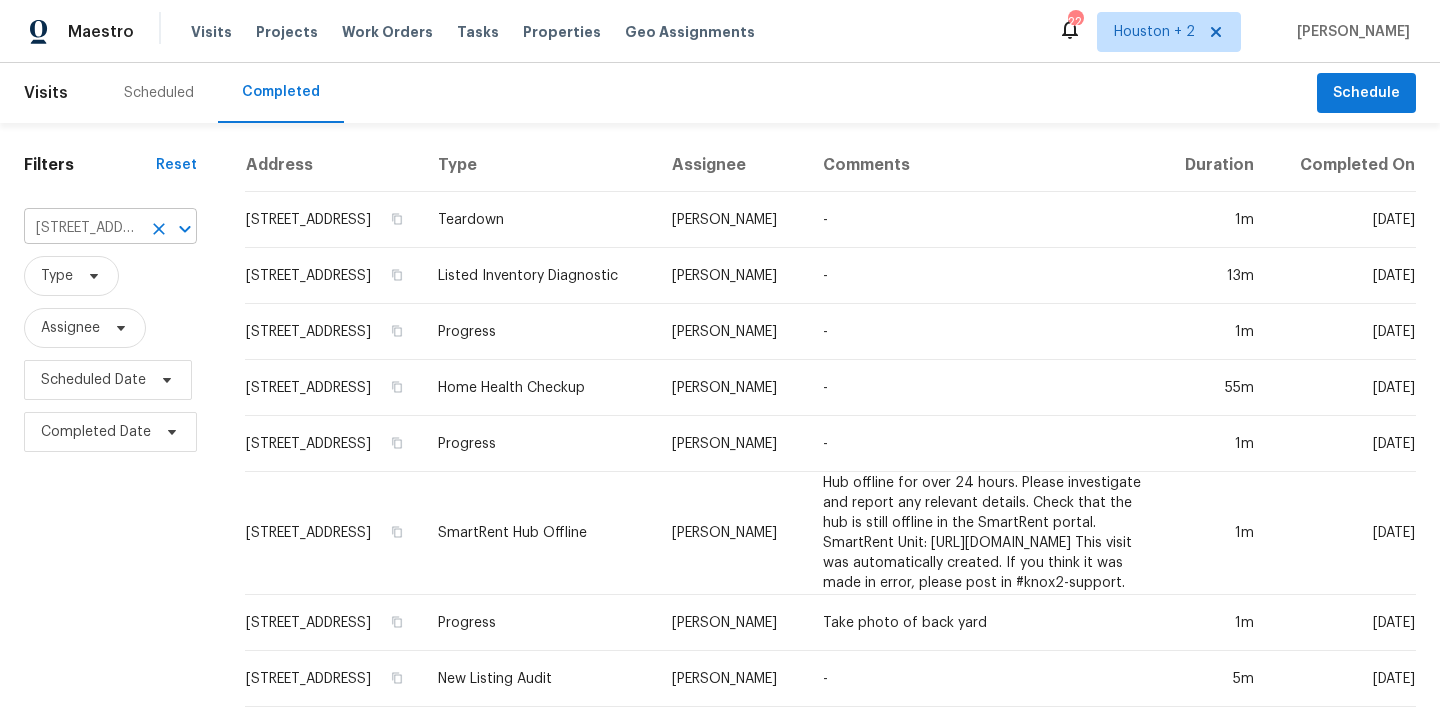 click at bounding box center (159, 229) 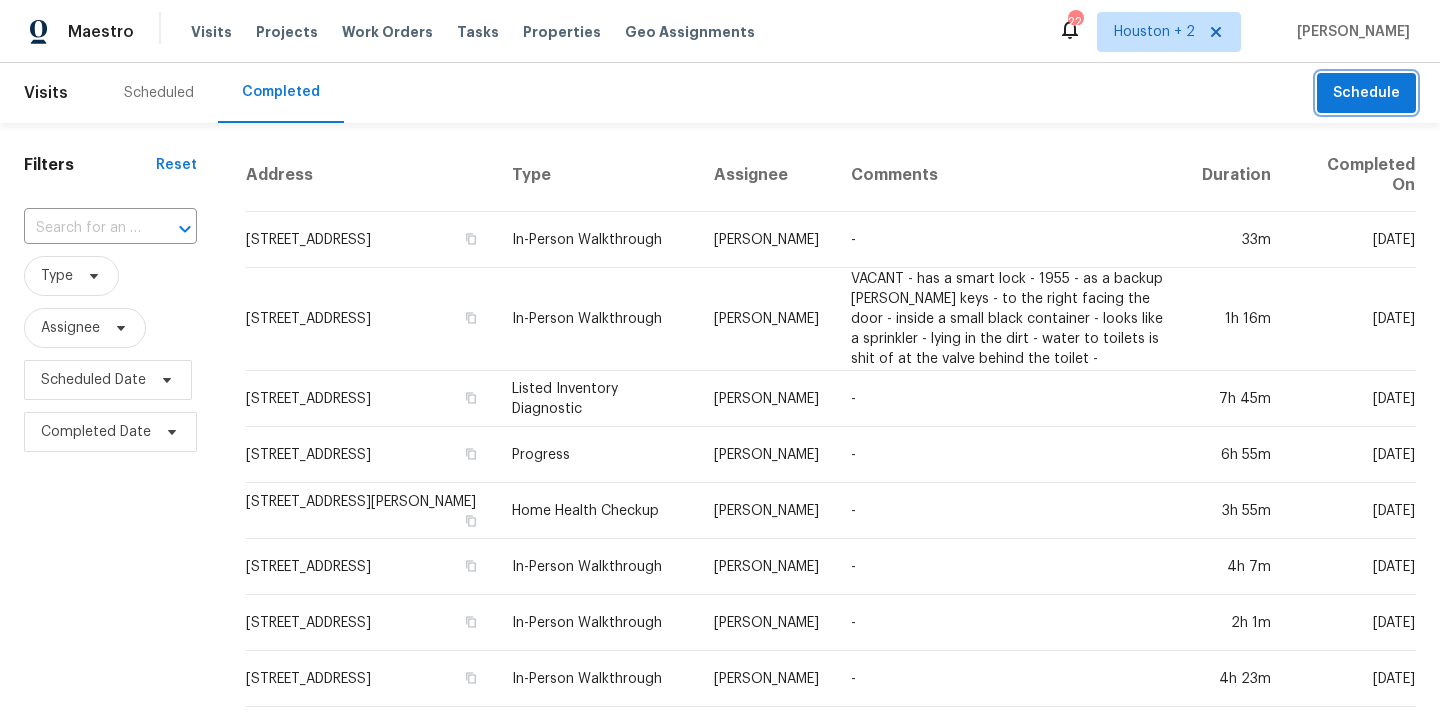 click on "Schedule" at bounding box center (1366, 93) 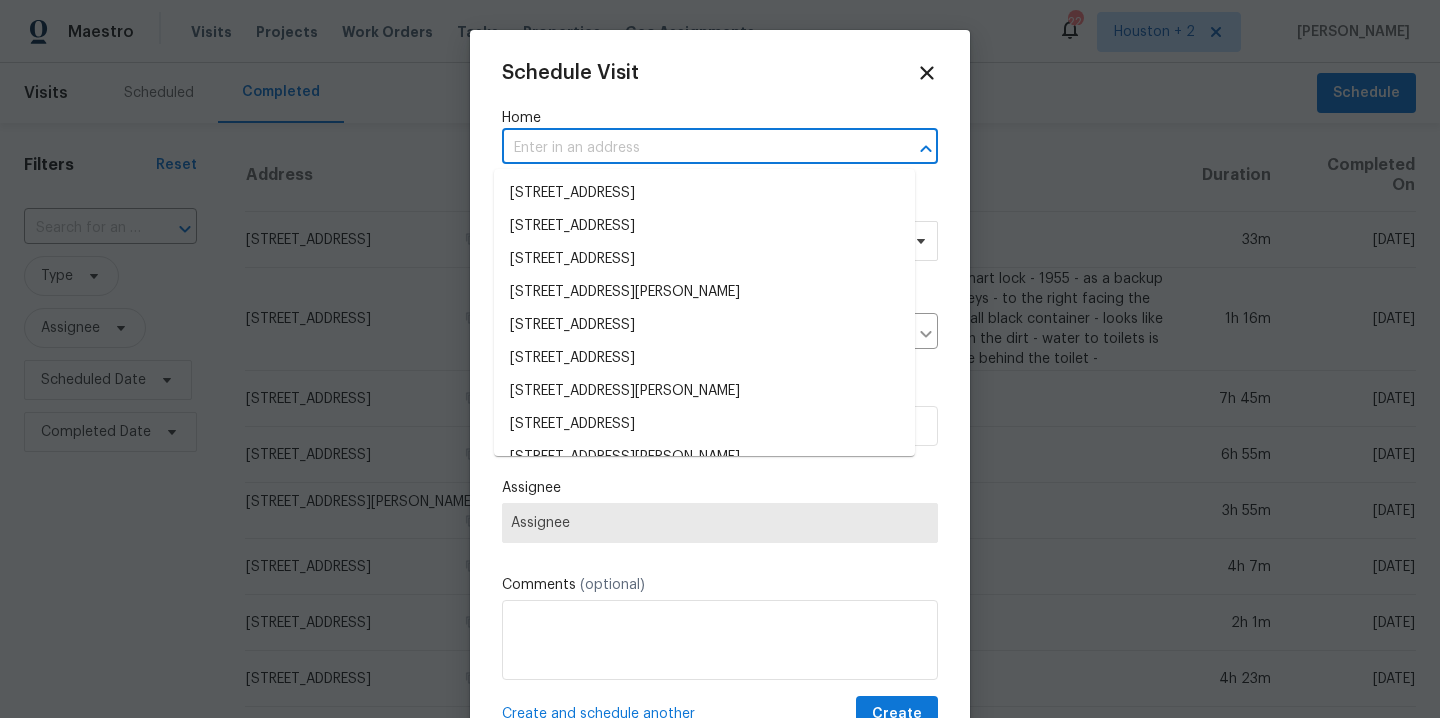 click at bounding box center [692, 148] 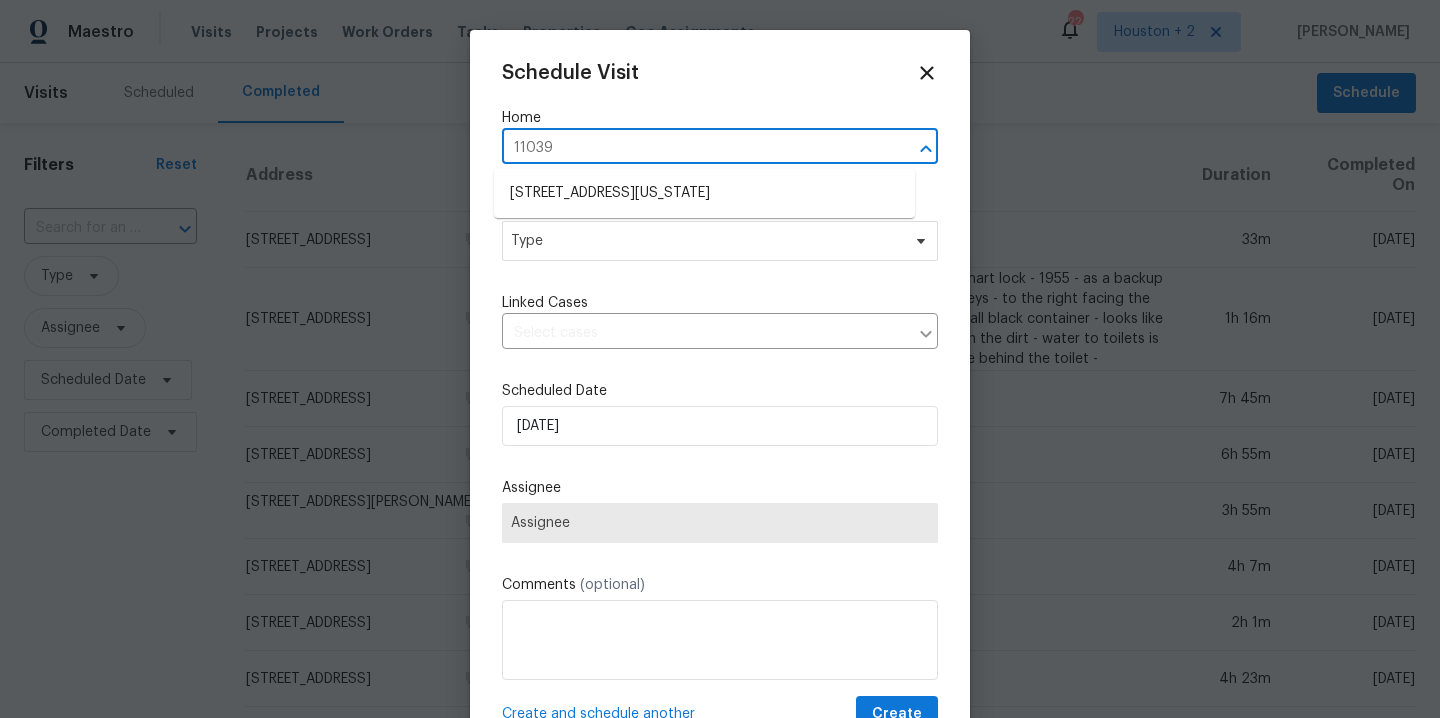 type on "11039 n" 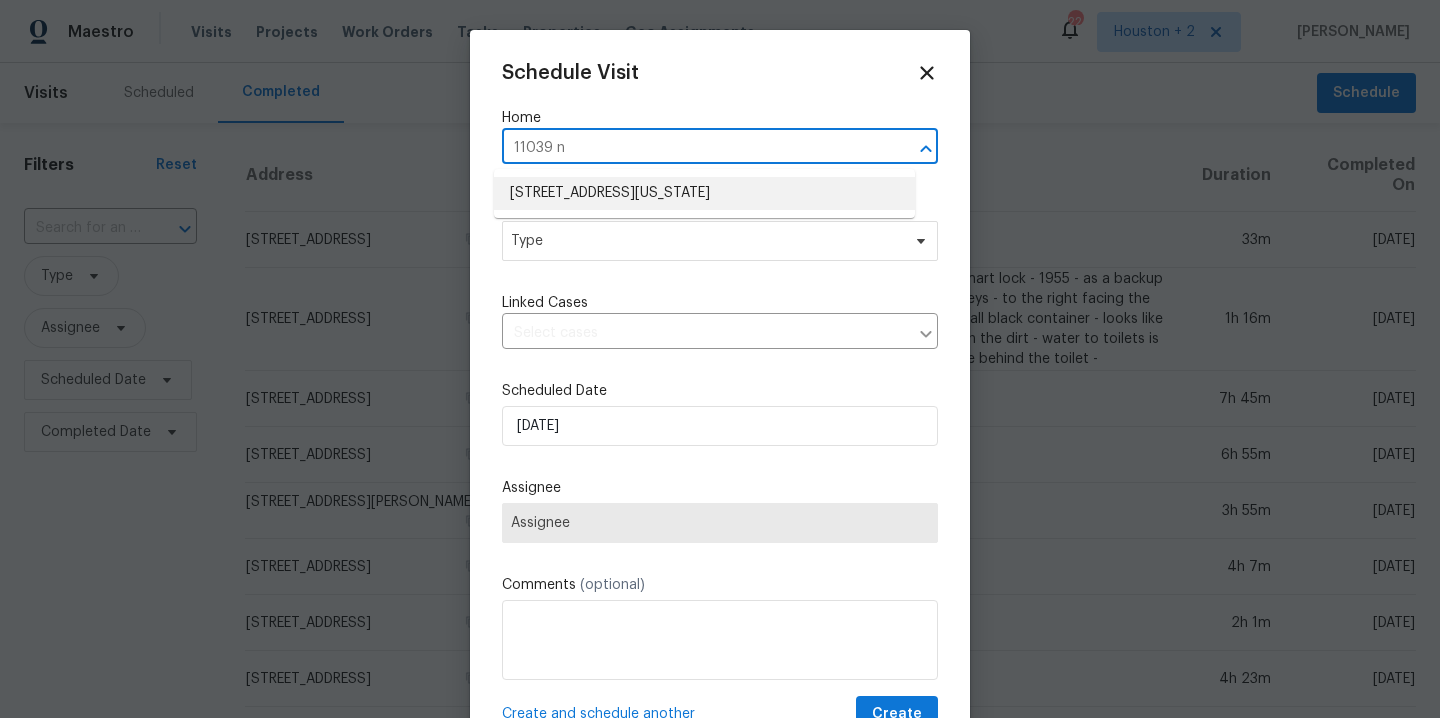 click on "11039 N Auden Cir, Missouri City, TX 77459" at bounding box center (704, 193) 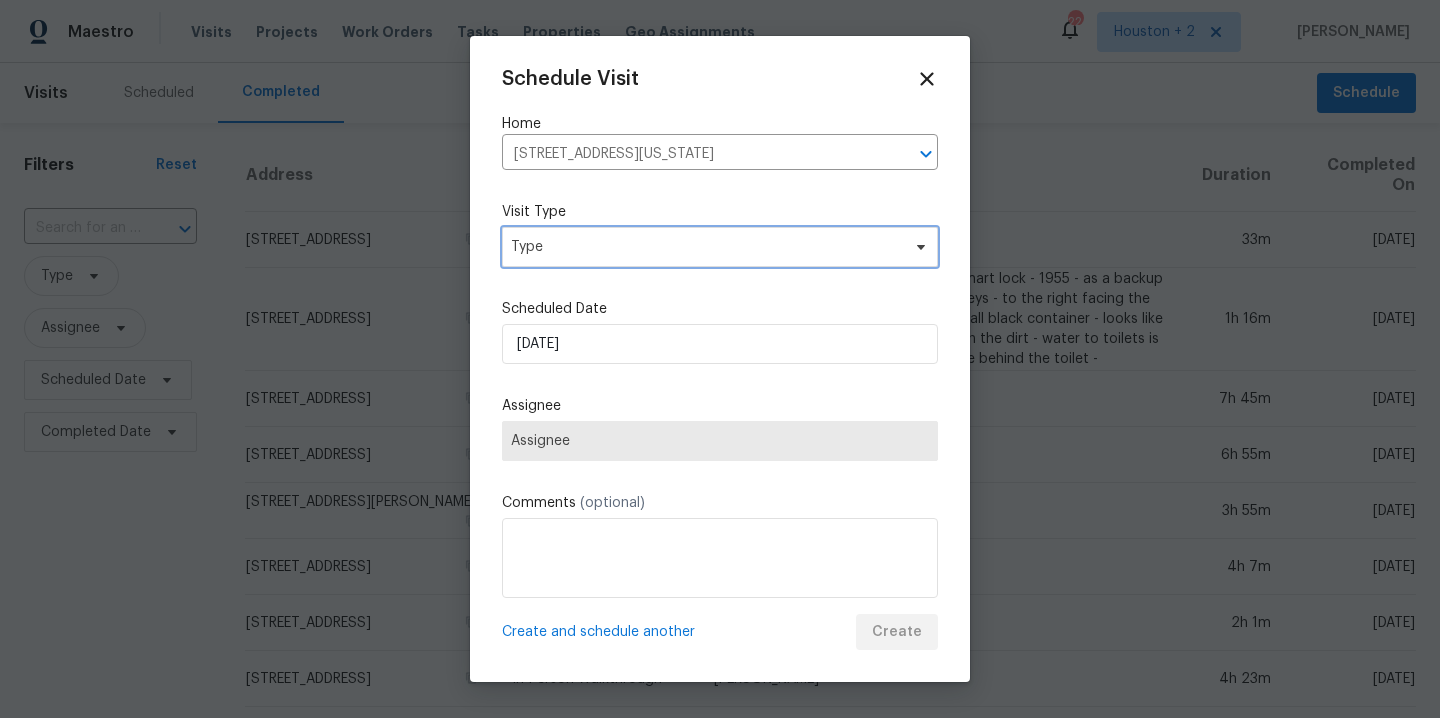 click on "Type" at bounding box center (705, 247) 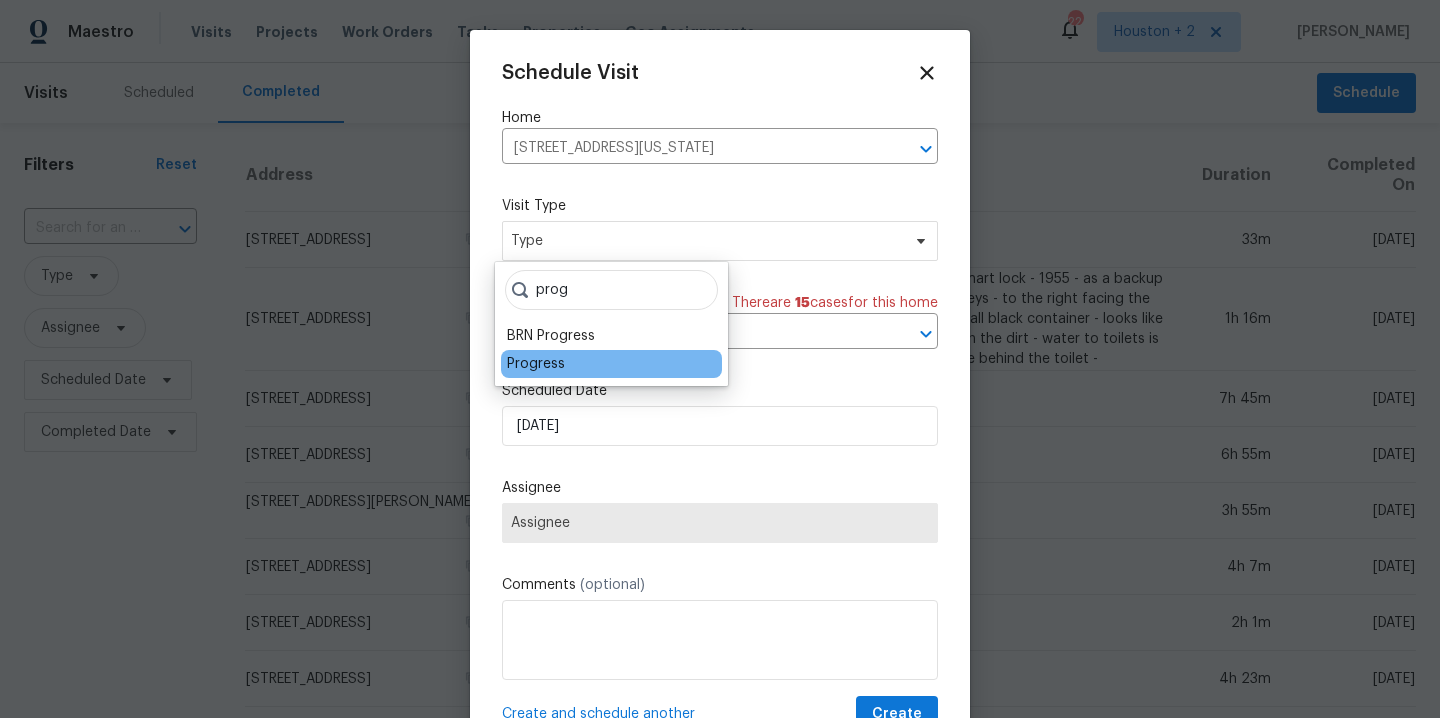 type on "prog" 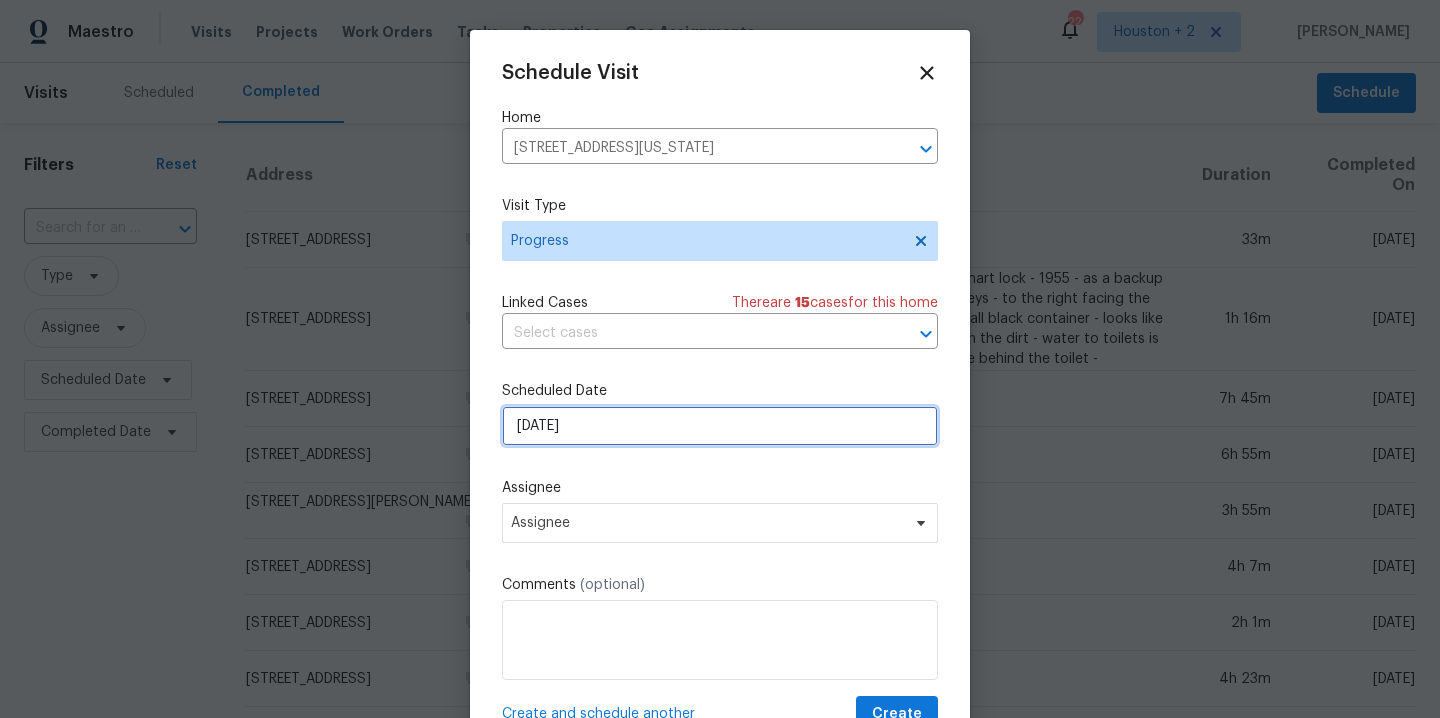 click on "[DATE]" at bounding box center (720, 426) 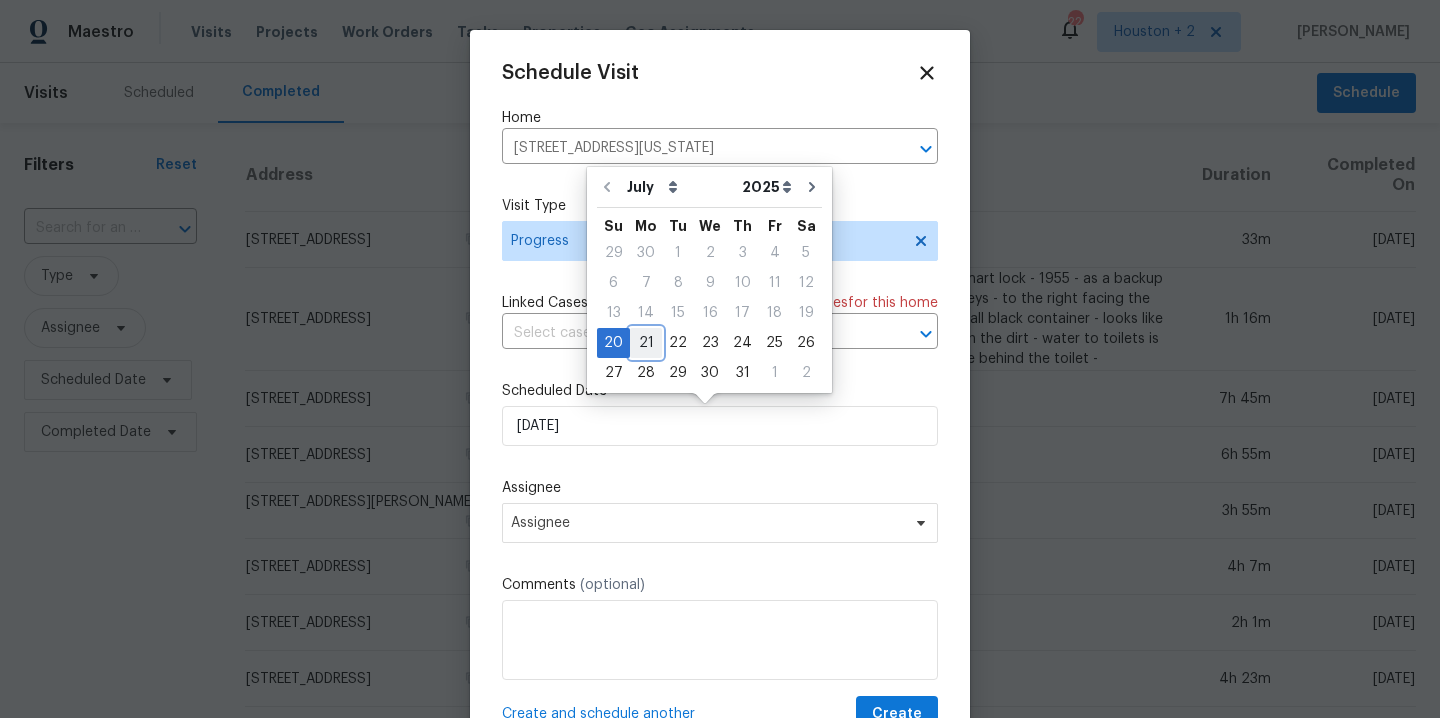 click on "21" at bounding box center [646, 343] 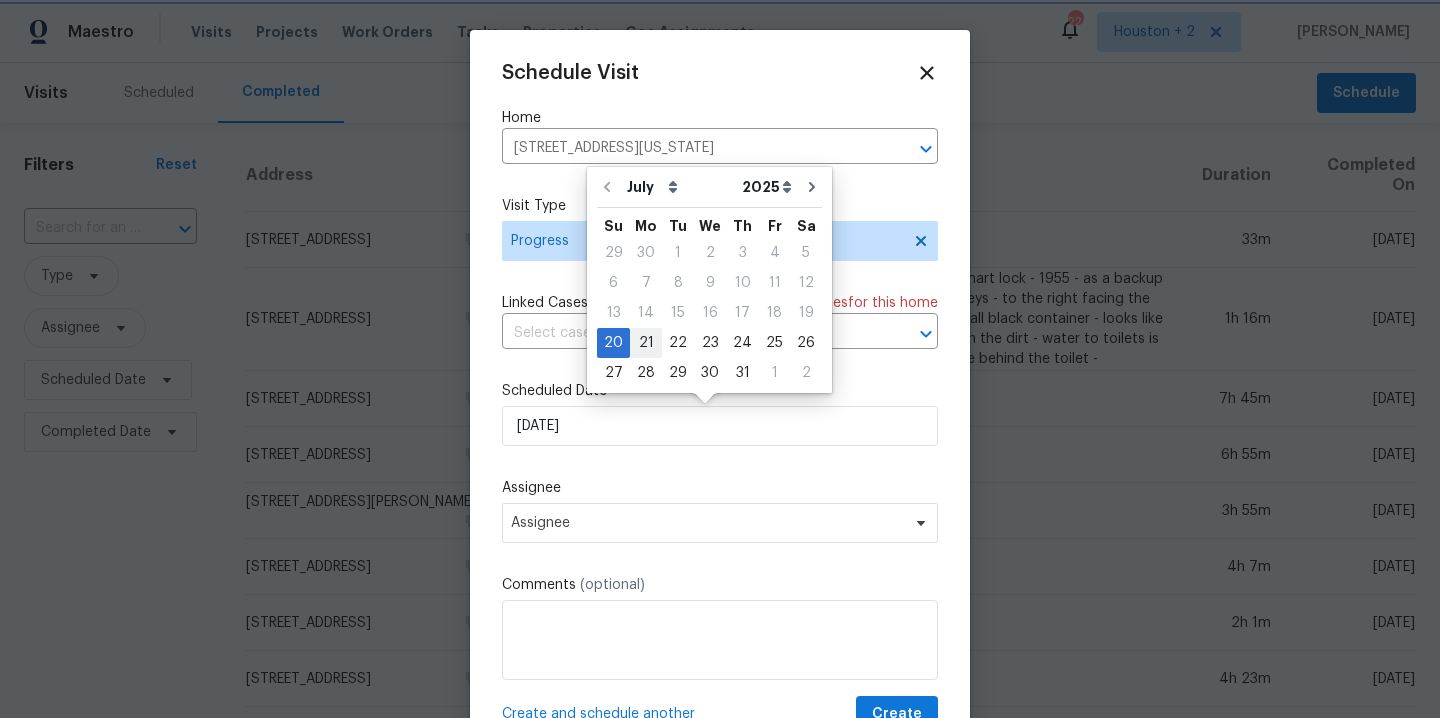 type on "[DATE]" 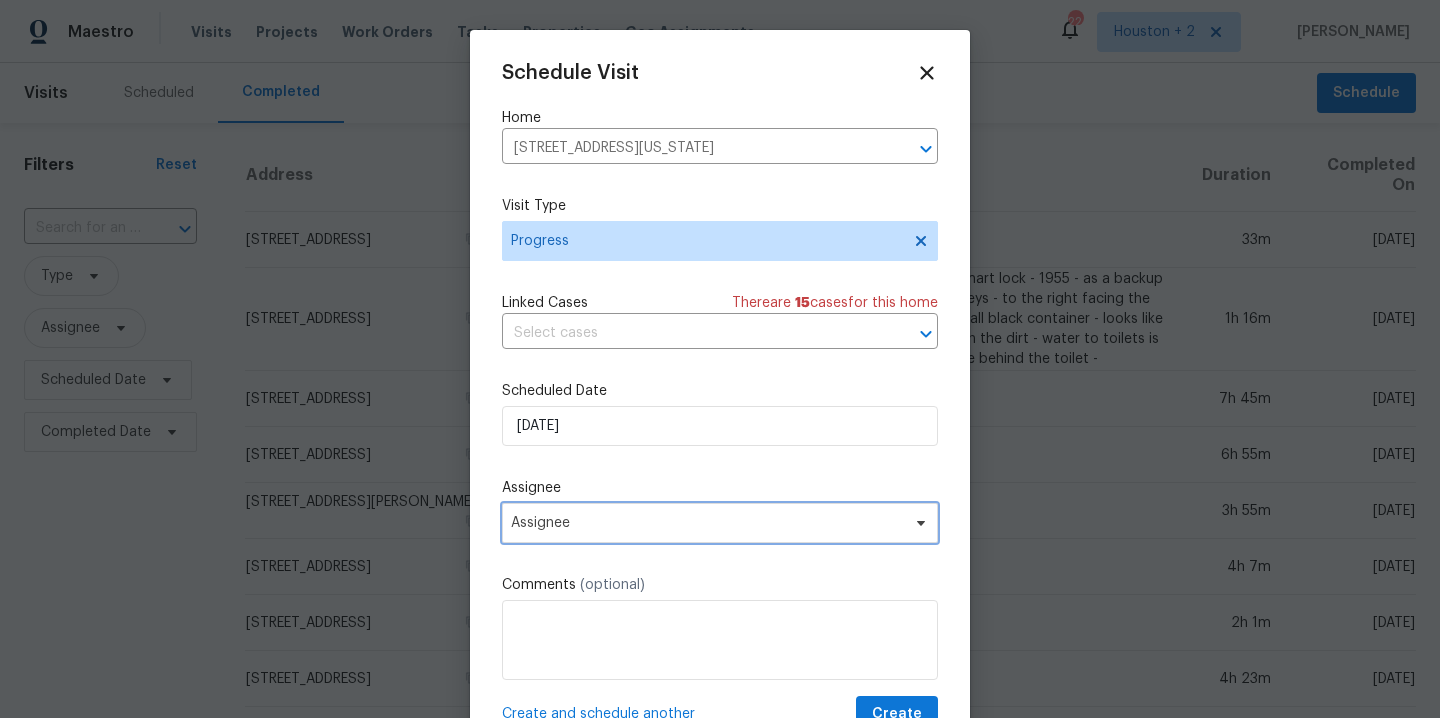 click on "Assignee" at bounding box center (720, 523) 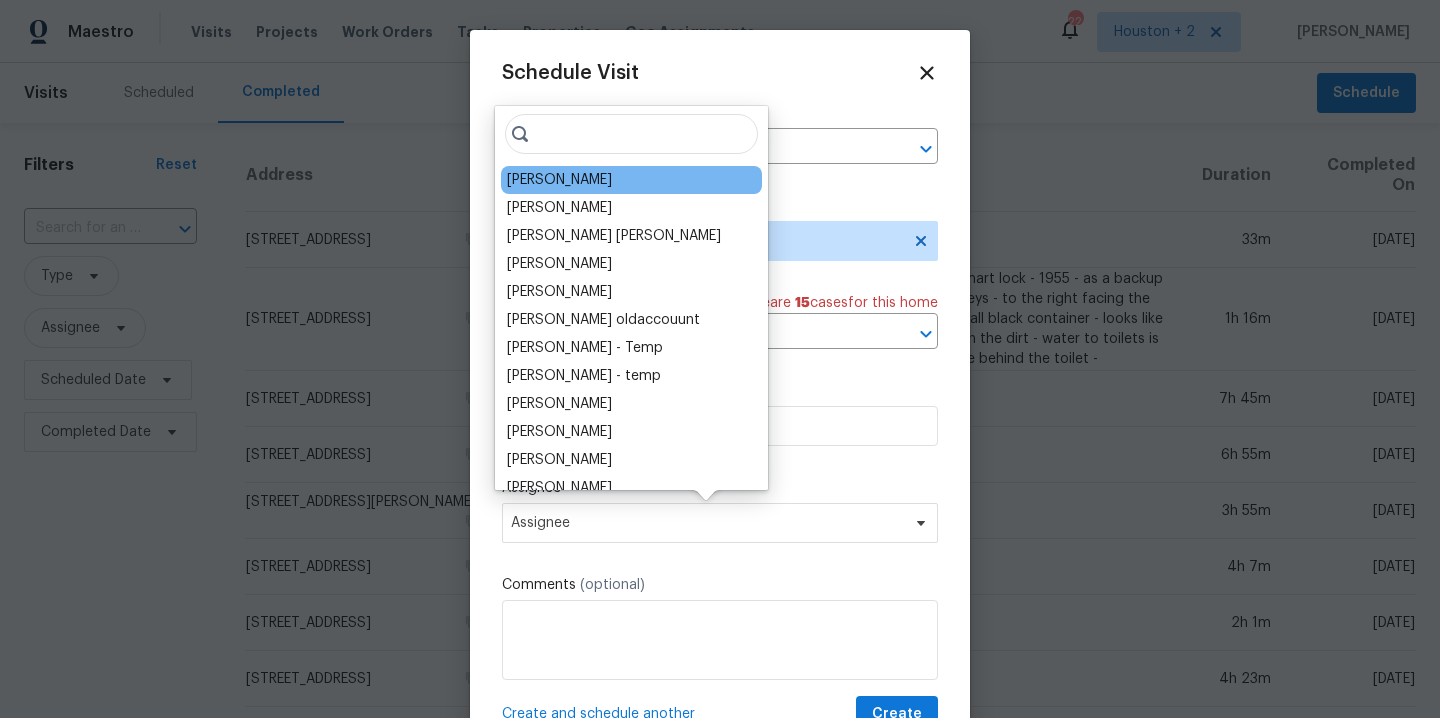 click on "[PERSON_NAME]" at bounding box center [559, 180] 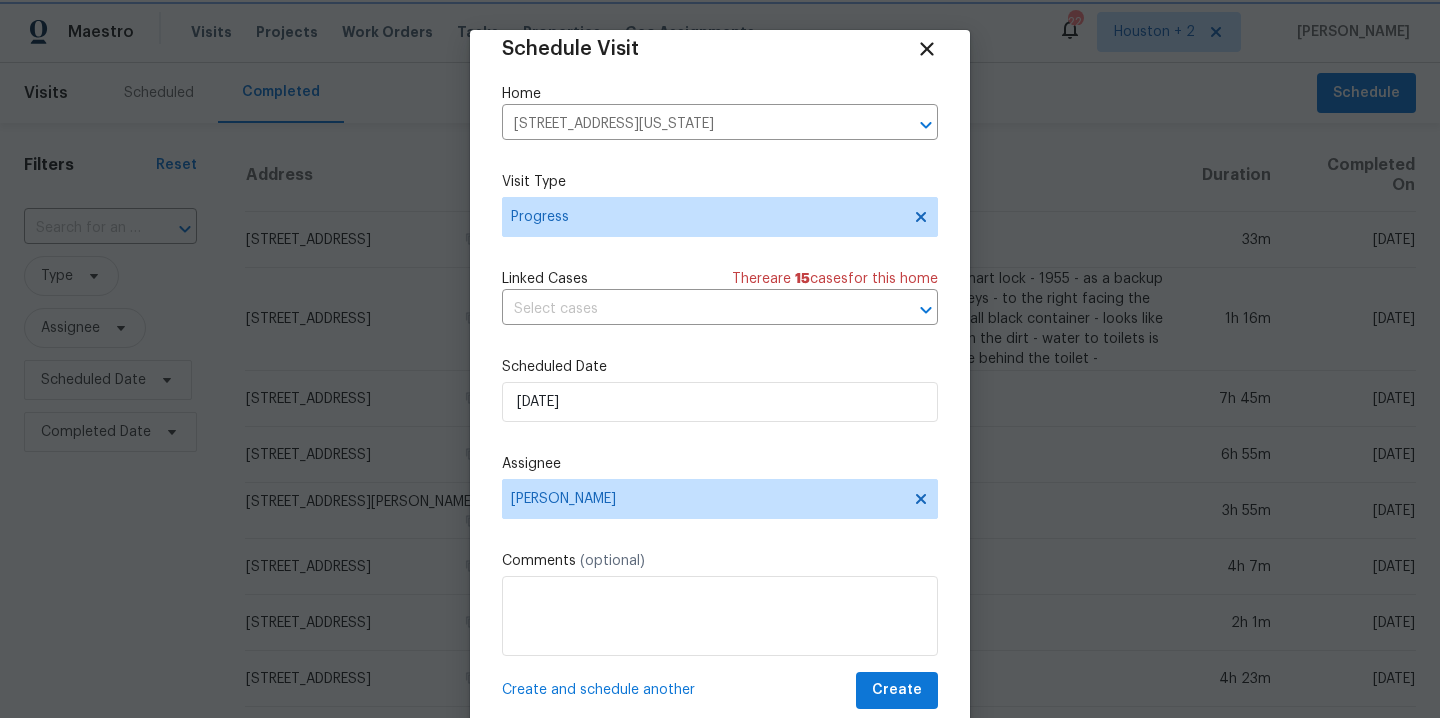 scroll, scrollTop: 36, scrollLeft: 0, axis: vertical 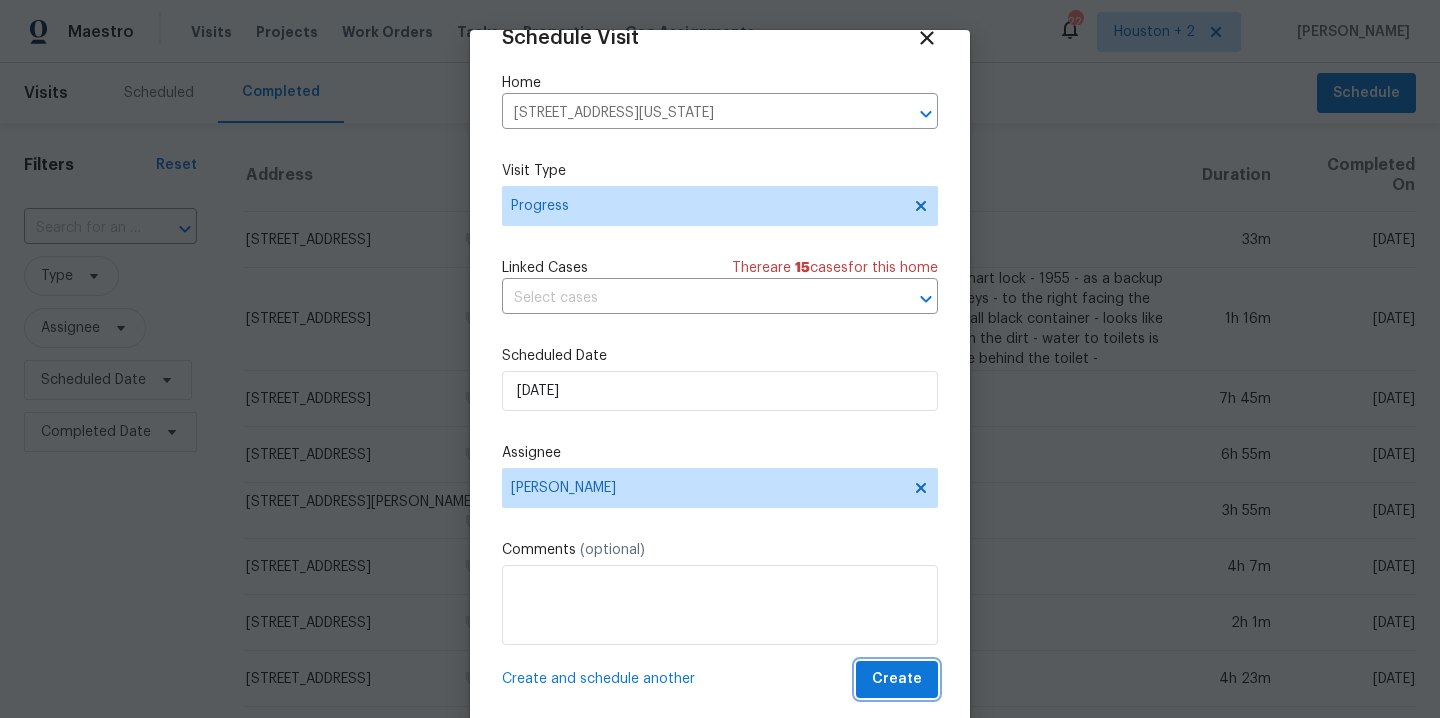 click on "Create" at bounding box center (897, 679) 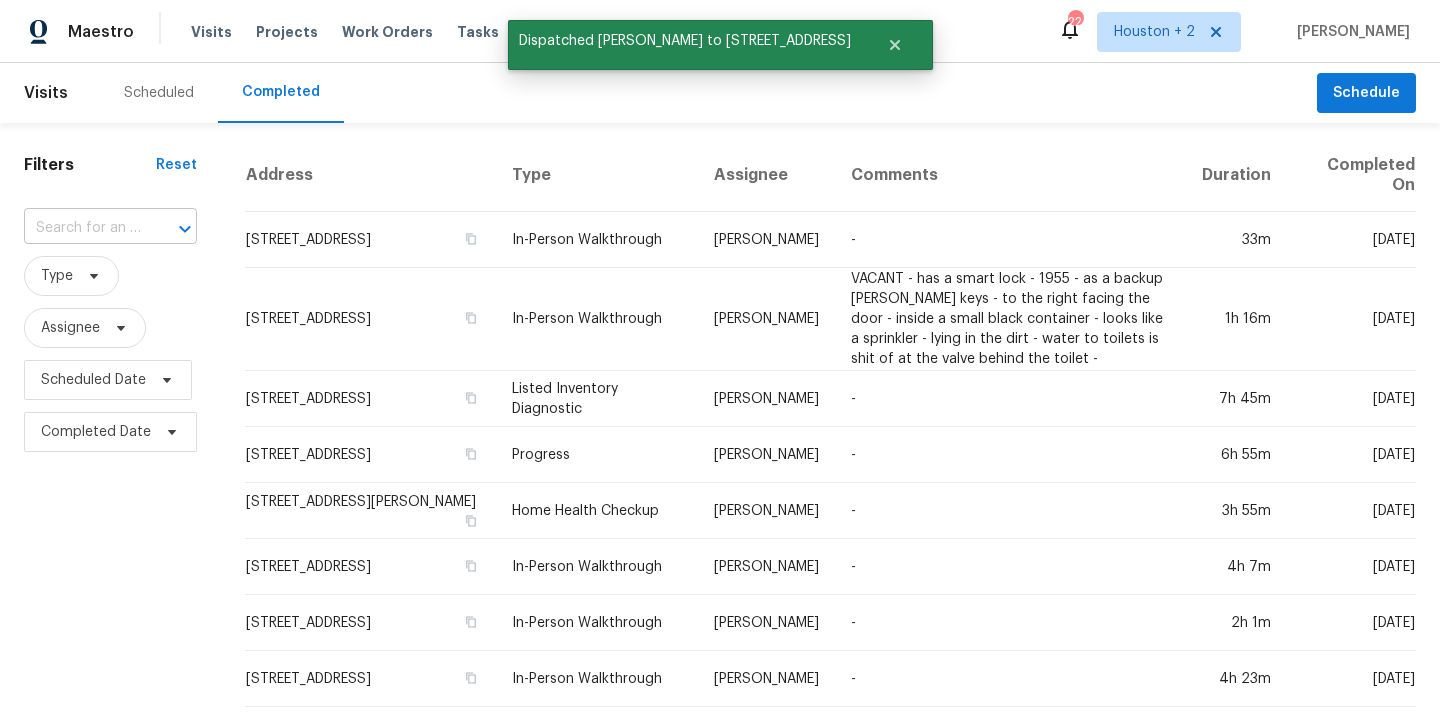 click at bounding box center [82, 228] 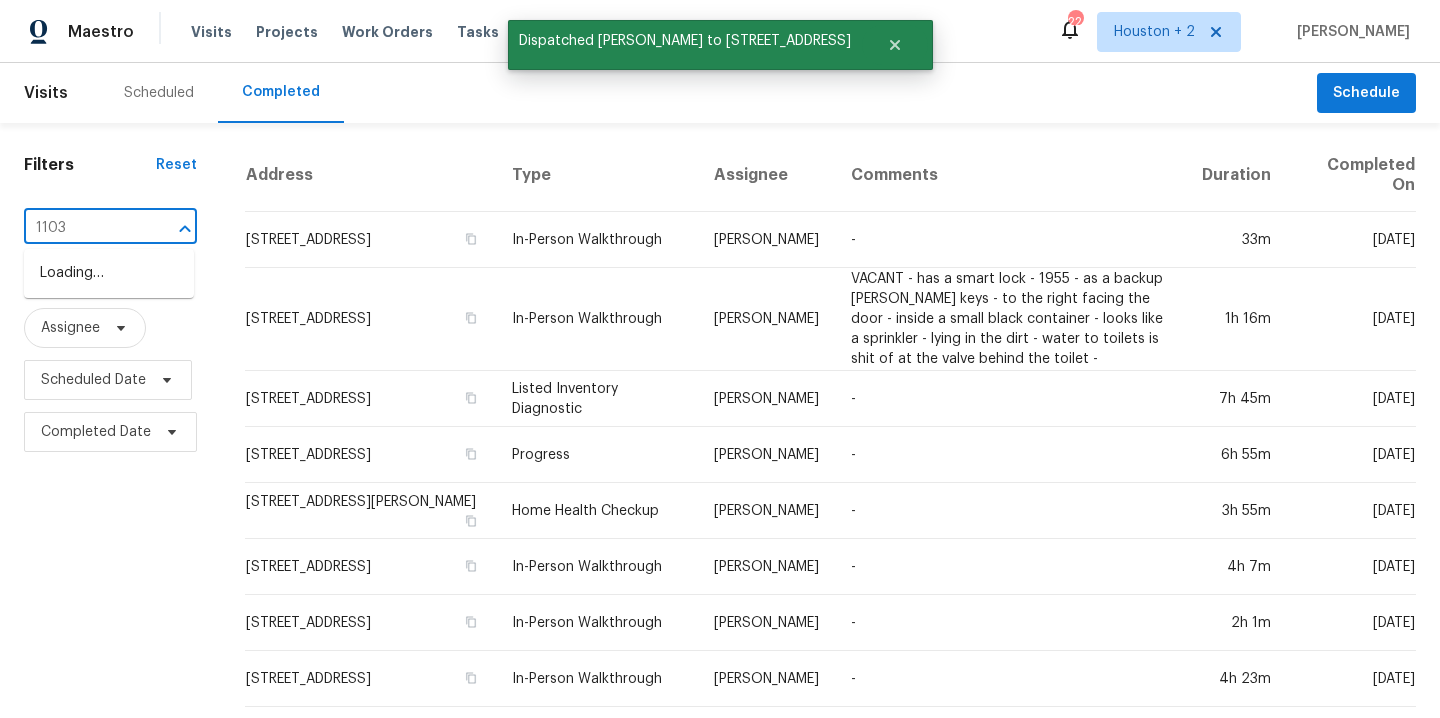 type on "11039" 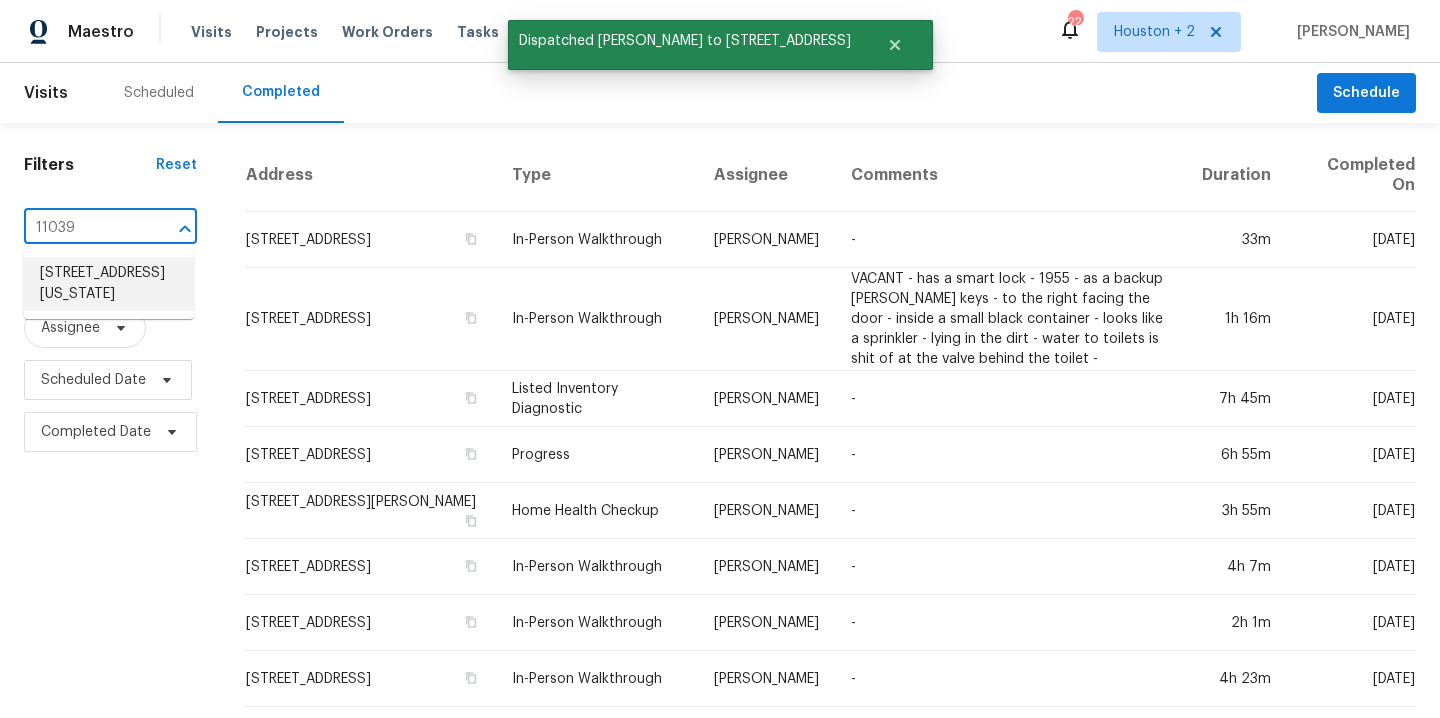 click on "11039 N Auden Cir, Missouri City, TX 77459" at bounding box center (109, 284) 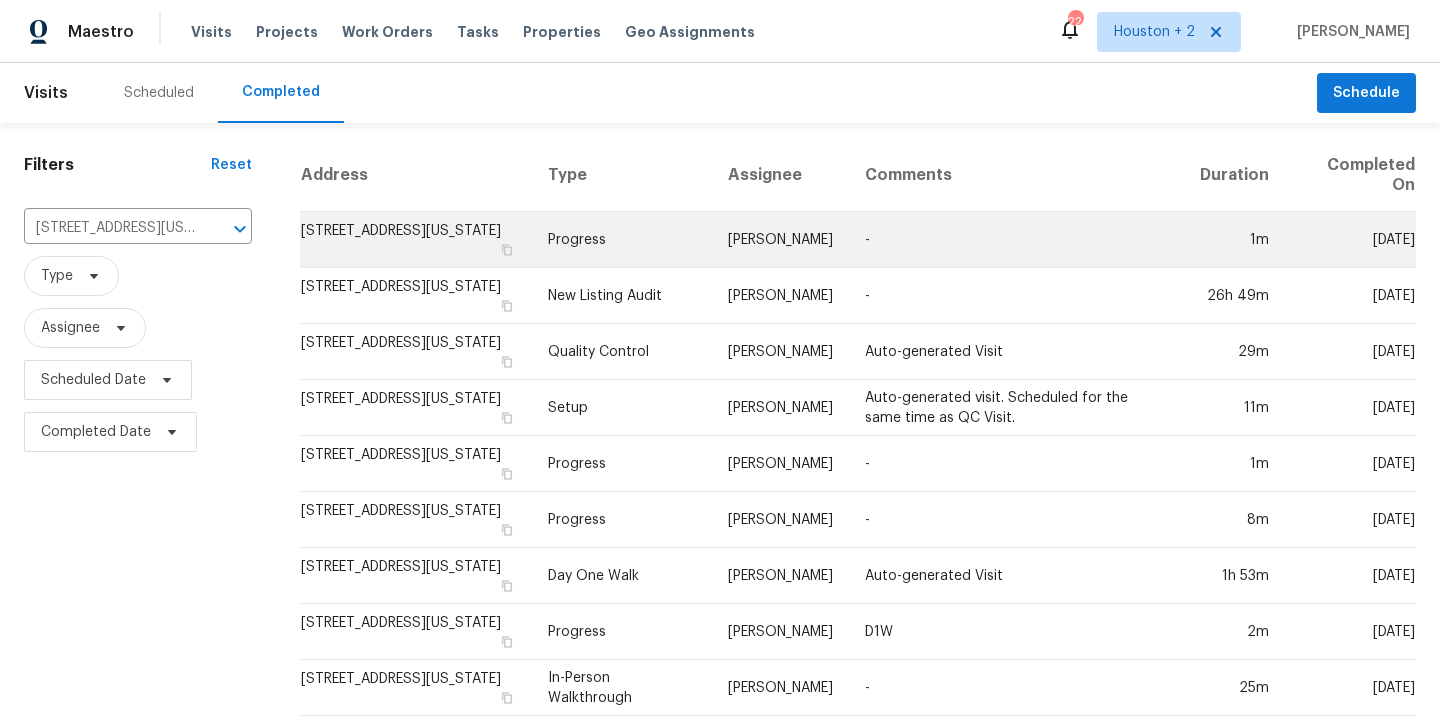 click on "11039 N Auden Cir, Missouri City, TX 77459" at bounding box center [416, 240] 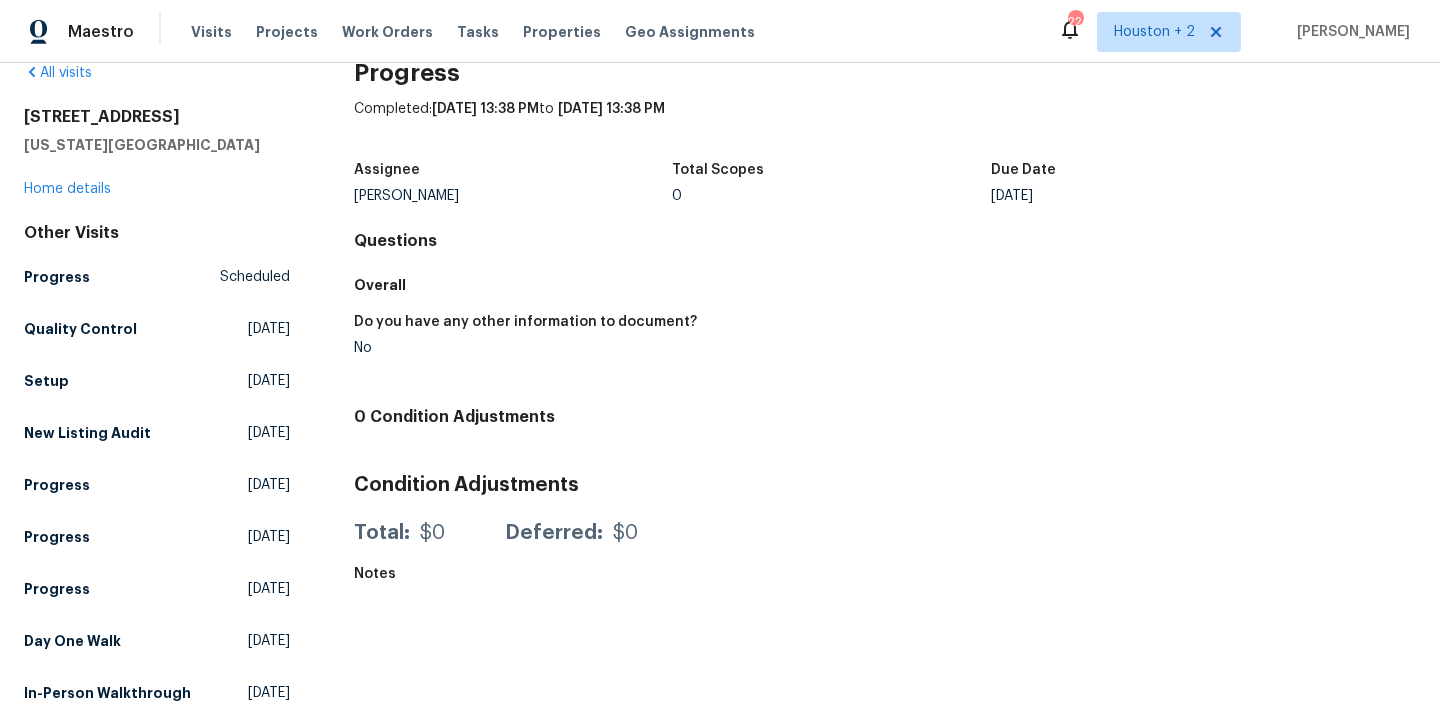 scroll, scrollTop: 0, scrollLeft: 0, axis: both 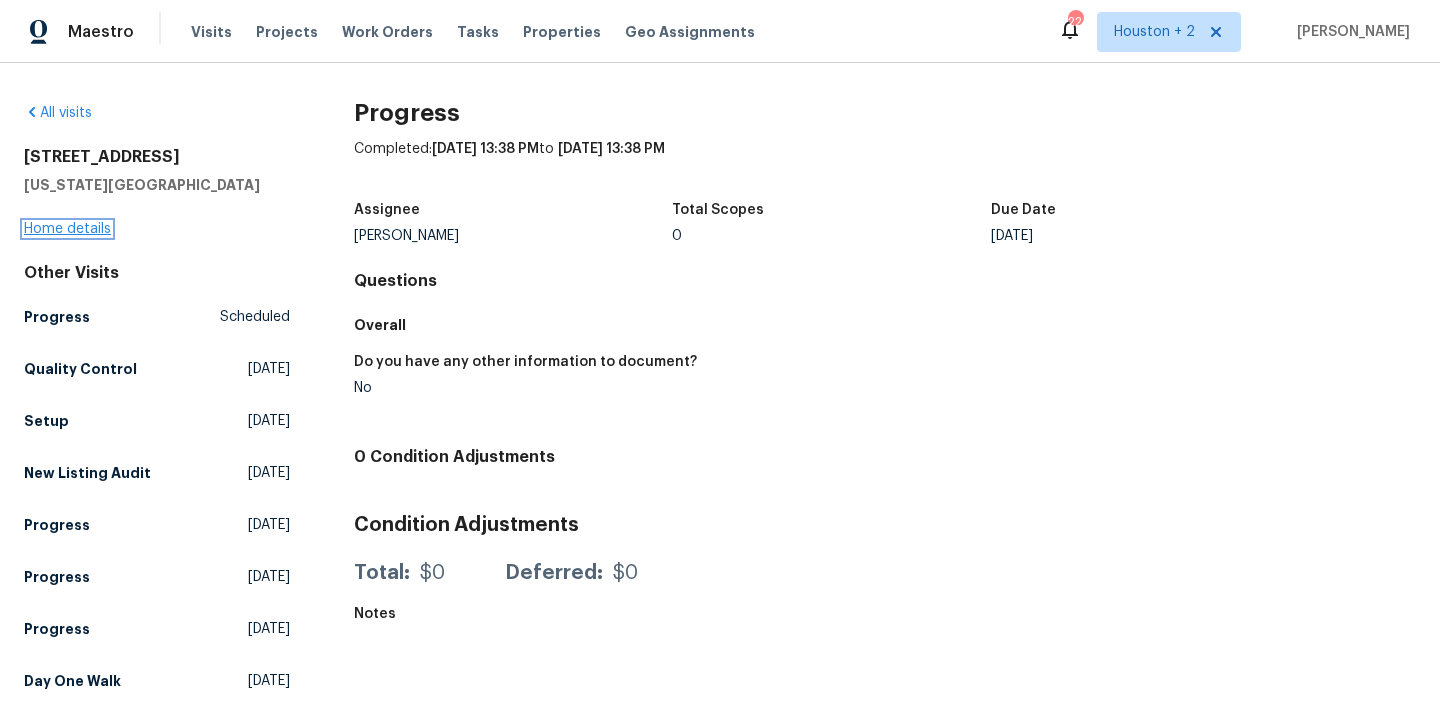 click on "Home details" at bounding box center [67, 229] 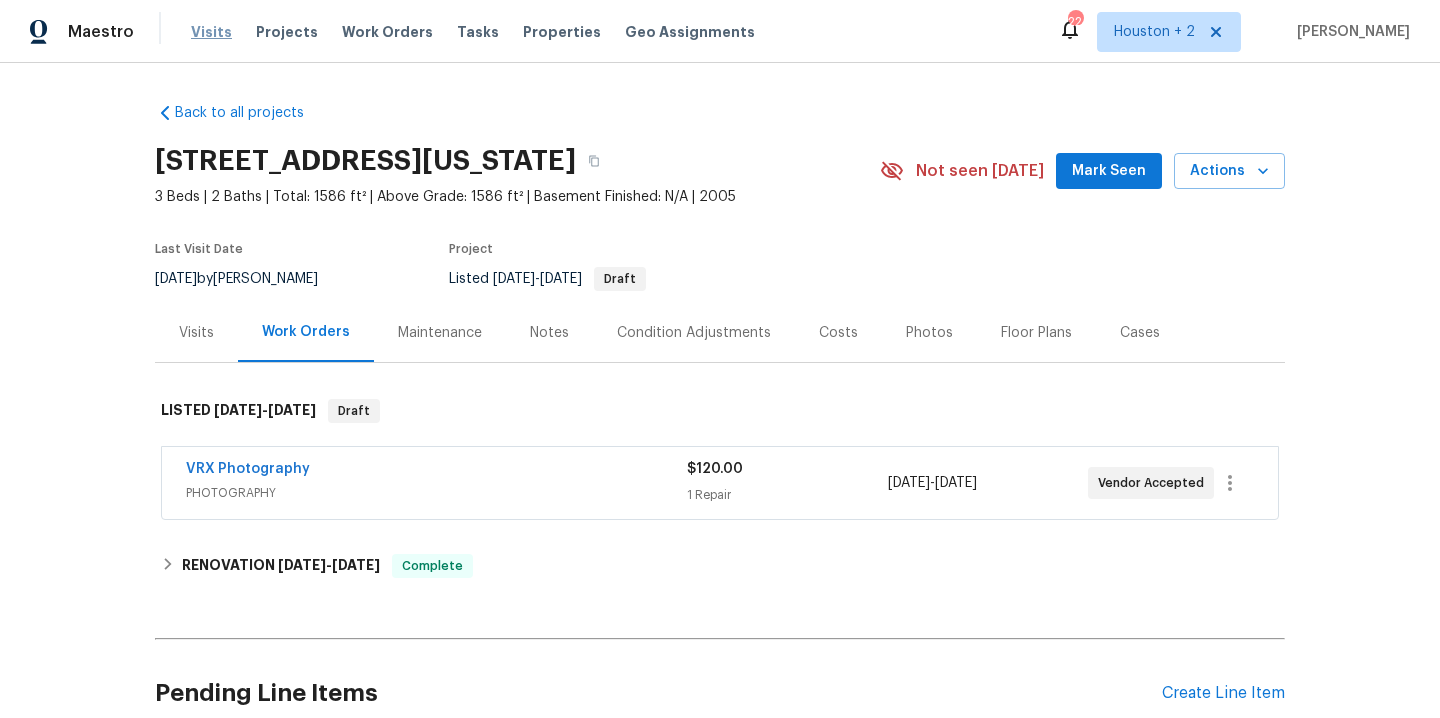 click on "Visits" at bounding box center [211, 32] 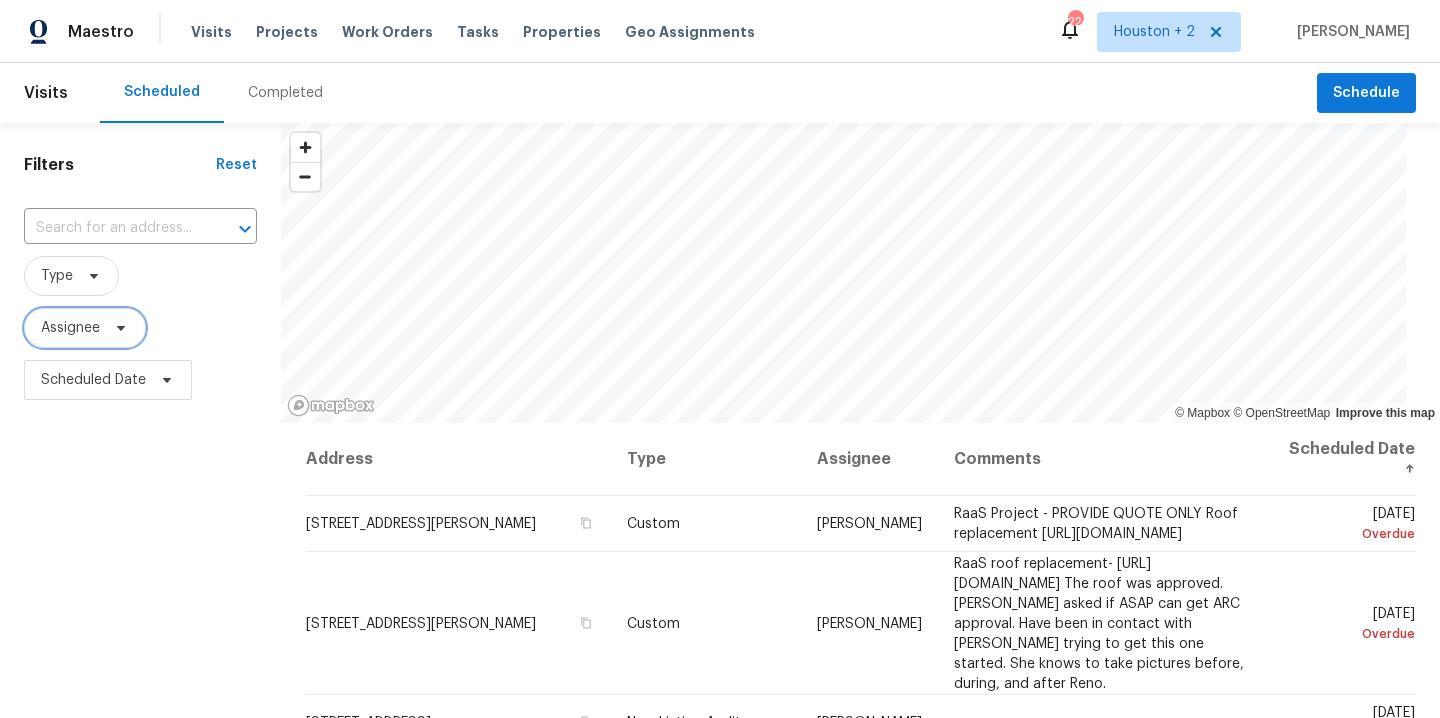 click on "Assignee" at bounding box center [85, 328] 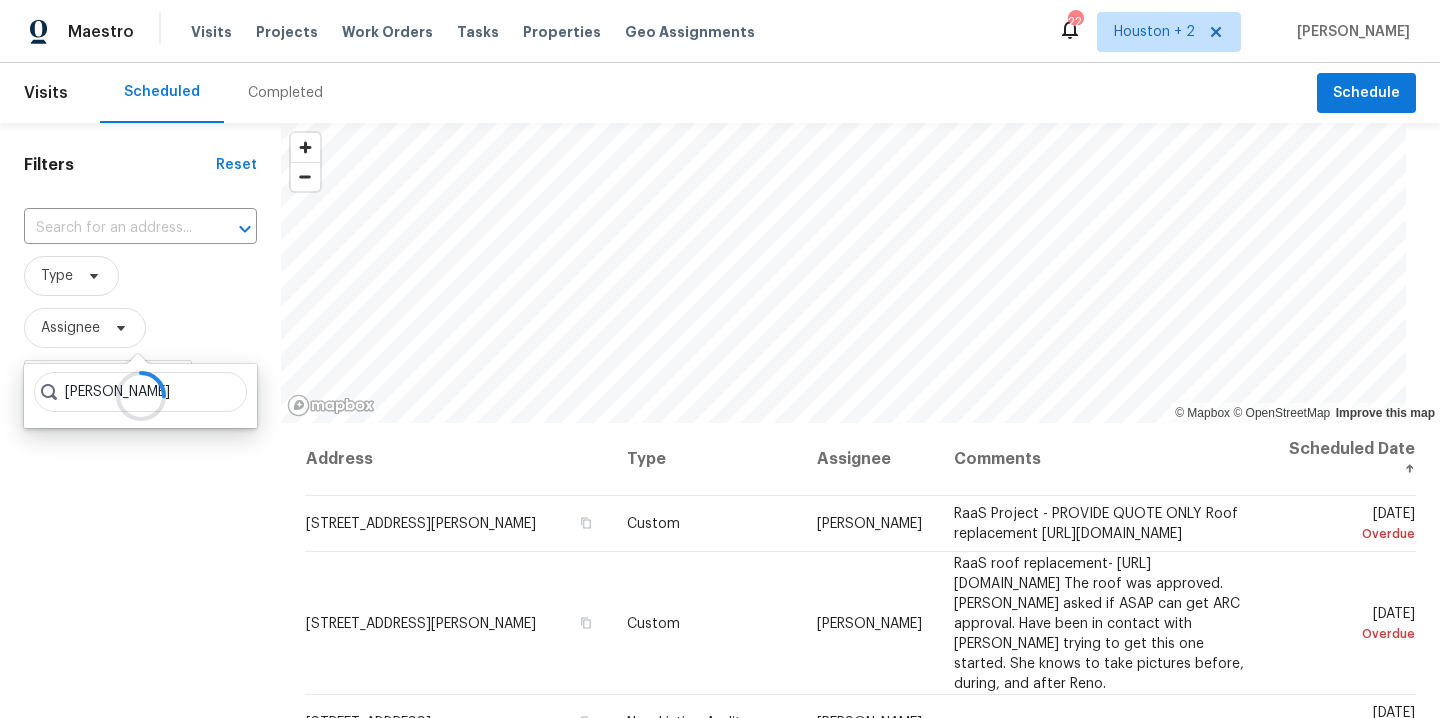 type on "luis chave" 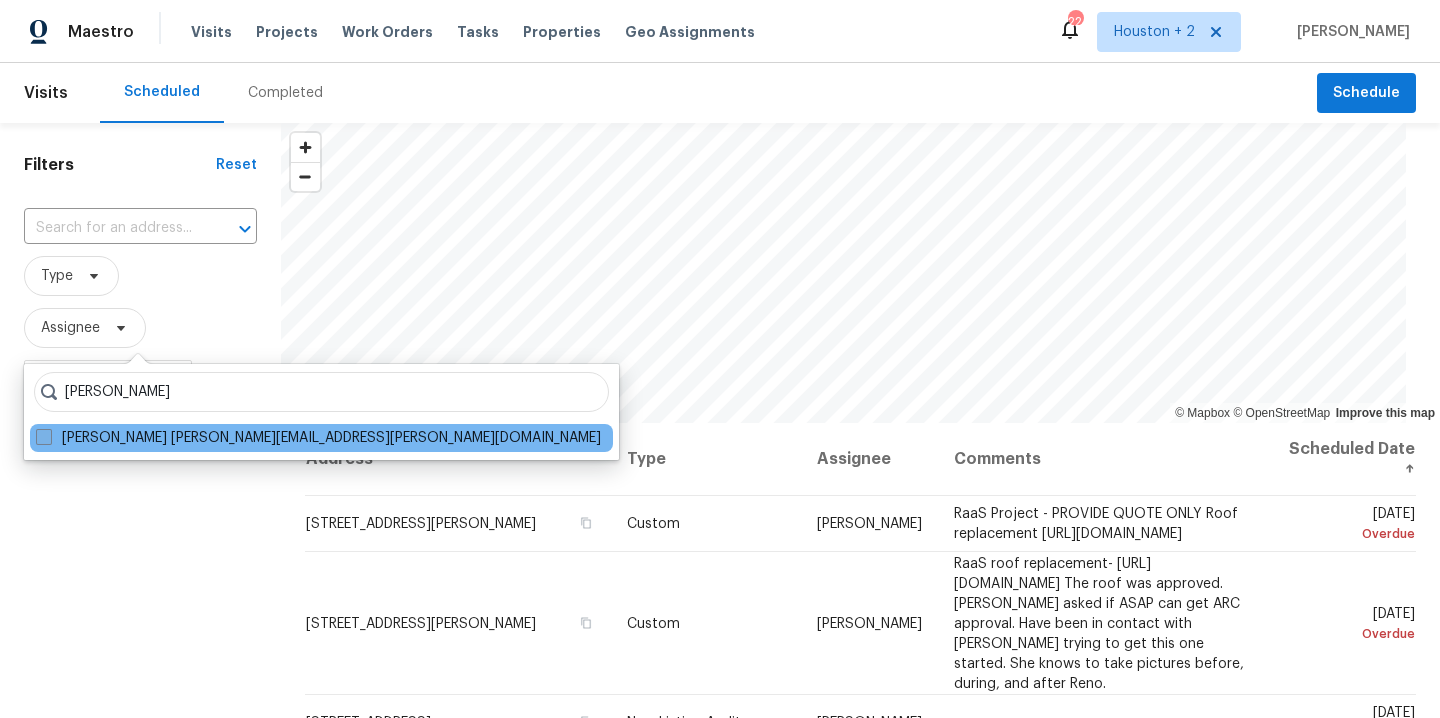 click on "Luis Chavez
luis.chavez@opendoor.com" at bounding box center [318, 438] 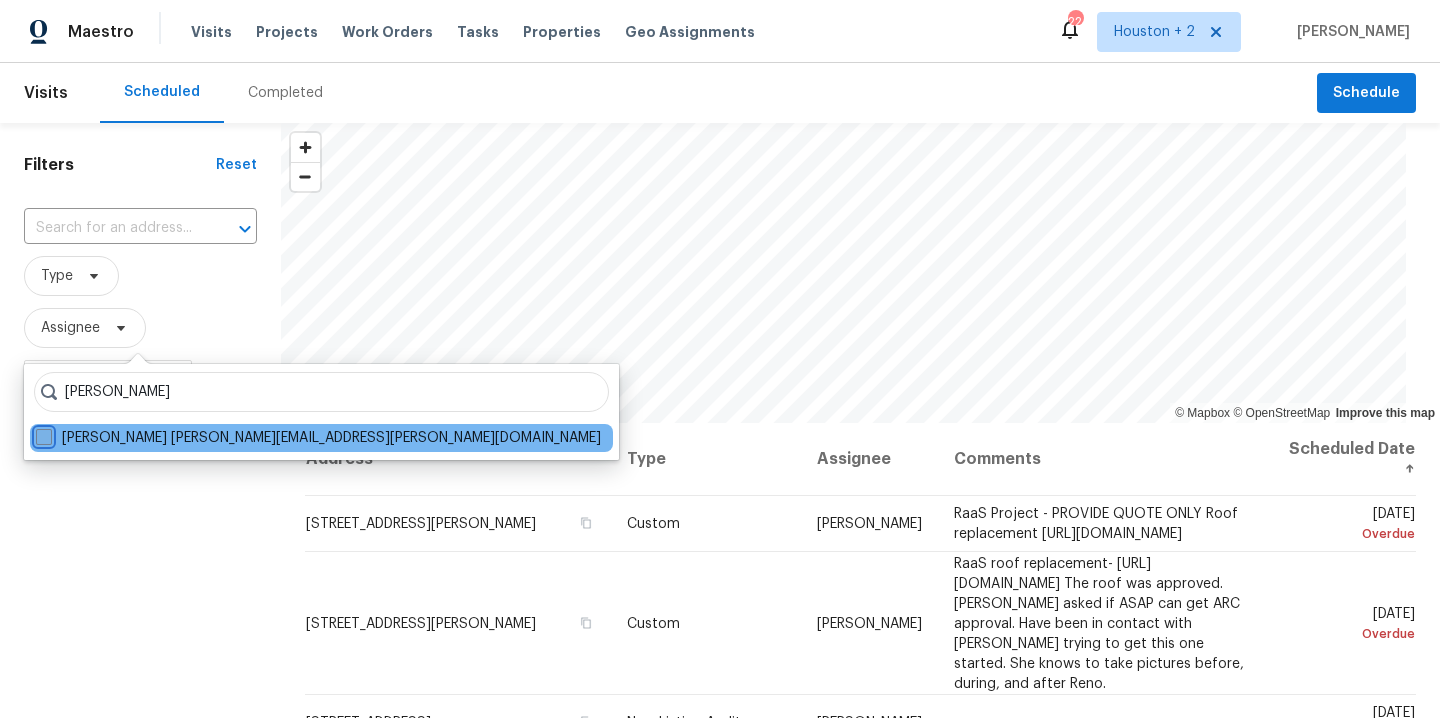 click on "Luis Chavez
luis.chavez@opendoor.com" at bounding box center [42, 434] 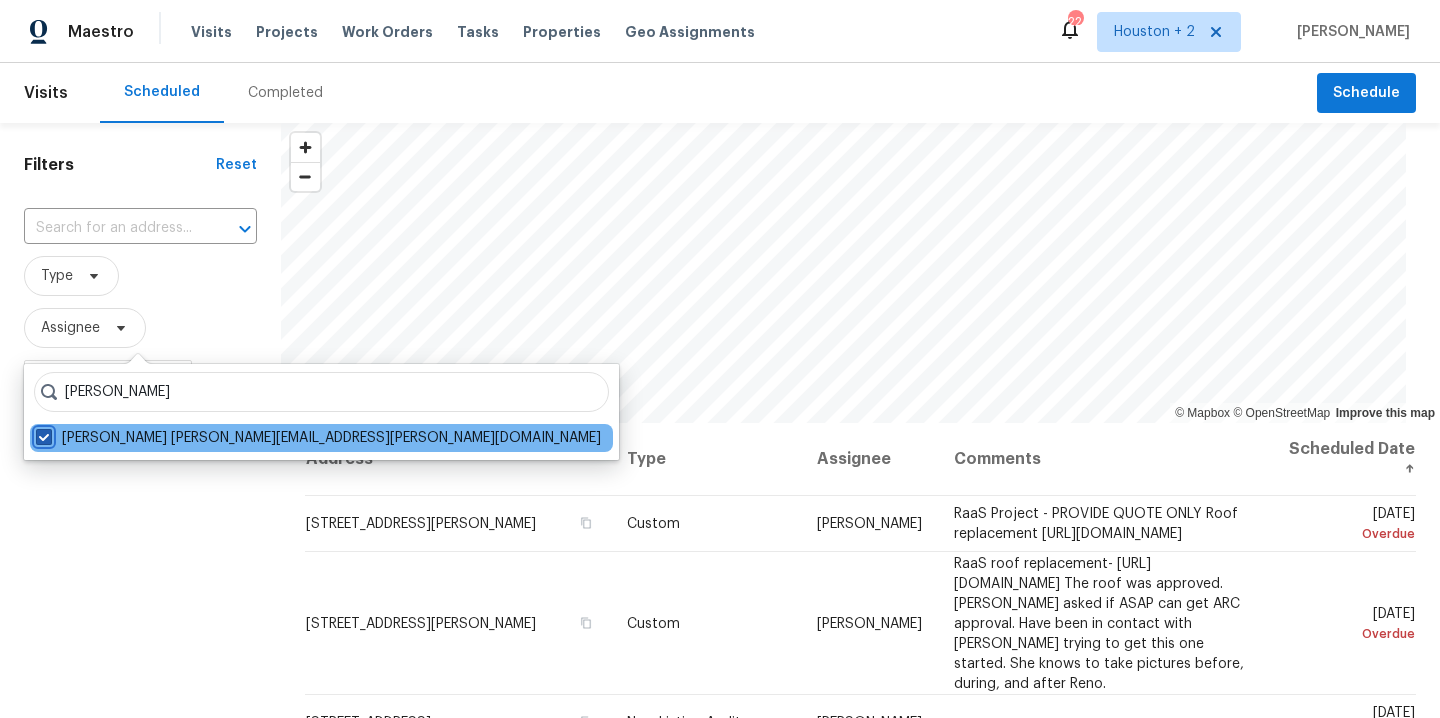 checkbox on "true" 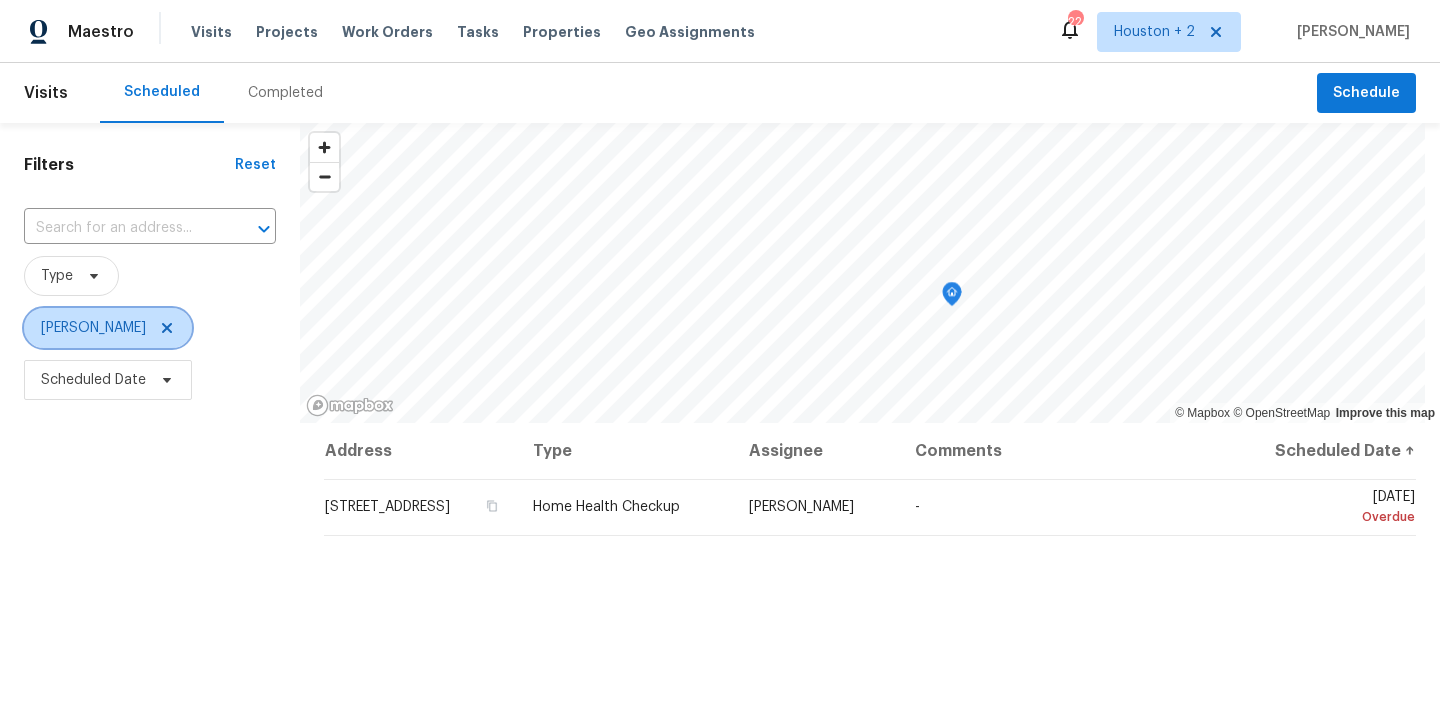 click 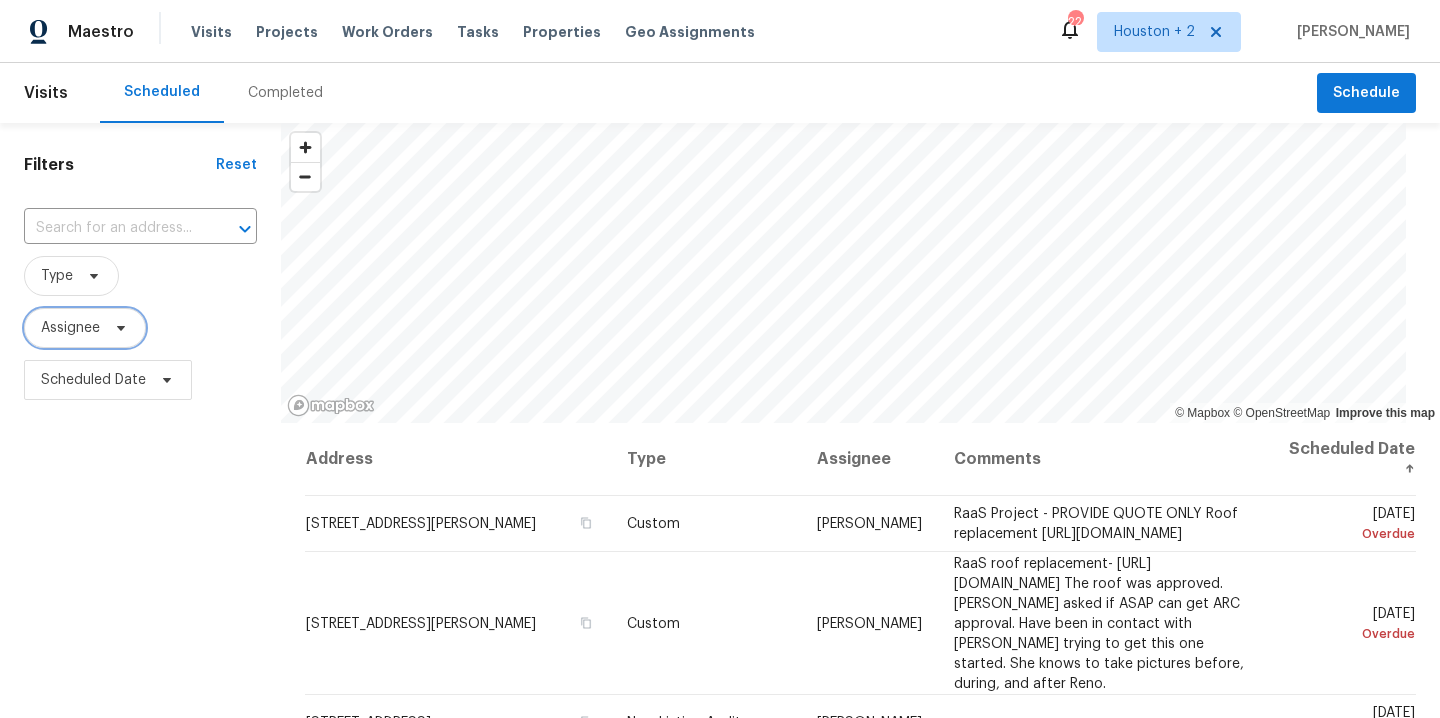 click on "Assignee" at bounding box center [85, 328] 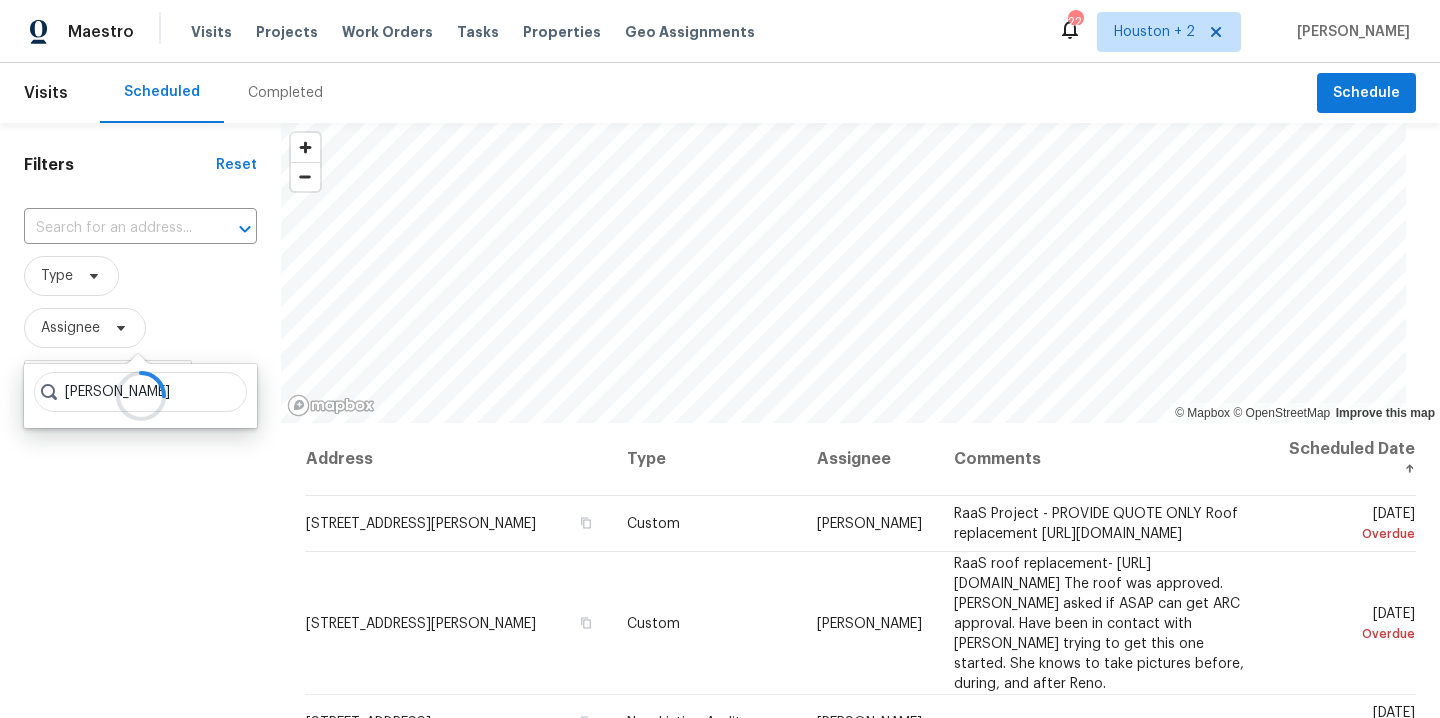 type on "andy taylor" 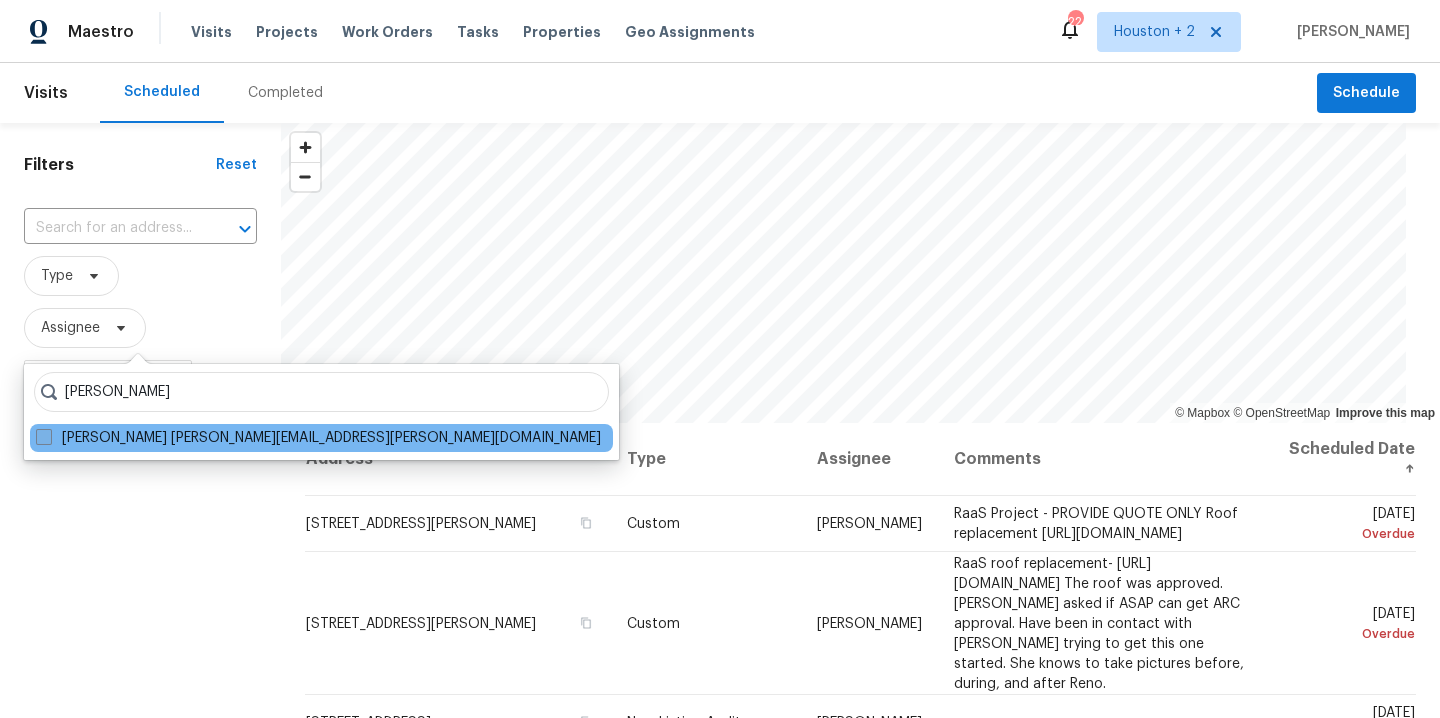 click on "Andy Taylor
andy.taylor@opendoor.com" at bounding box center (318, 438) 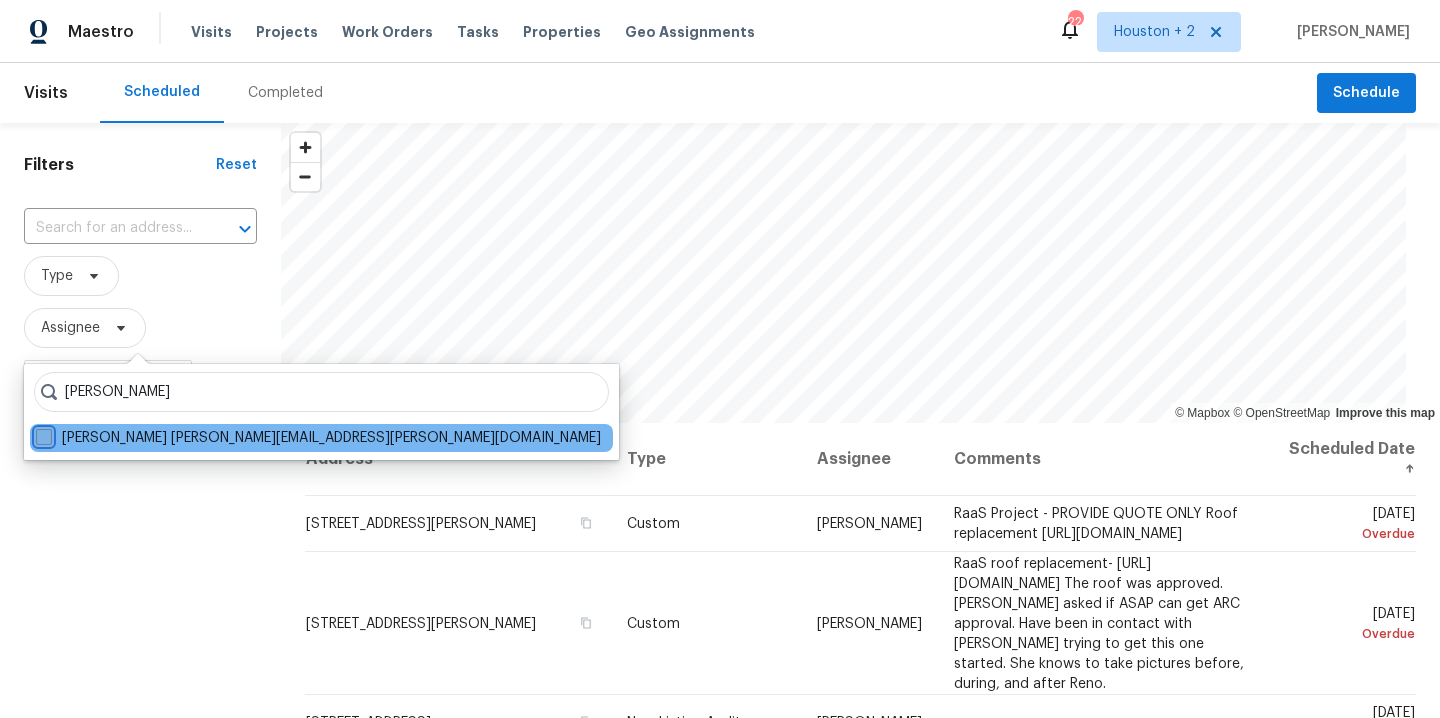 click on "Andy Taylor
andy.taylor@opendoor.com" at bounding box center [42, 434] 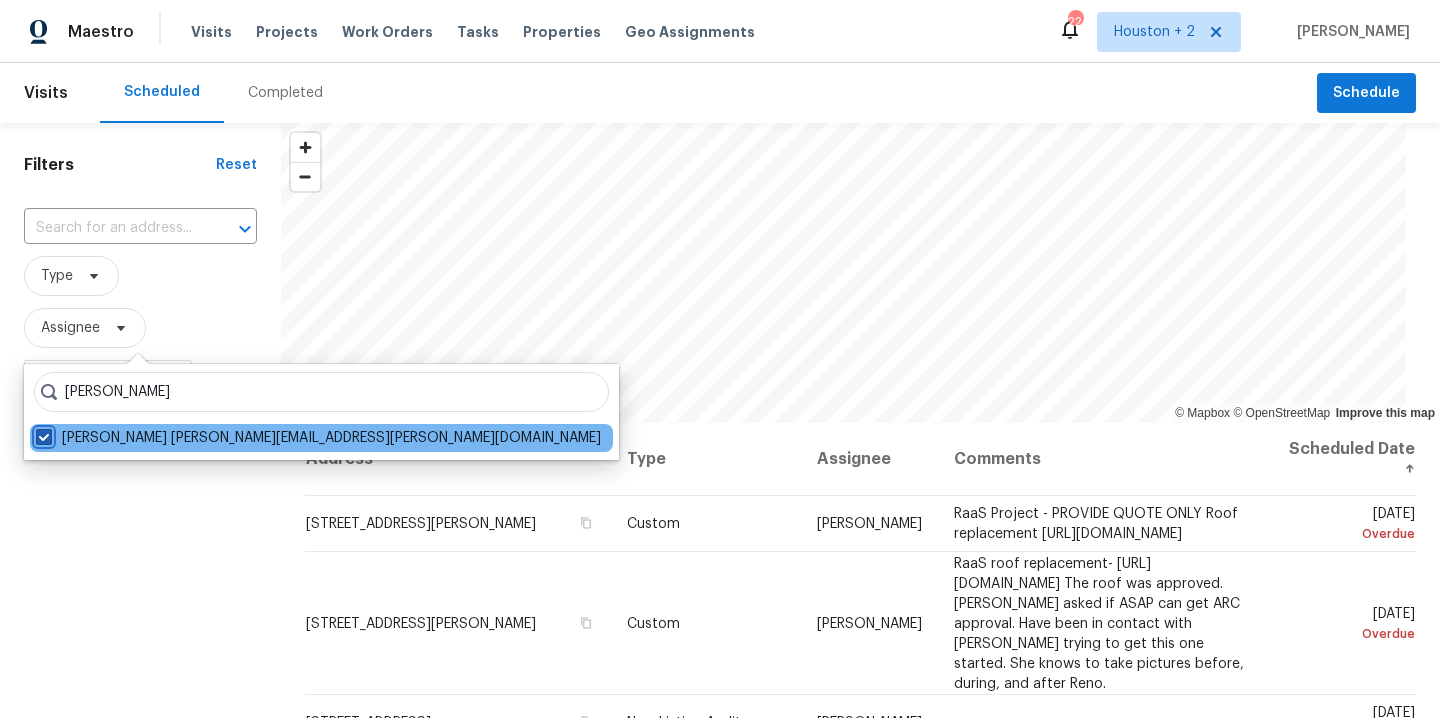 checkbox on "true" 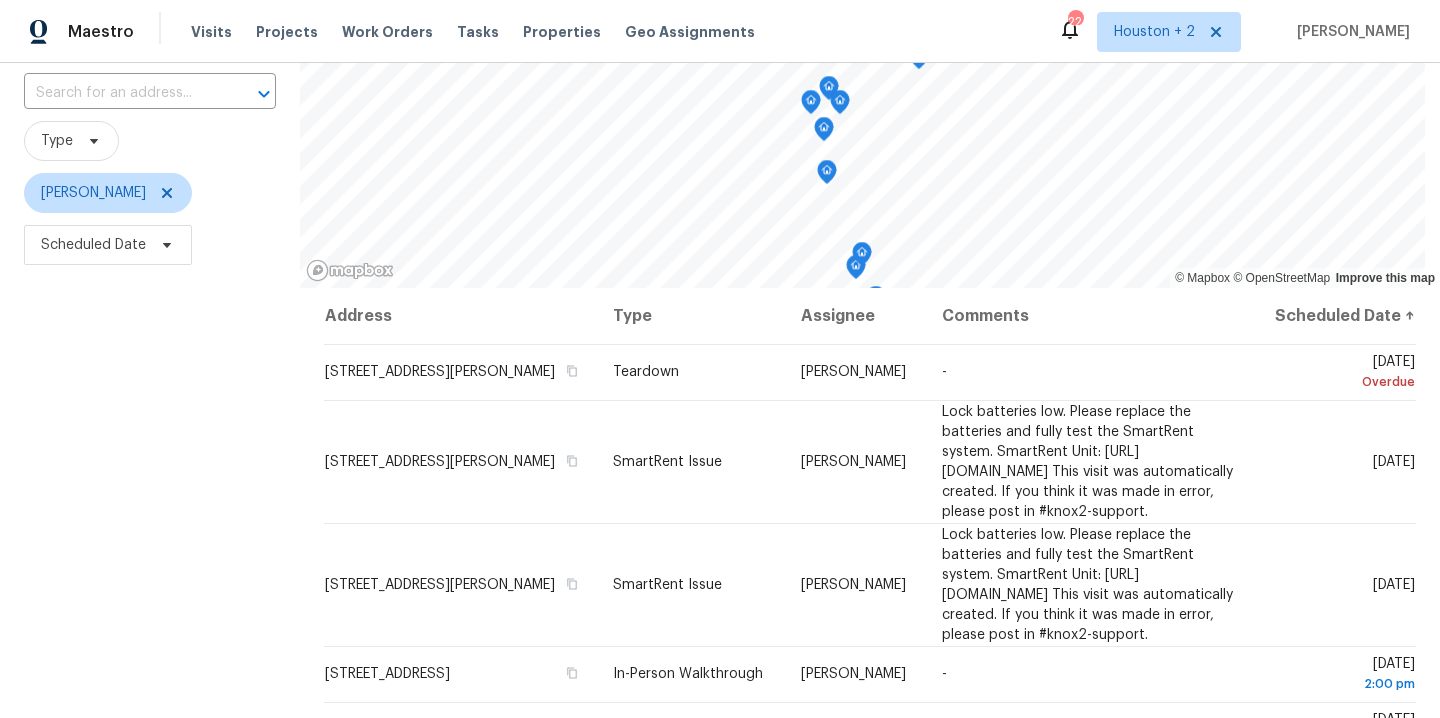 scroll, scrollTop: 136, scrollLeft: 0, axis: vertical 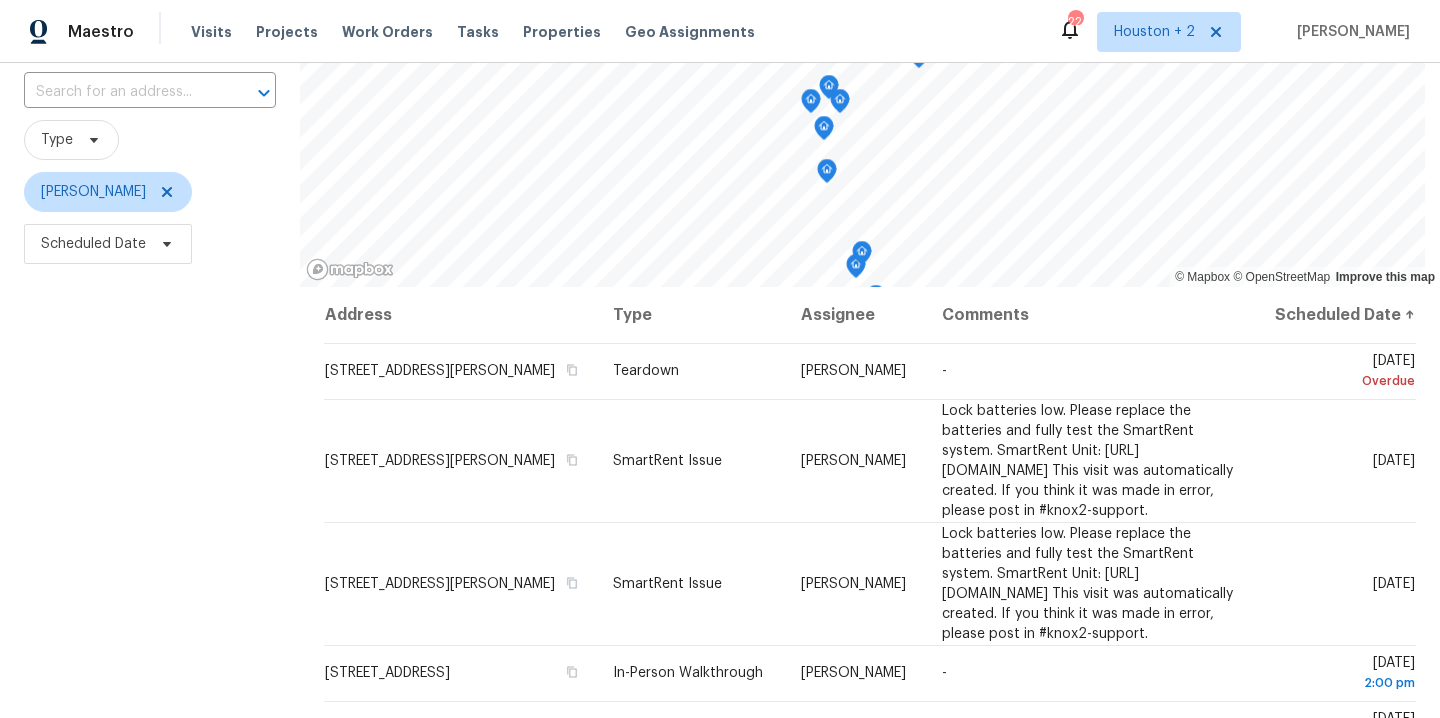 click at bounding box center (862, 256) 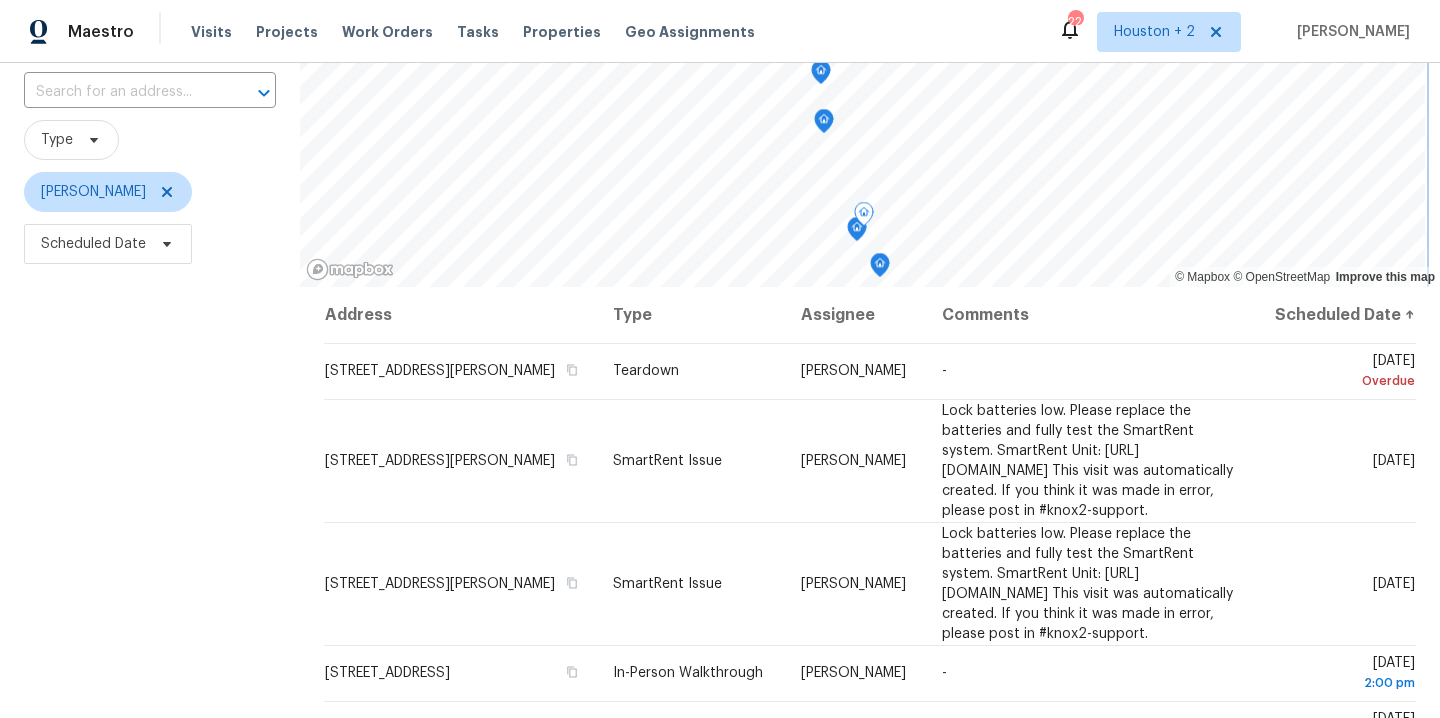 click at bounding box center [864, 217] 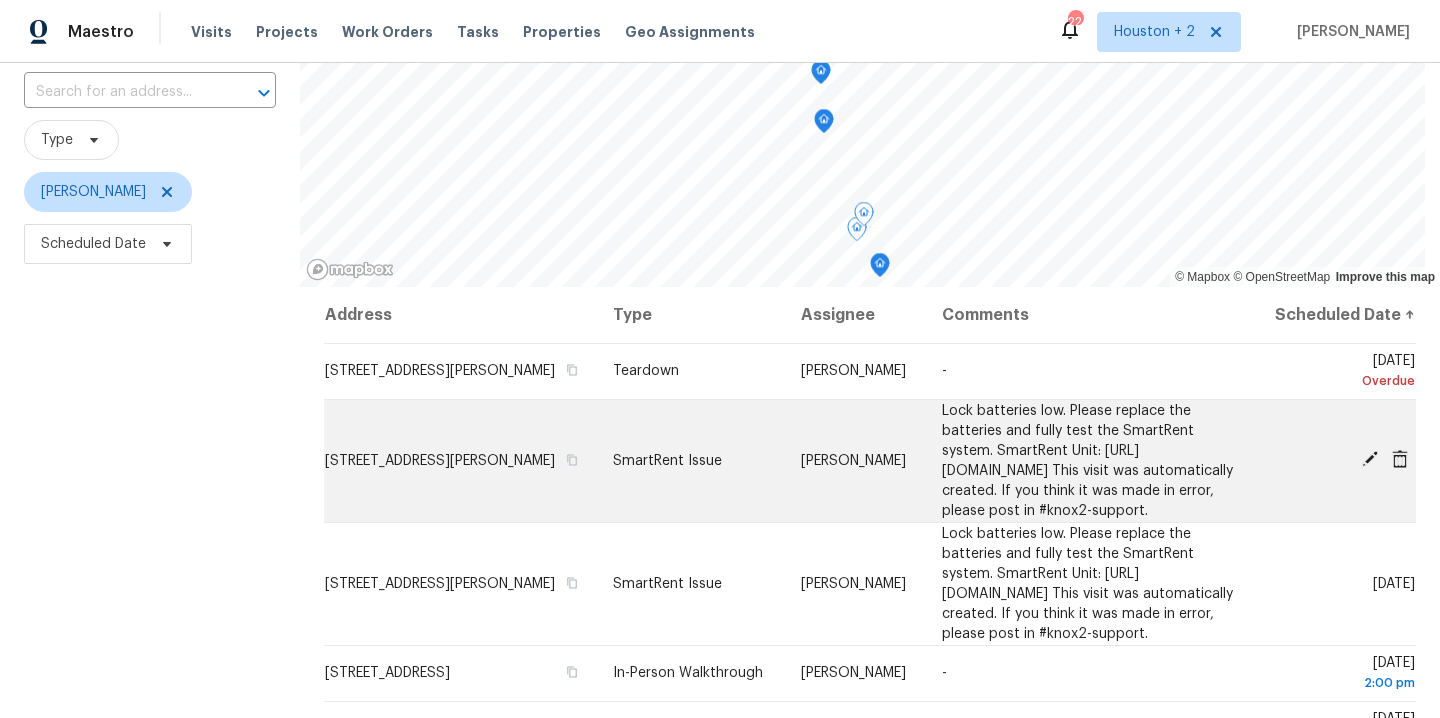 click 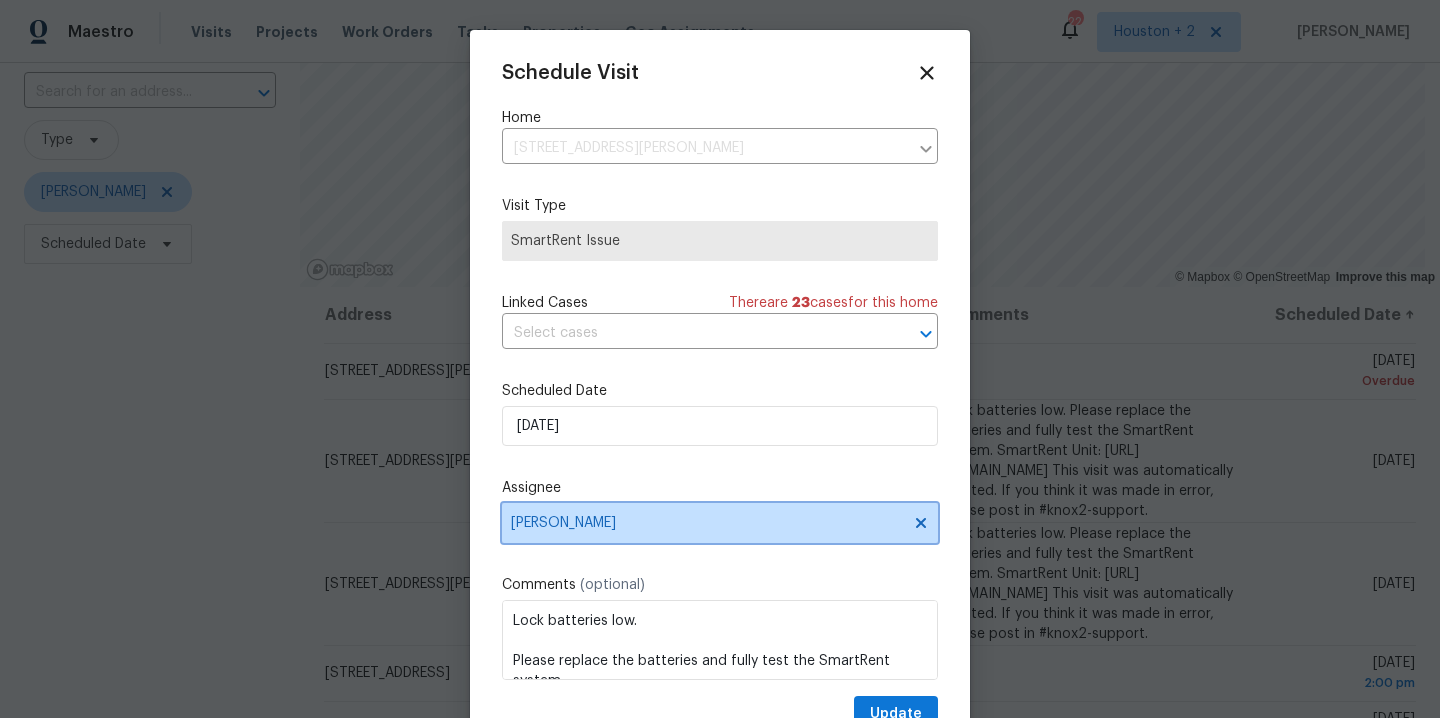 click on "[PERSON_NAME]" at bounding box center [707, 523] 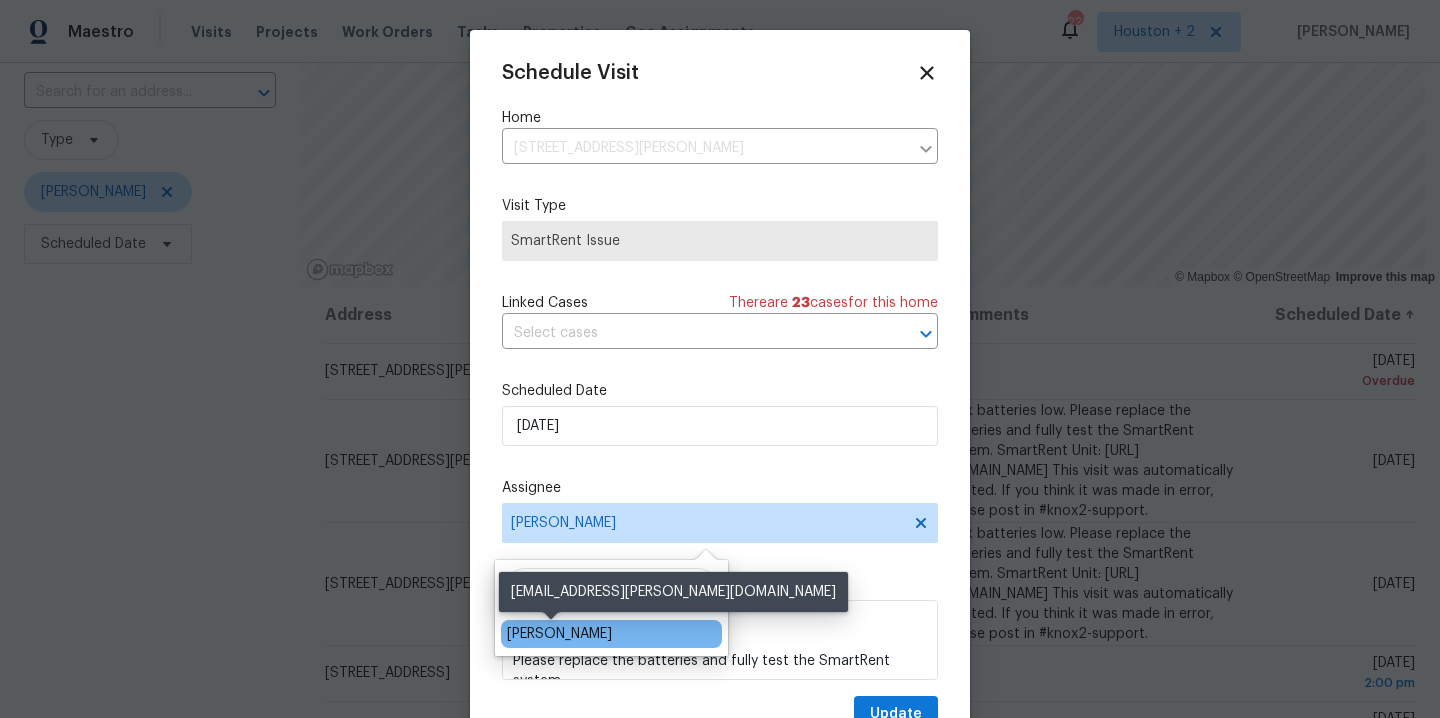 type on "Navi" 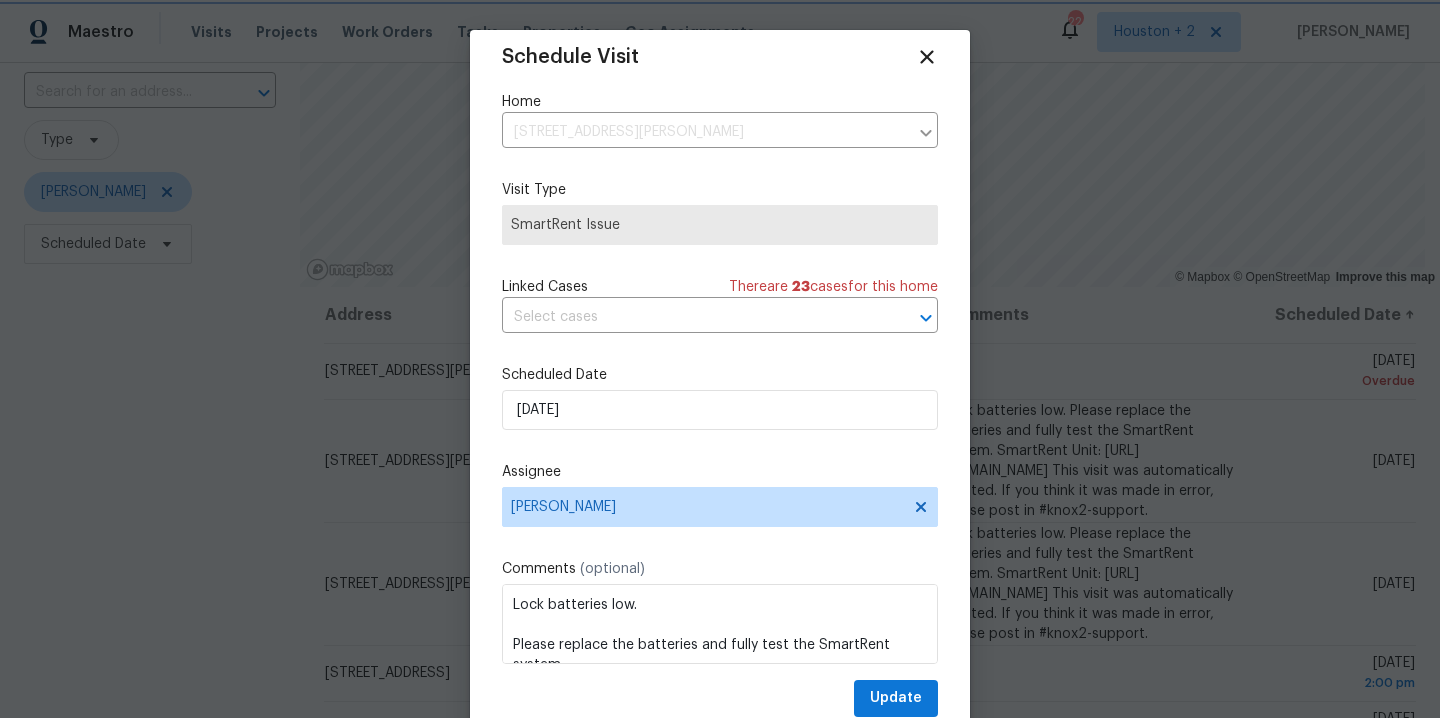 scroll, scrollTop: 36, scrollLeft: 0, axis: vertical 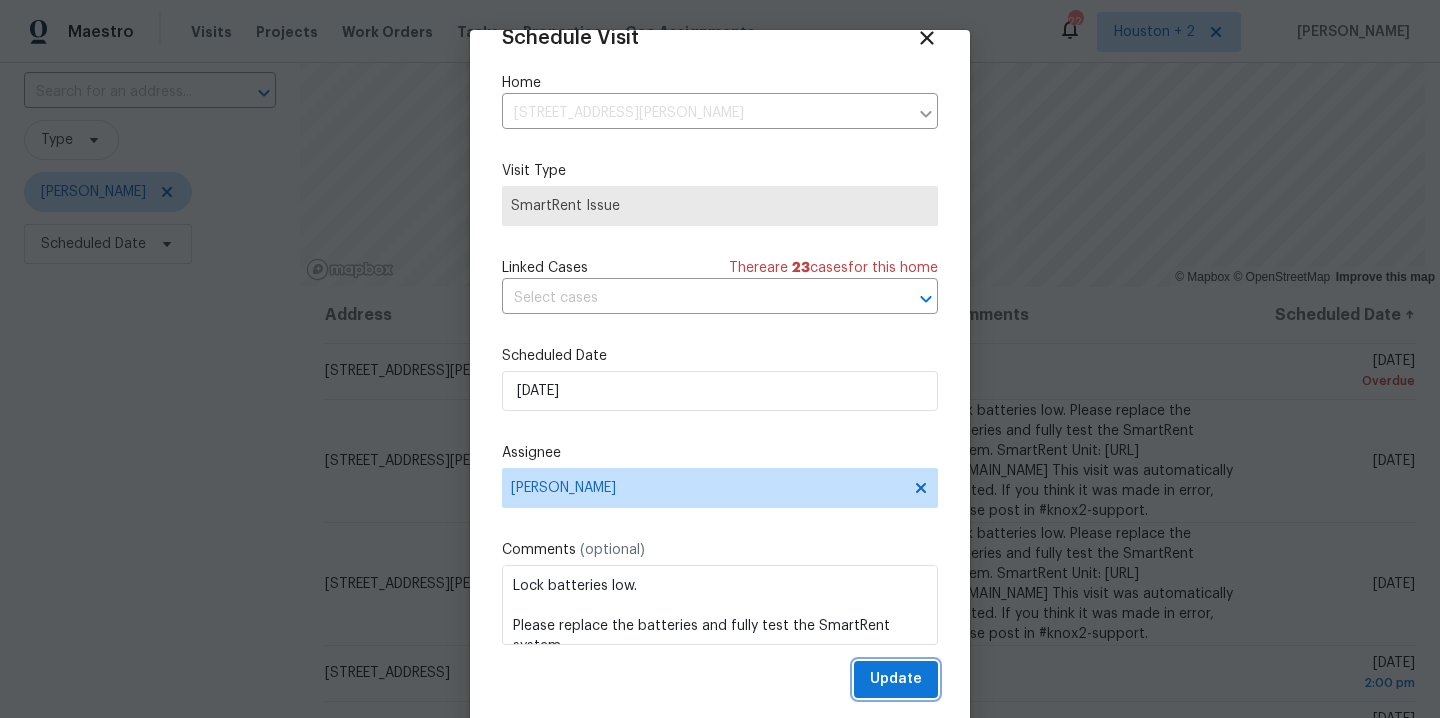 click on "Update" at bounding box center [896, 679] 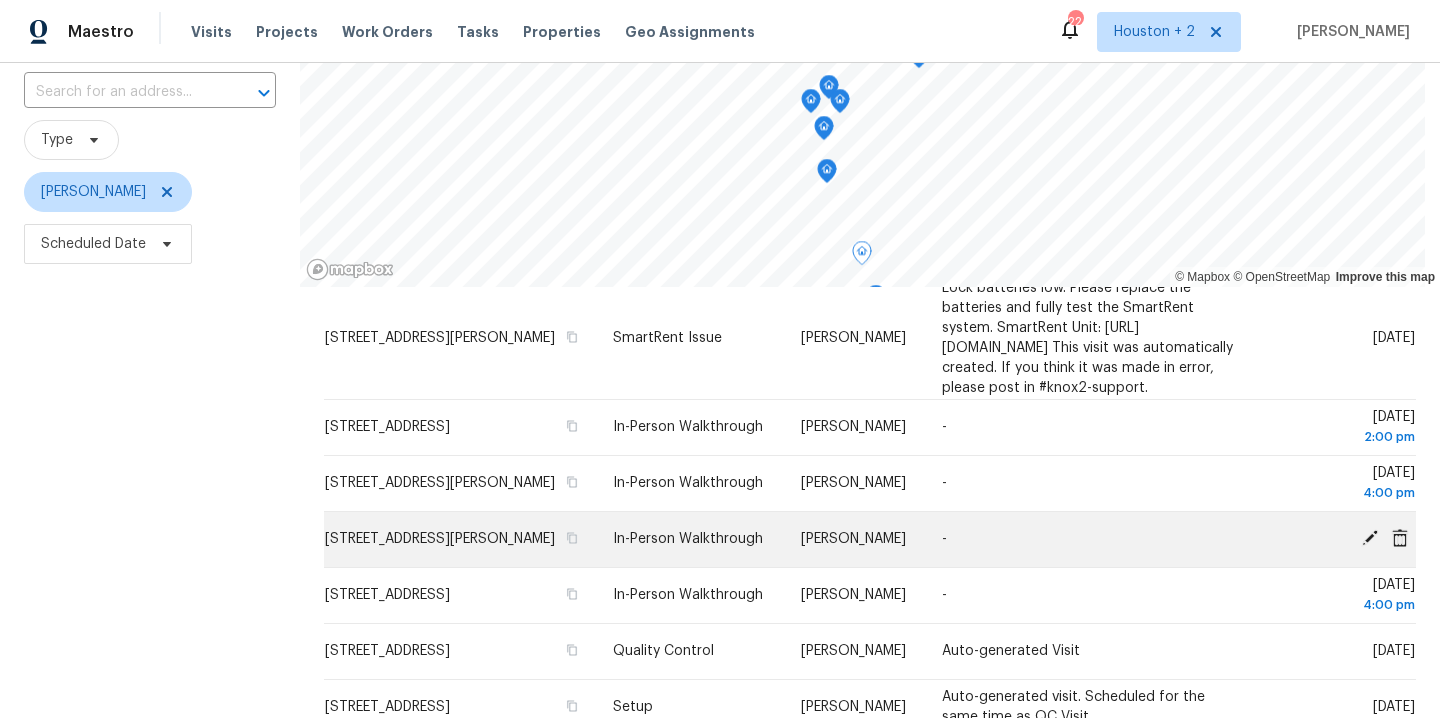 scroll, scrollTop: 127, scrollLeft: 0, axis: vertical 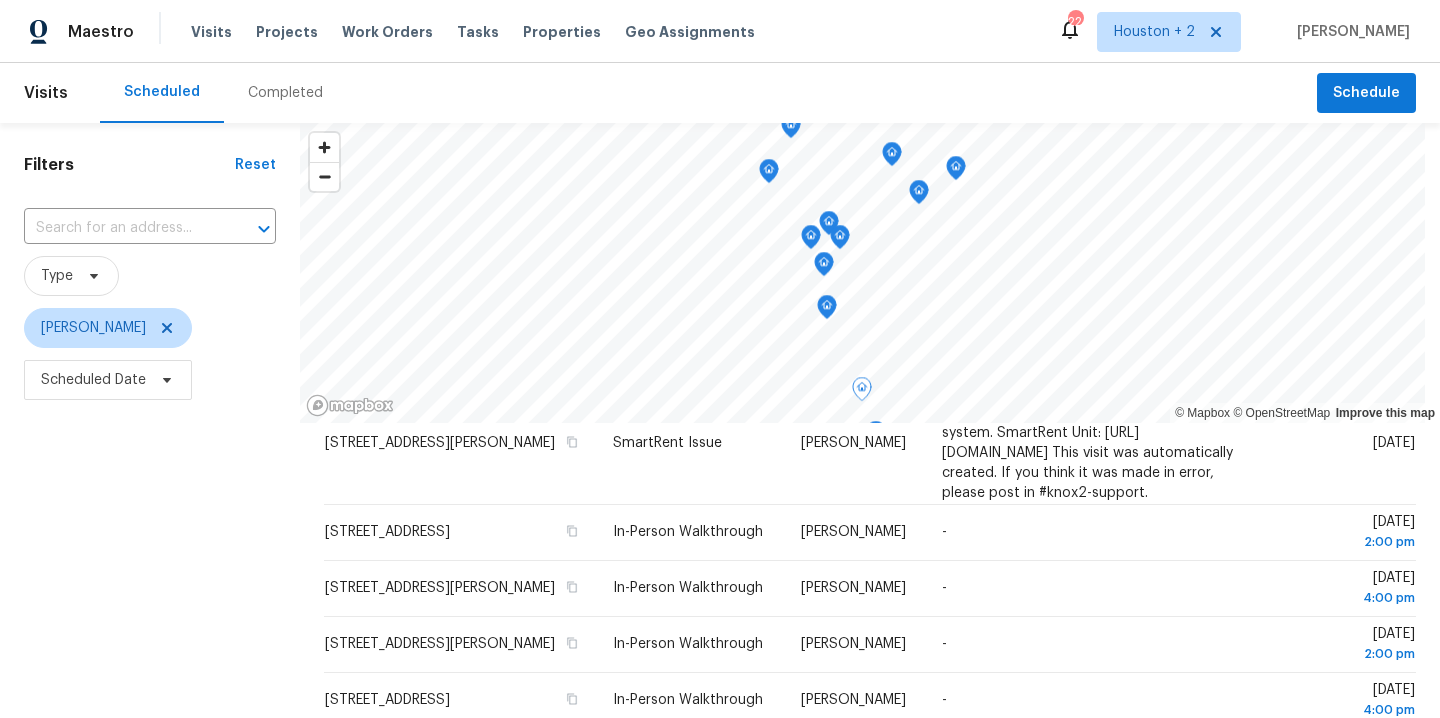 click 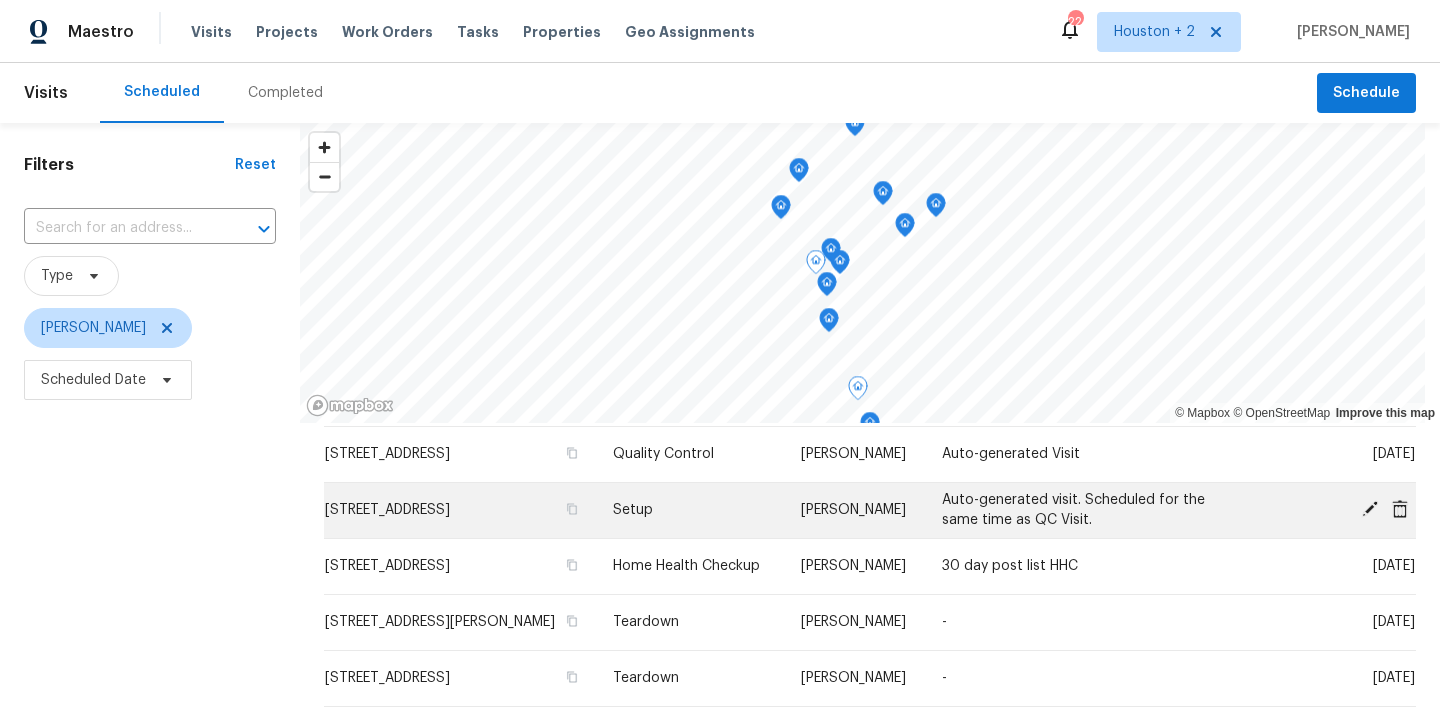 scroll, scrollTop: 497, scrollLeft: 0, axis: vertical 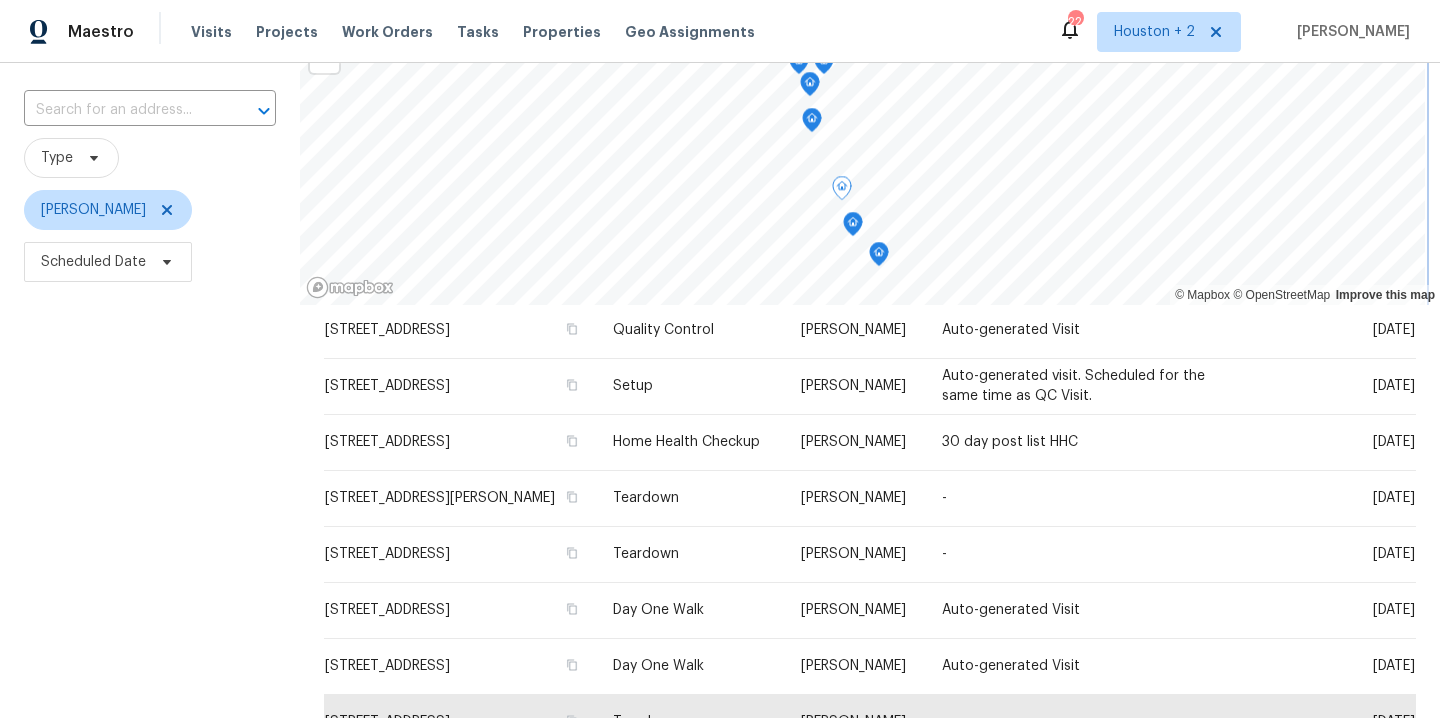 click 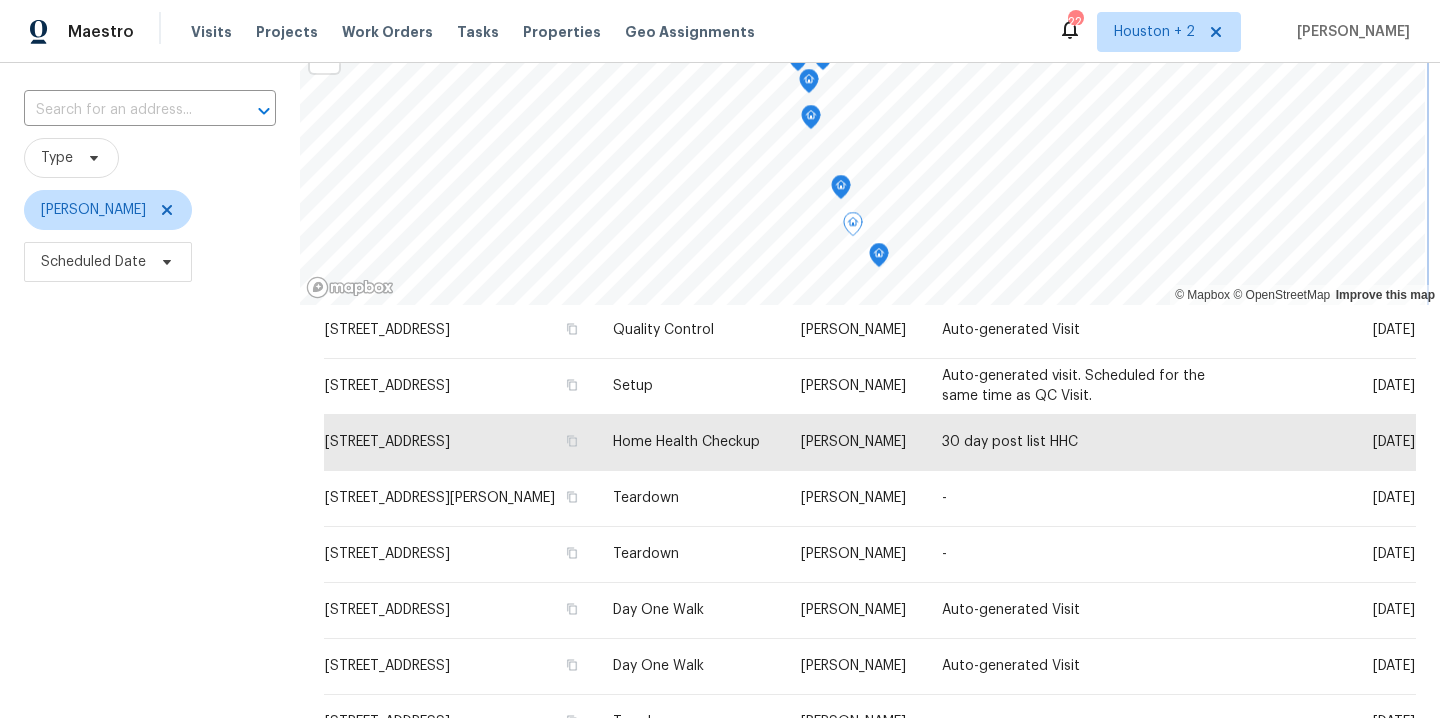 click 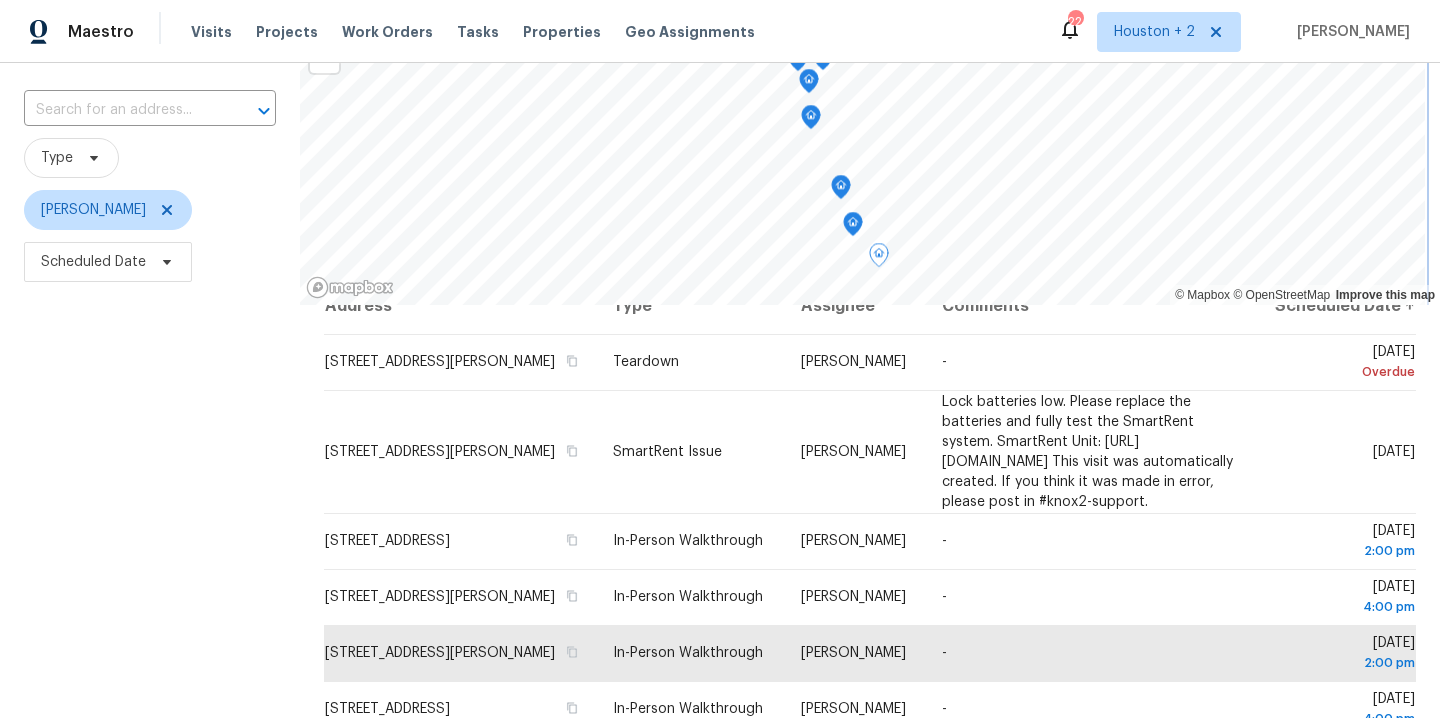scroll, scrollTop: 0, scrollLeft: 0, axis: both 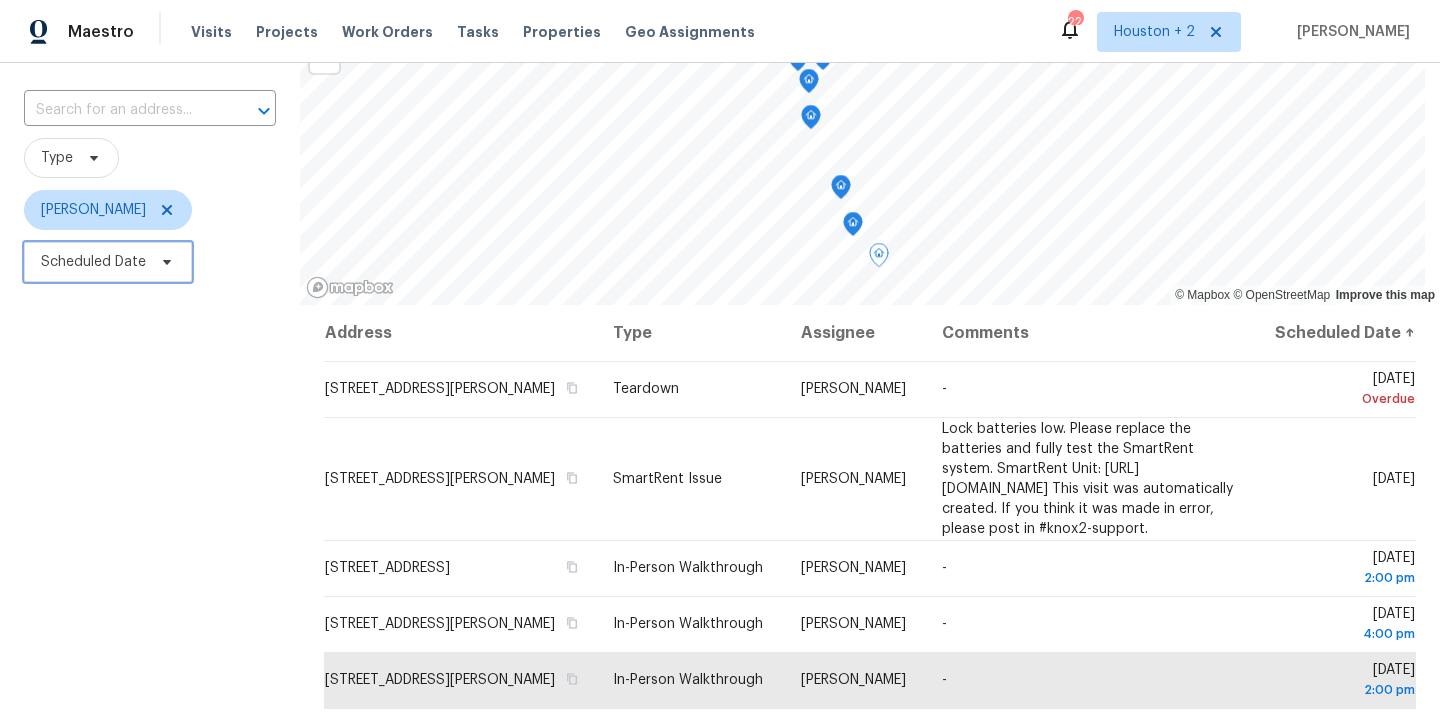 click on "Scheduled Date" at bounding box center [93, 262] 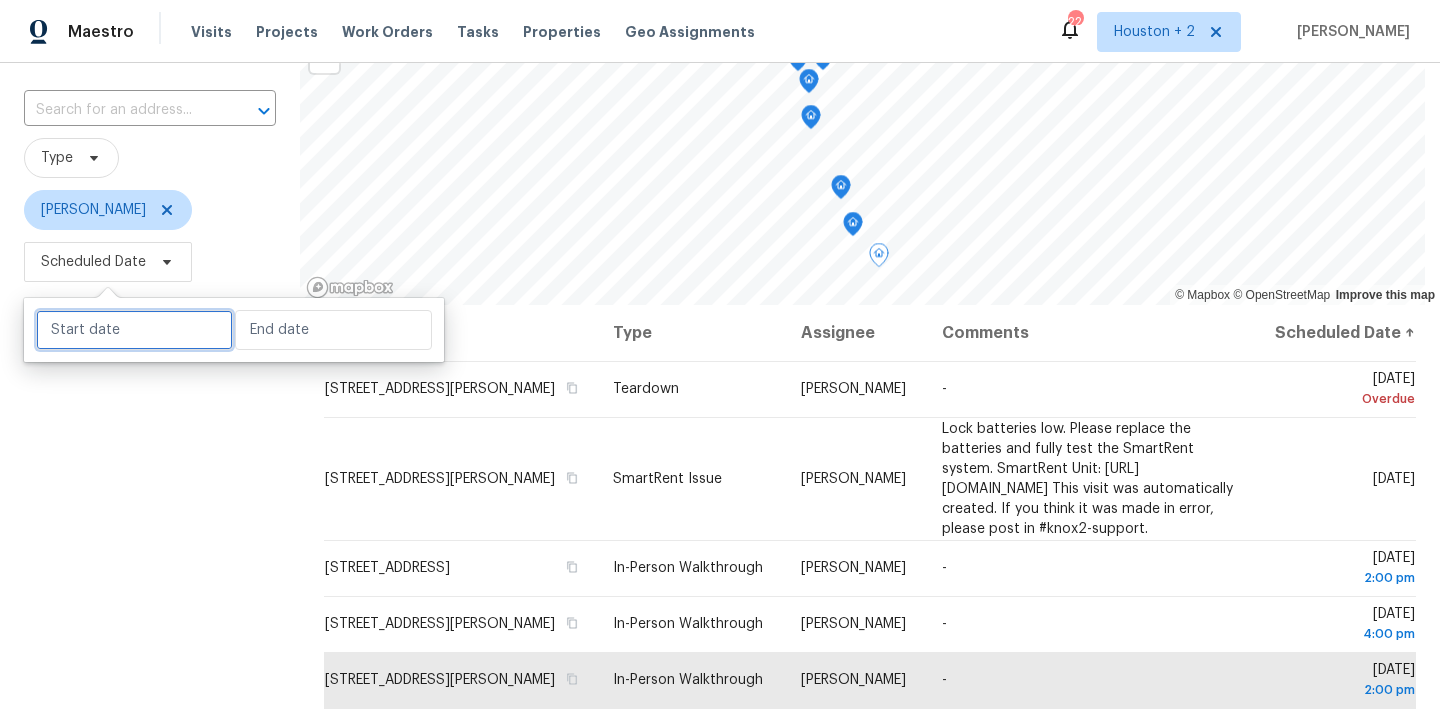 select on "6" 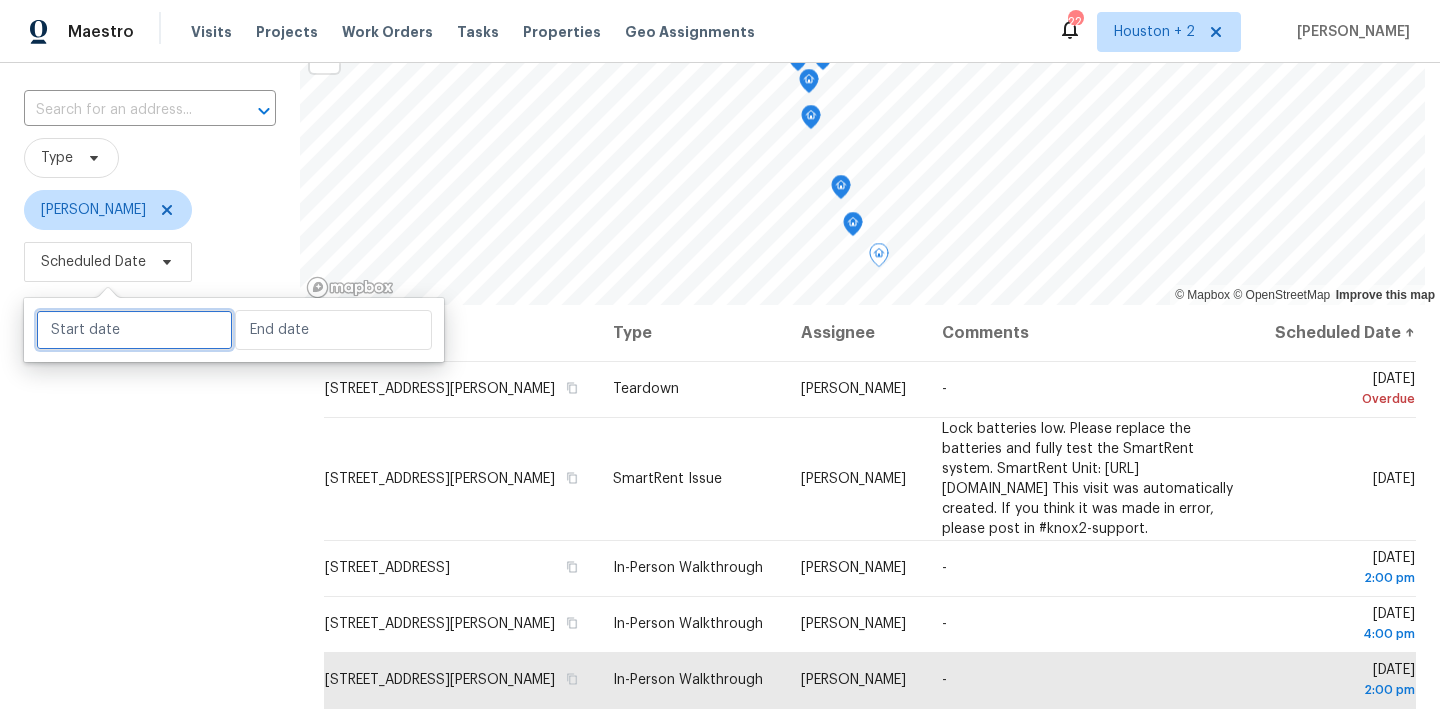 select on "7" 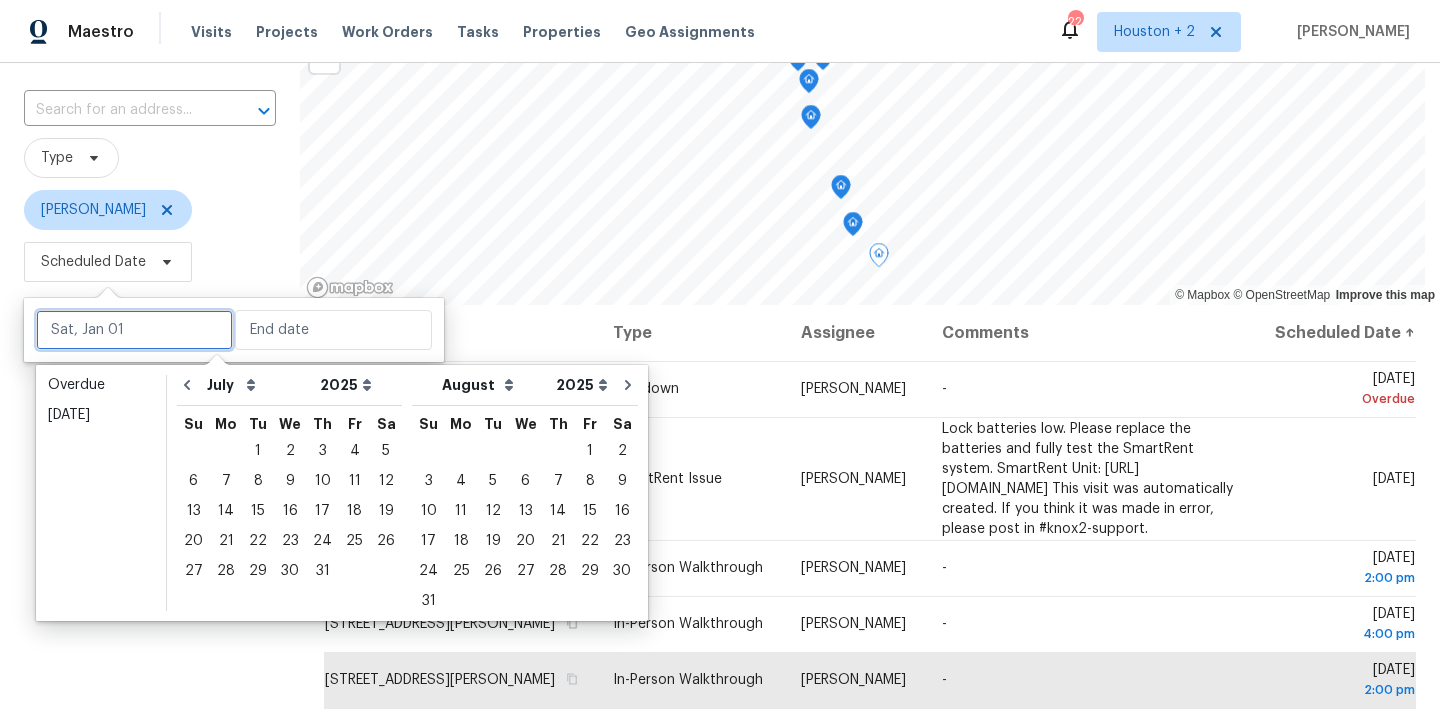 click at bounding box center [134, 330] 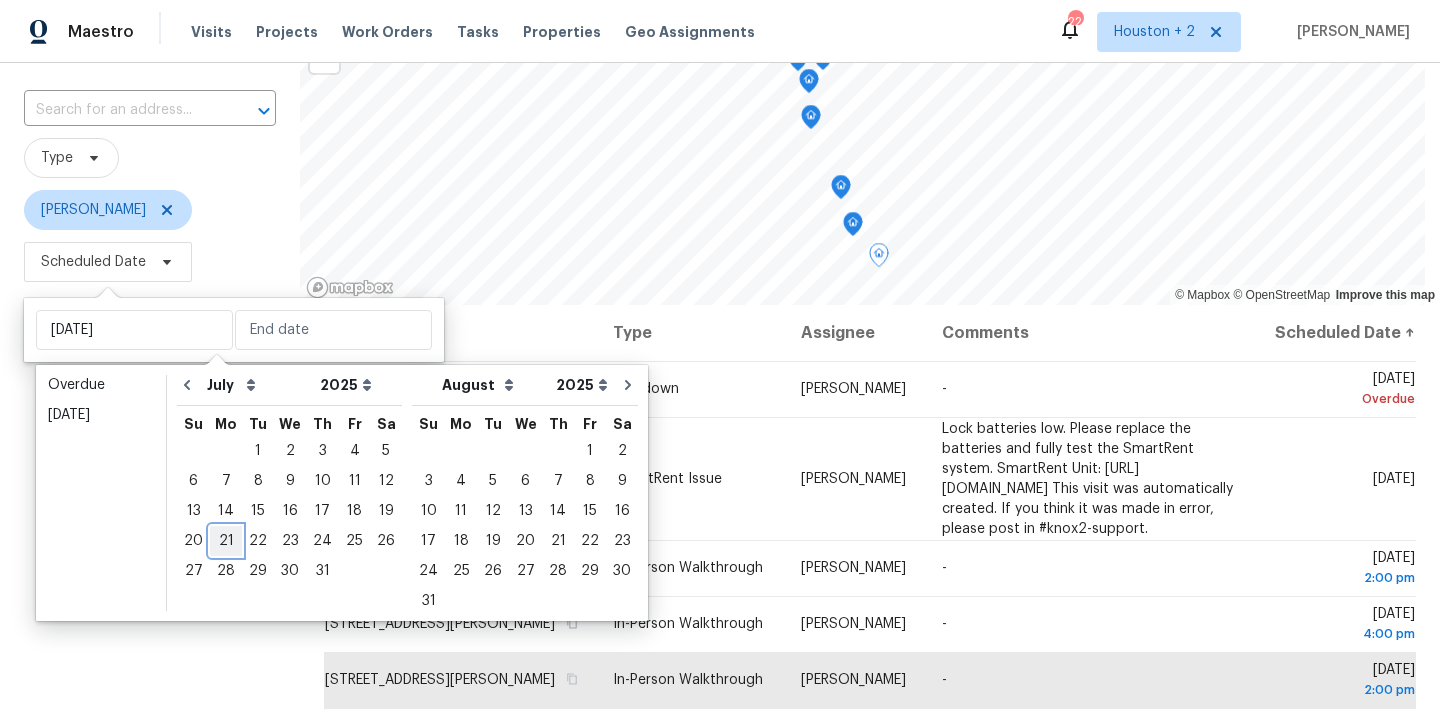 click on "21" at bounding box center [226, 541] 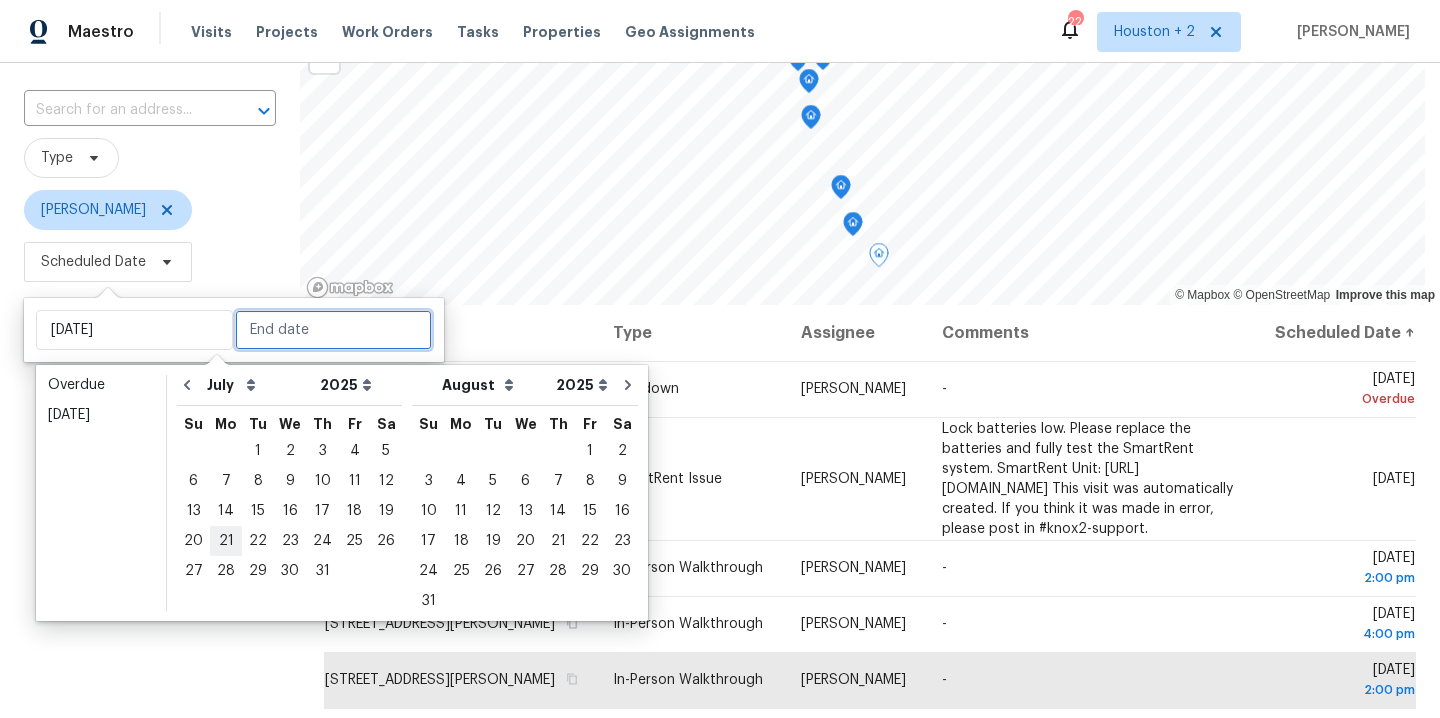 type on "Mon, Jul 21" 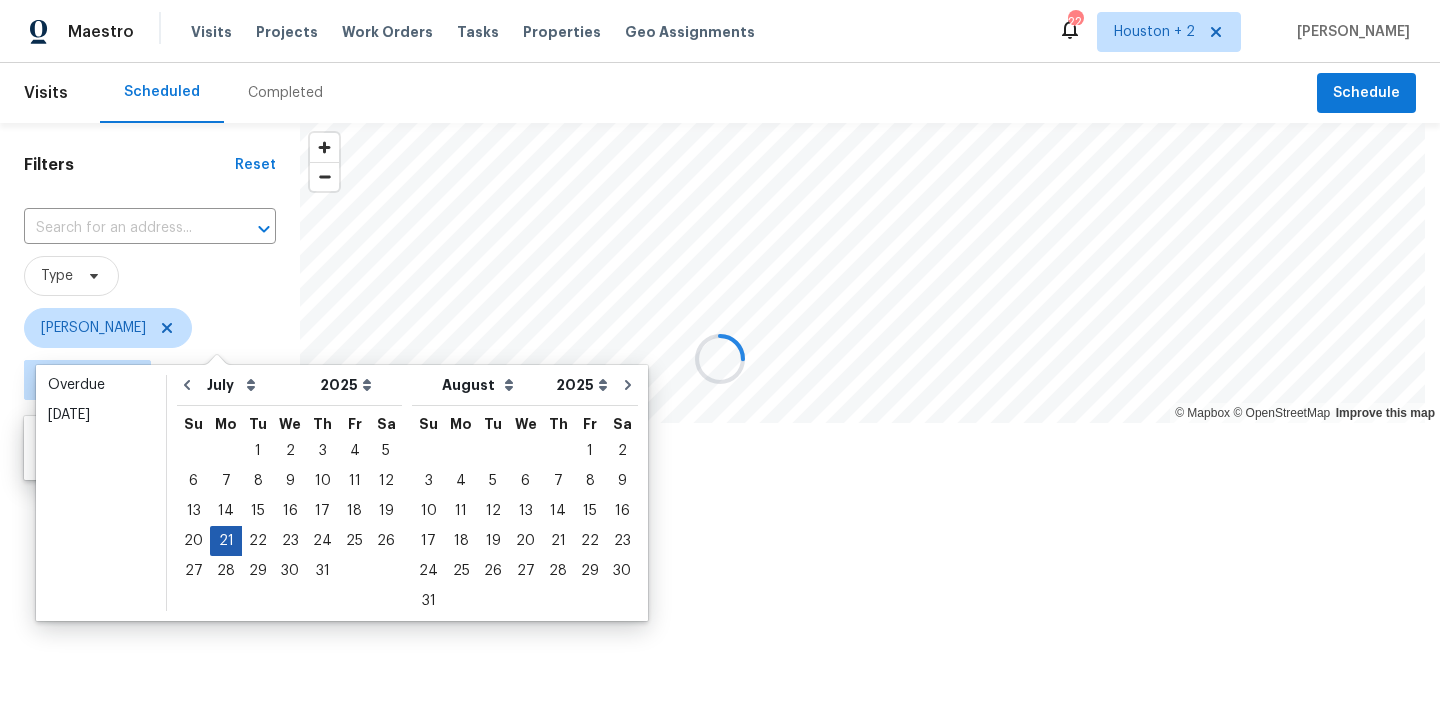 scroll, scrollTop: 0, scrollLeft: 0, axis: both 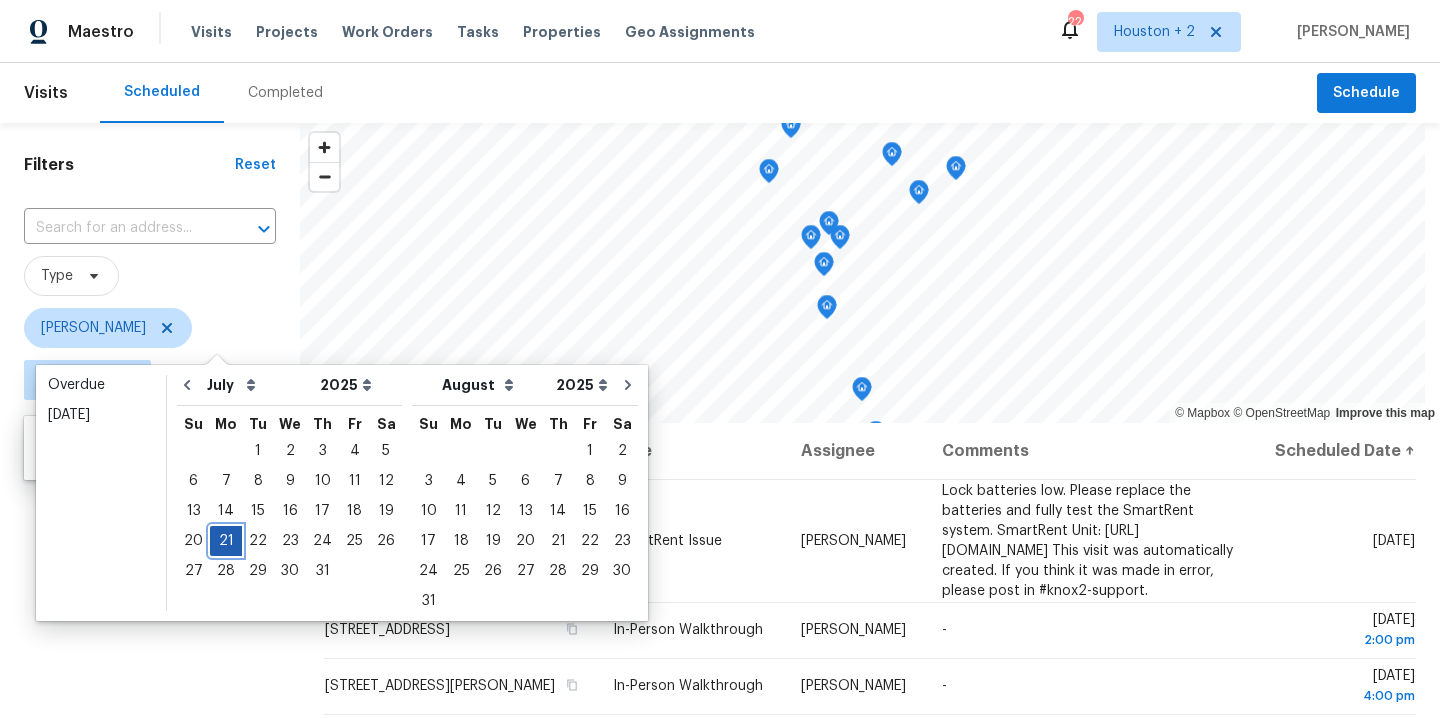 click on "21" at bounding box center (226, 541) 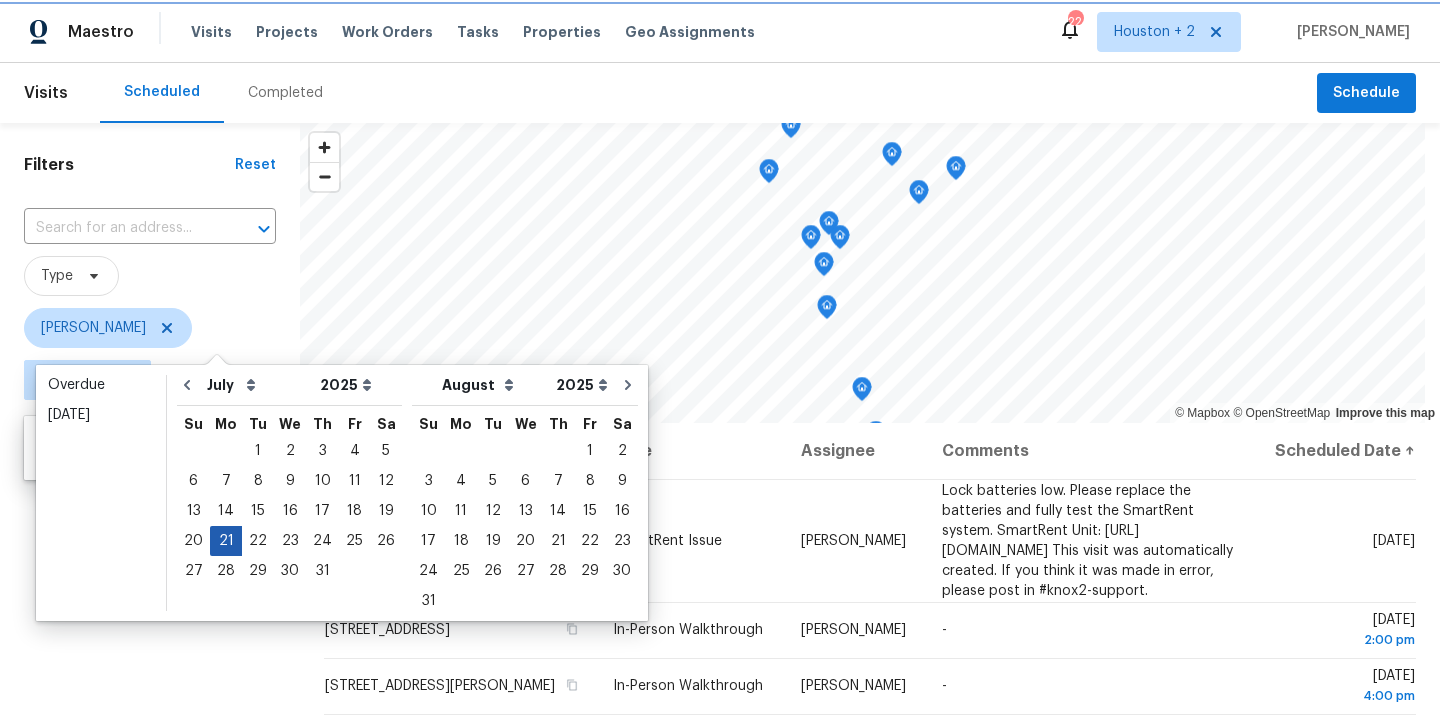 type on "Mon, Jul 21" 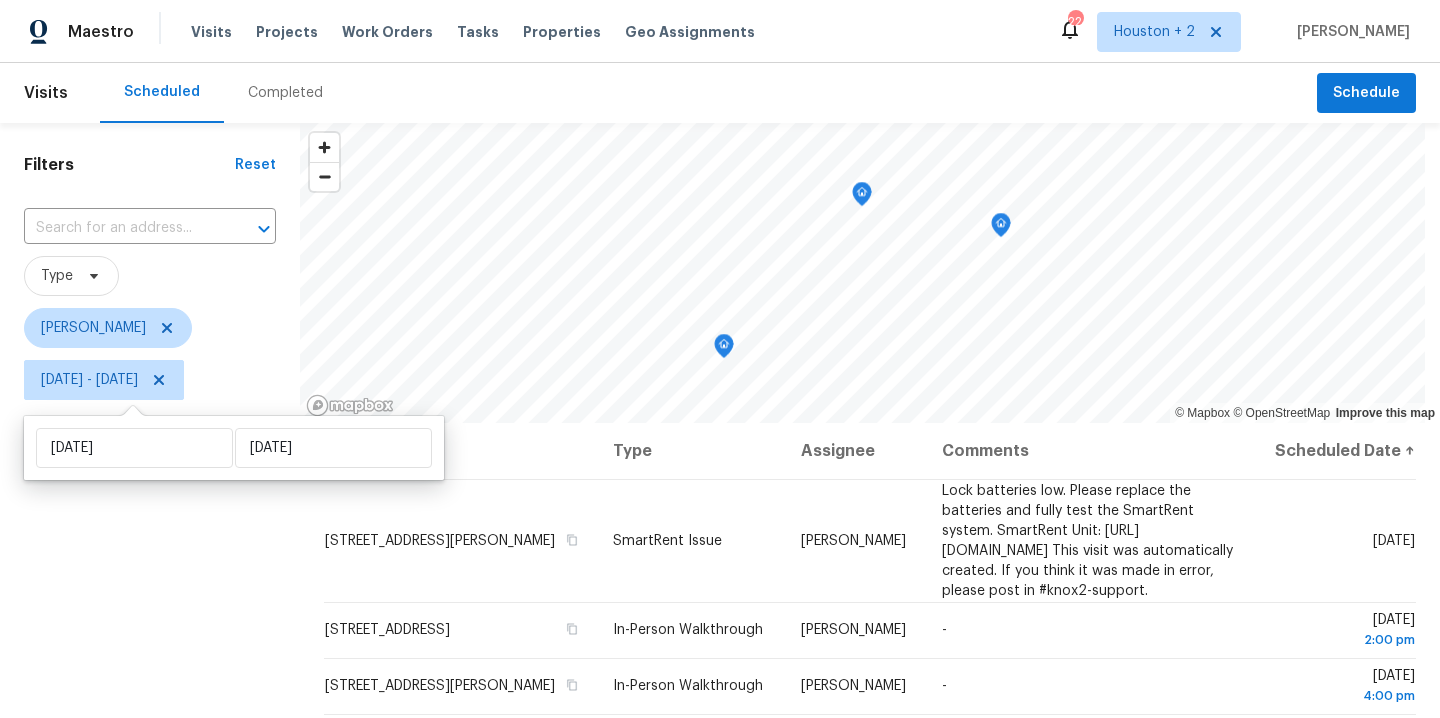 click on "Filters Reset ​ Type Andy Taylor Mon, Jul 21 - Mon, Jul 21" at bounding box center (150, 560) 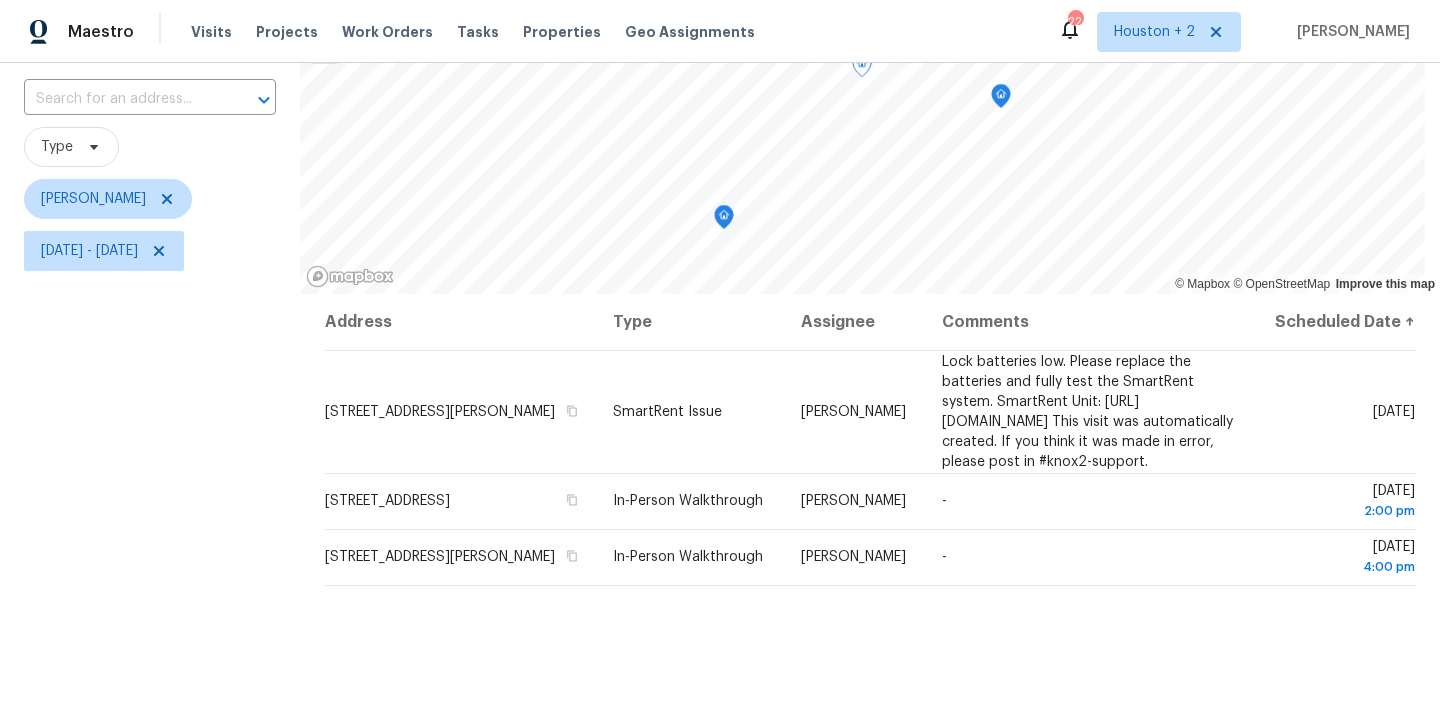 scroll, scrollTop: 61, scrollLeft: 0, axis: vertical 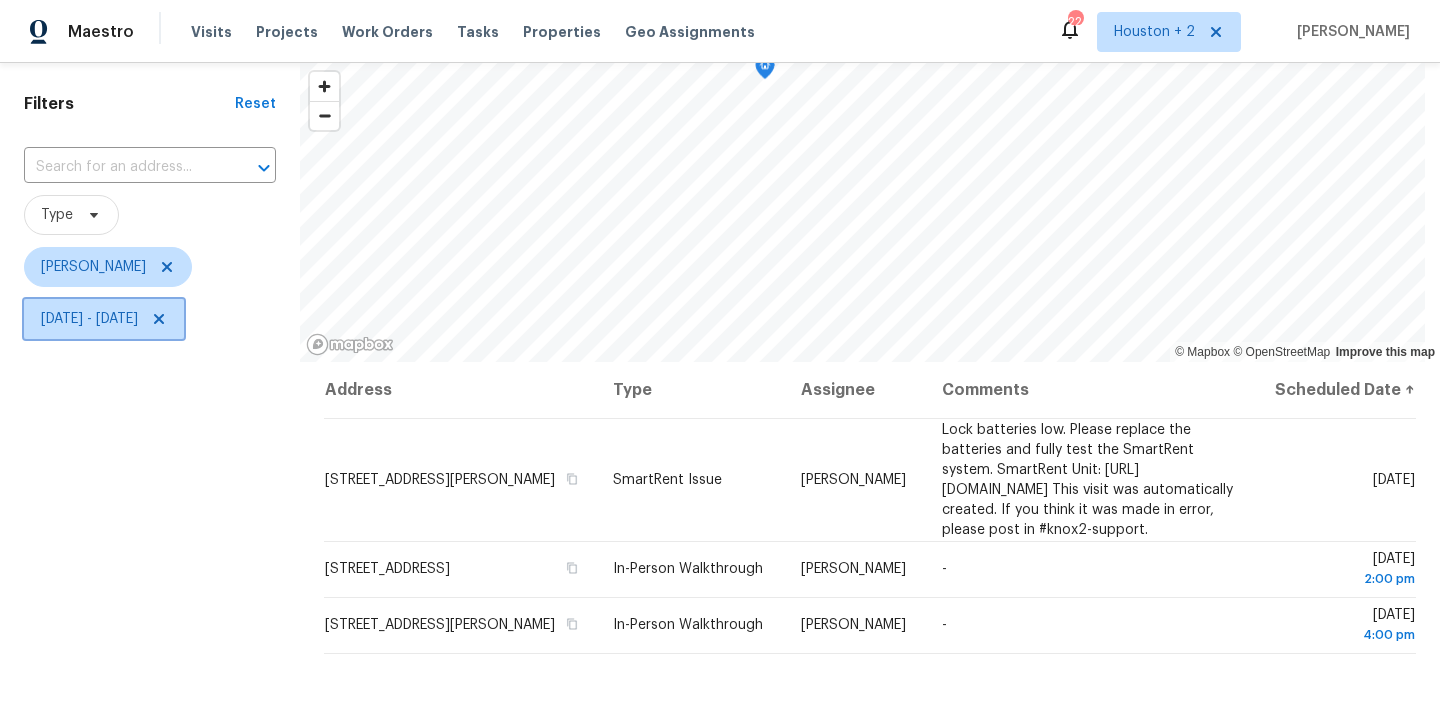 click 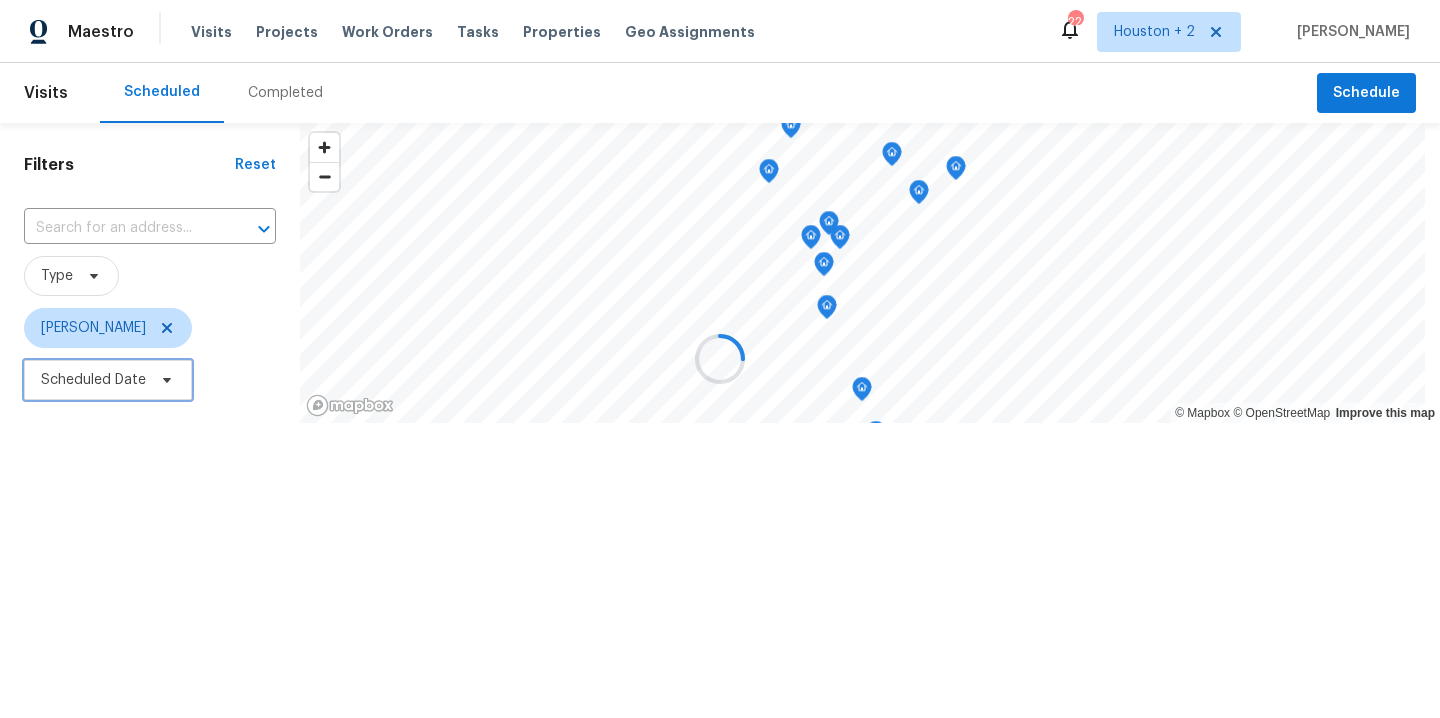 scroll, scrollTop: 0, scrollLeft: 0, axis: both 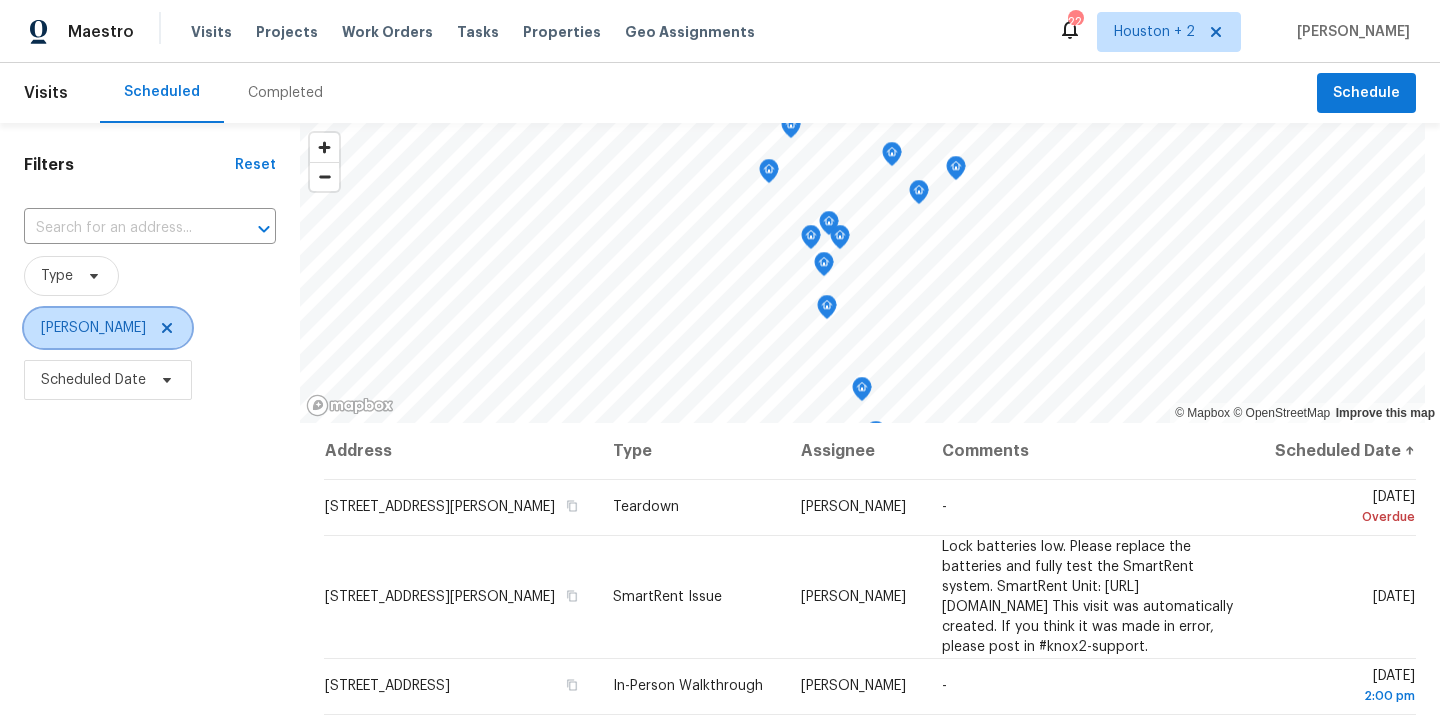 click 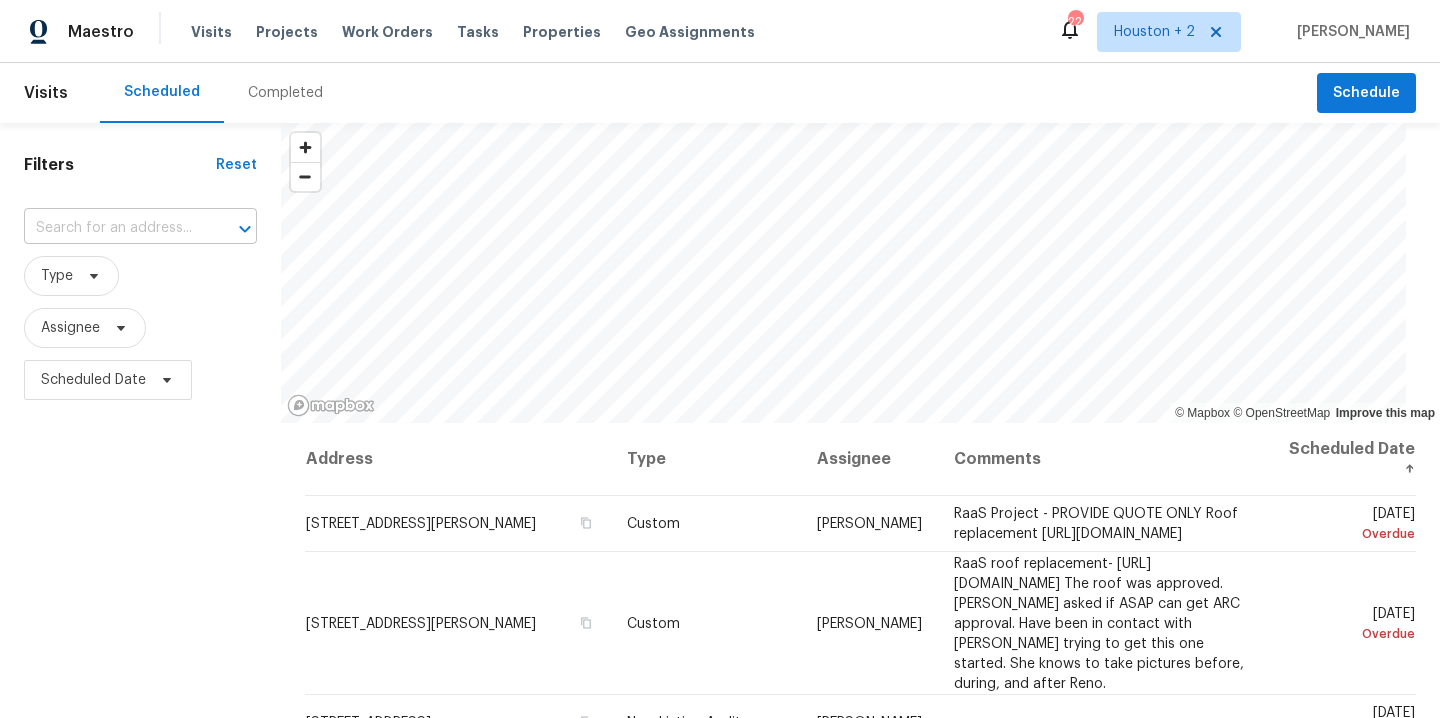 click at bounding box center (112, 228) 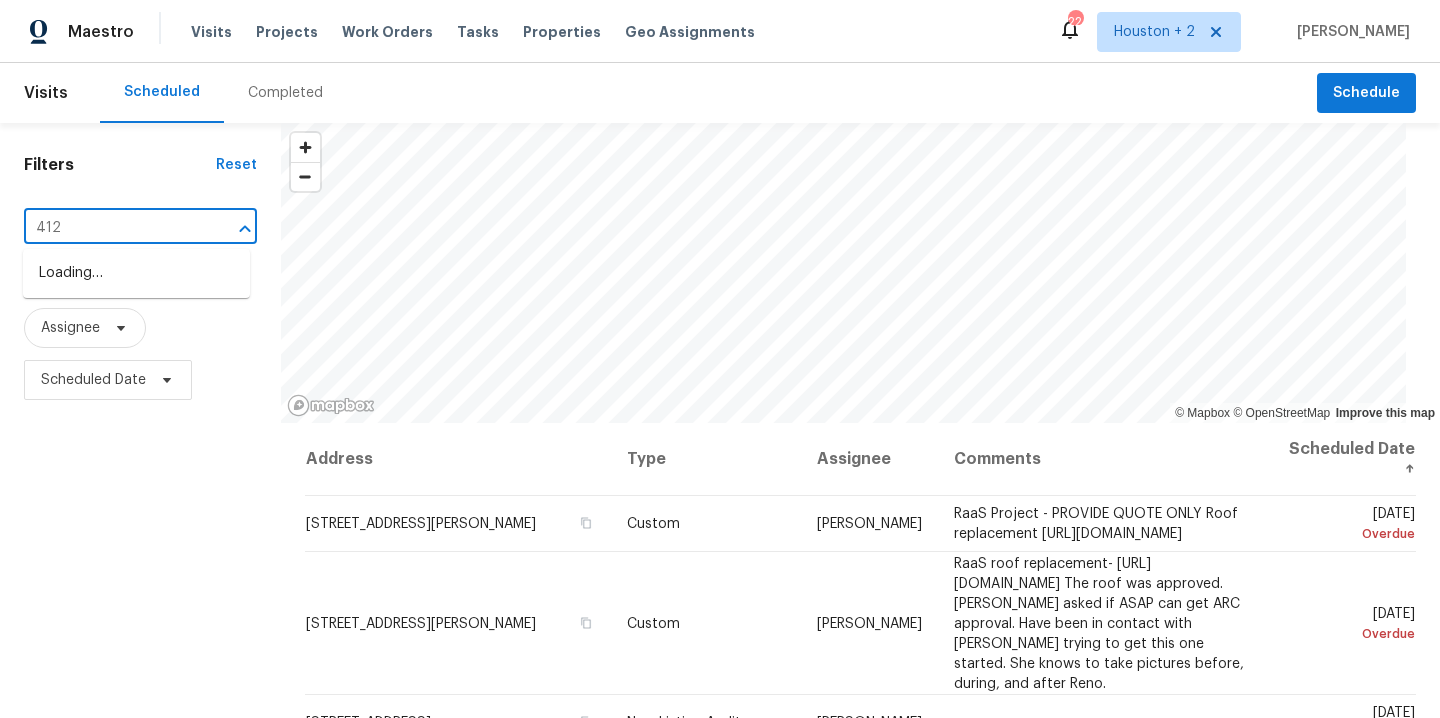 type on "412 p" 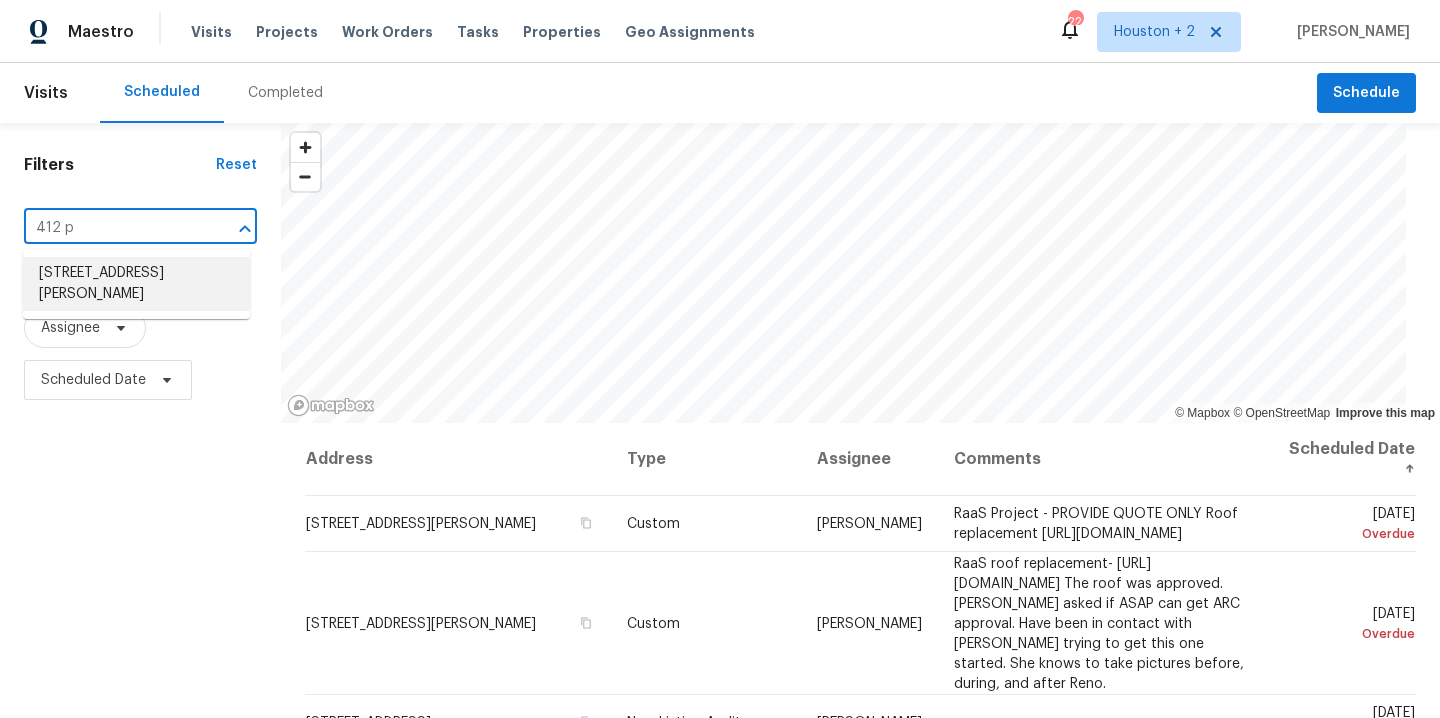 click on "412 Pecan Grv, Dickinson, TX 77539" at bounding box center (136, 284) 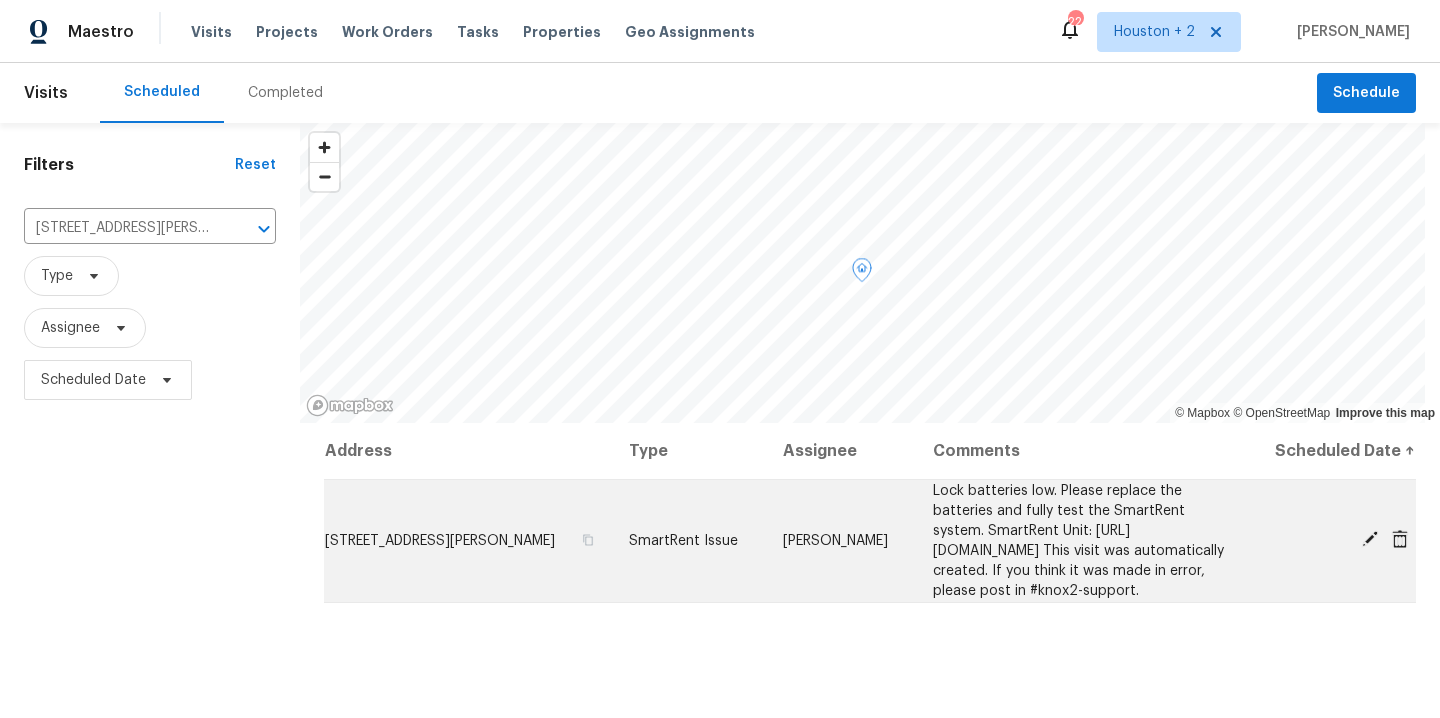 click 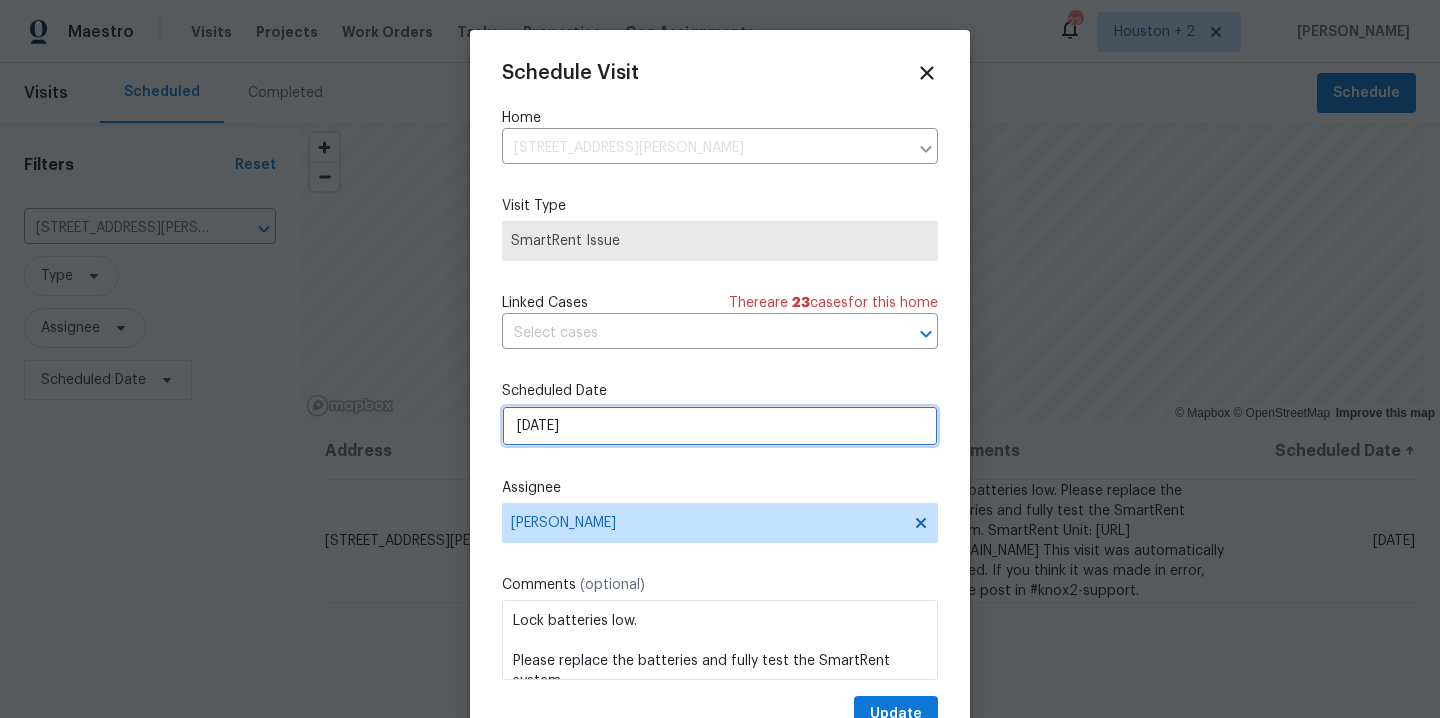 click on "[DATE]" at bounding box center [720, 426] 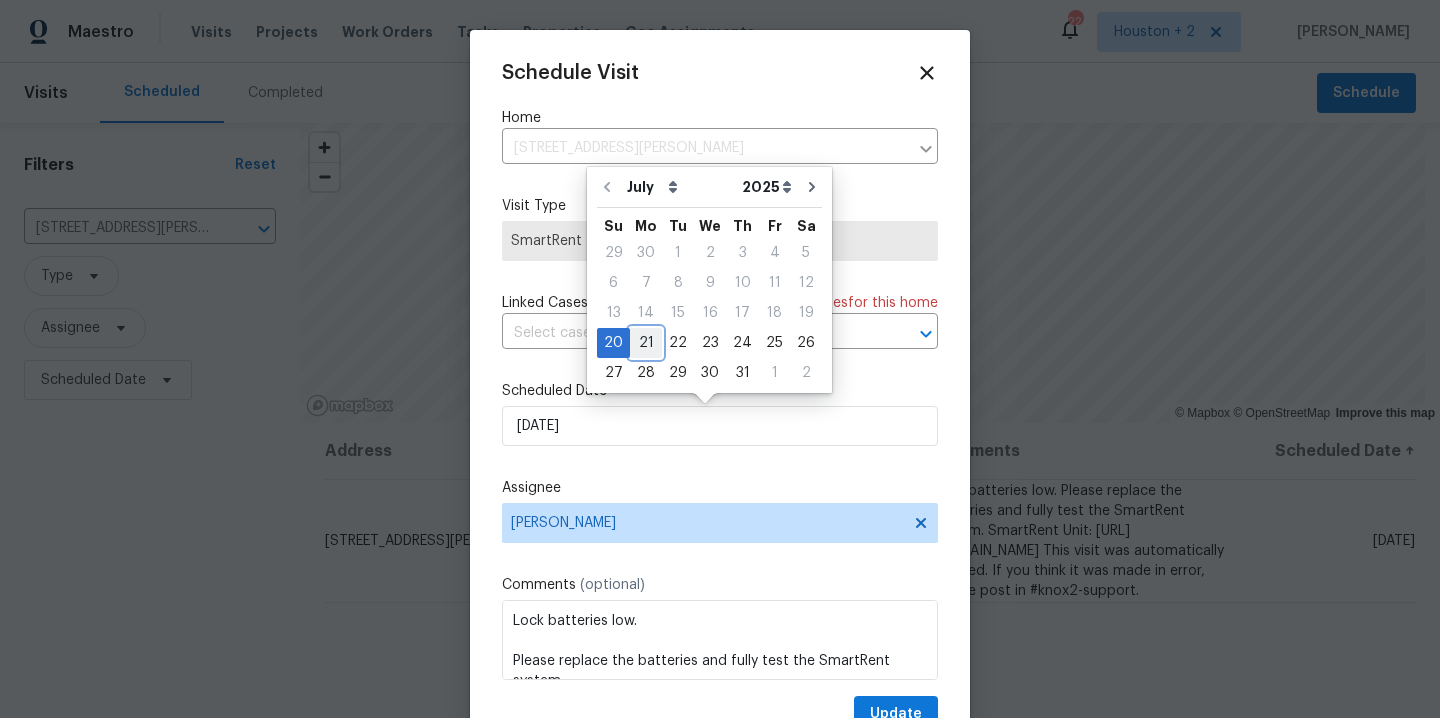 click on "21" at bounding box center (646, 343) 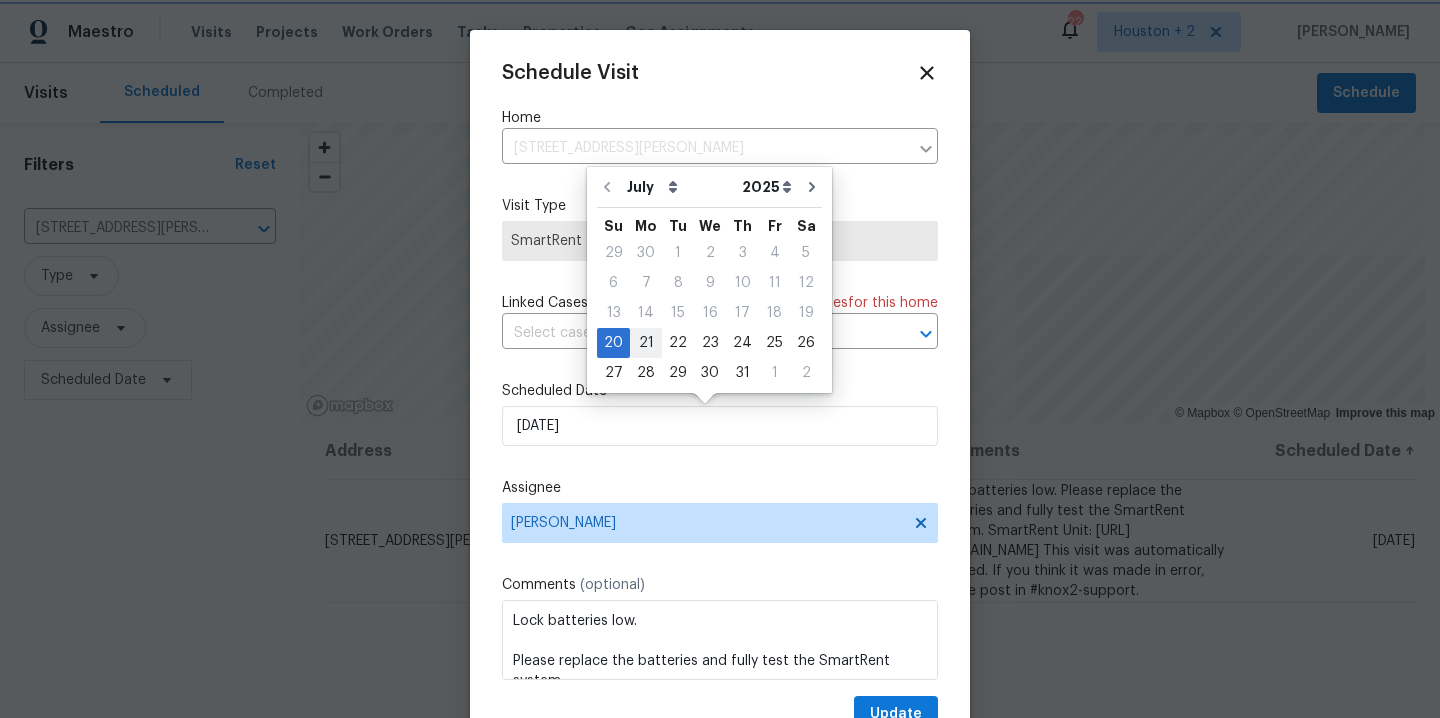 type on "[DATE]" 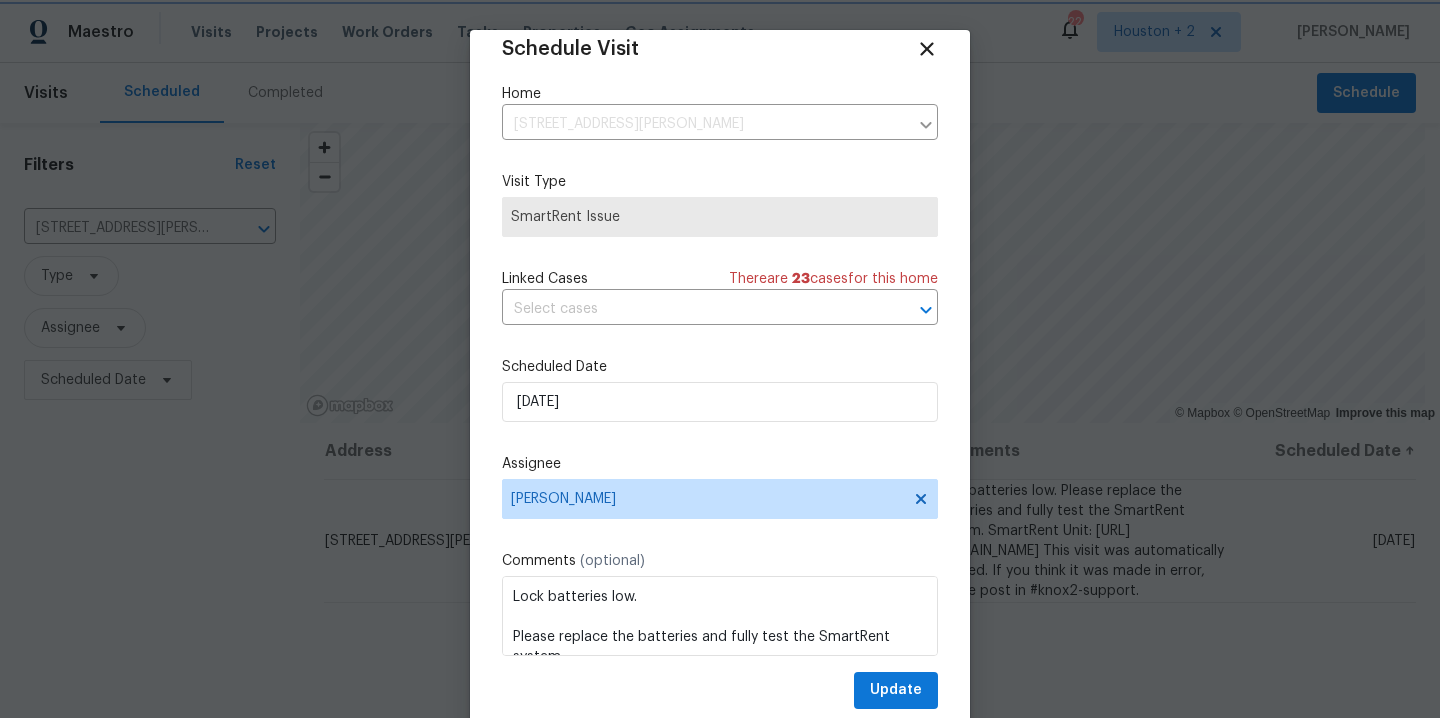 scroll, scrollTop: 36, scrollLeft: 0, axis: vertical 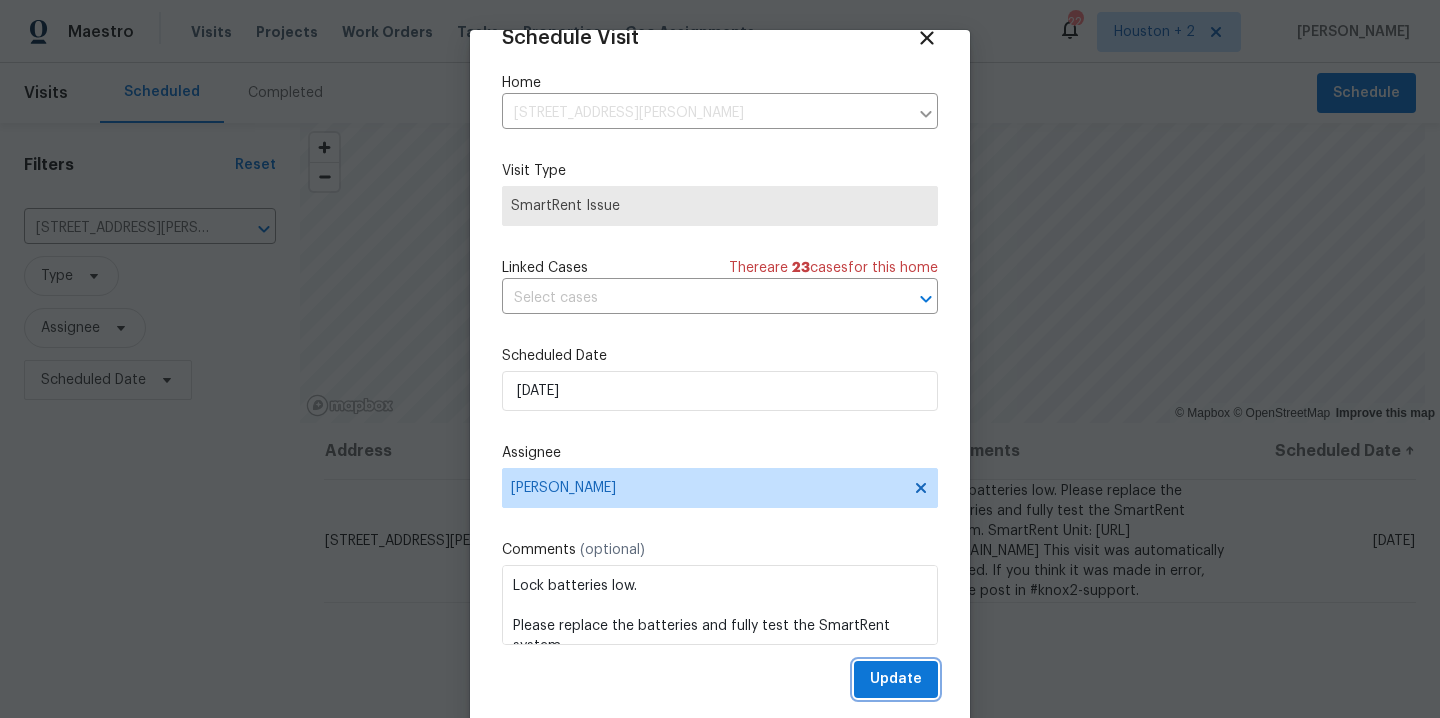 click on "Update" at bounding box center (896, 679) 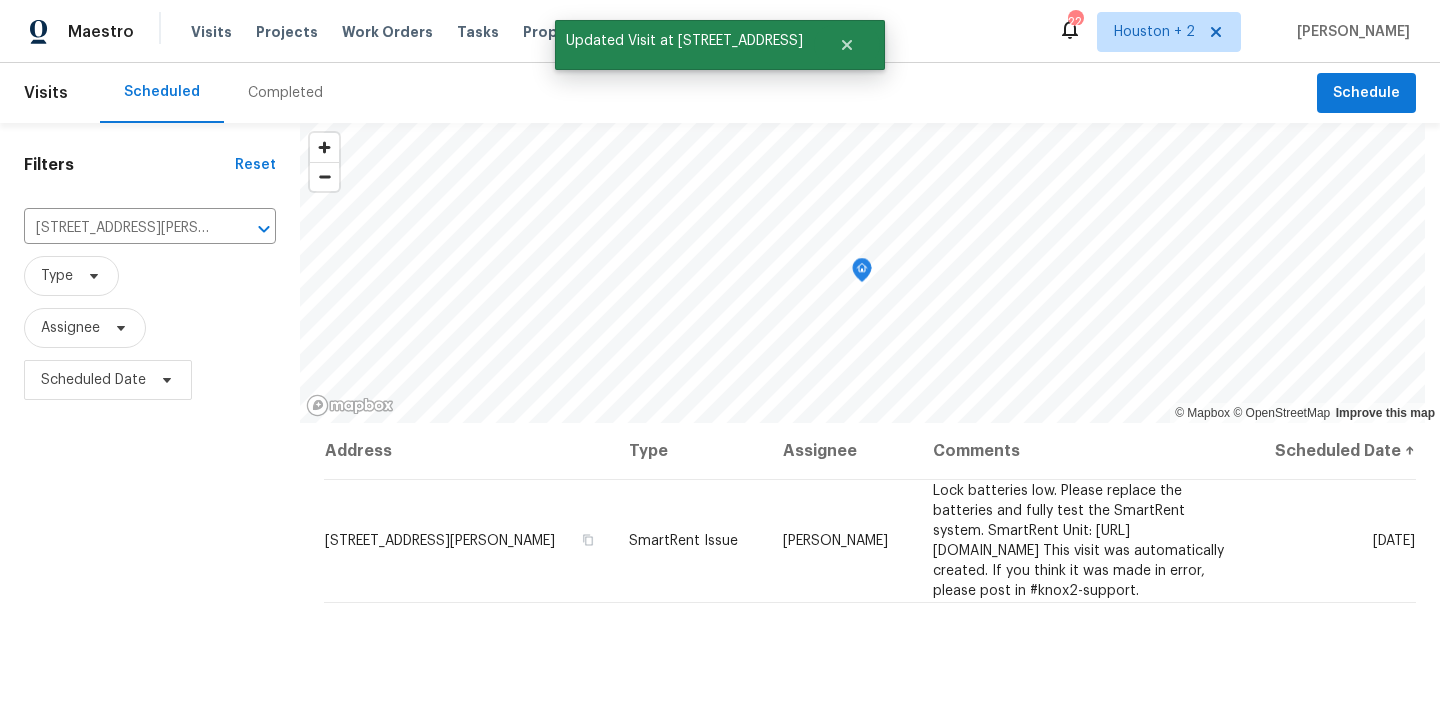 click on "Filters Reset 412 Pecan Grv, Dickinson, TX 77539 ​ Type Assignee Scheduled Date" at bounding box center [150, 560] 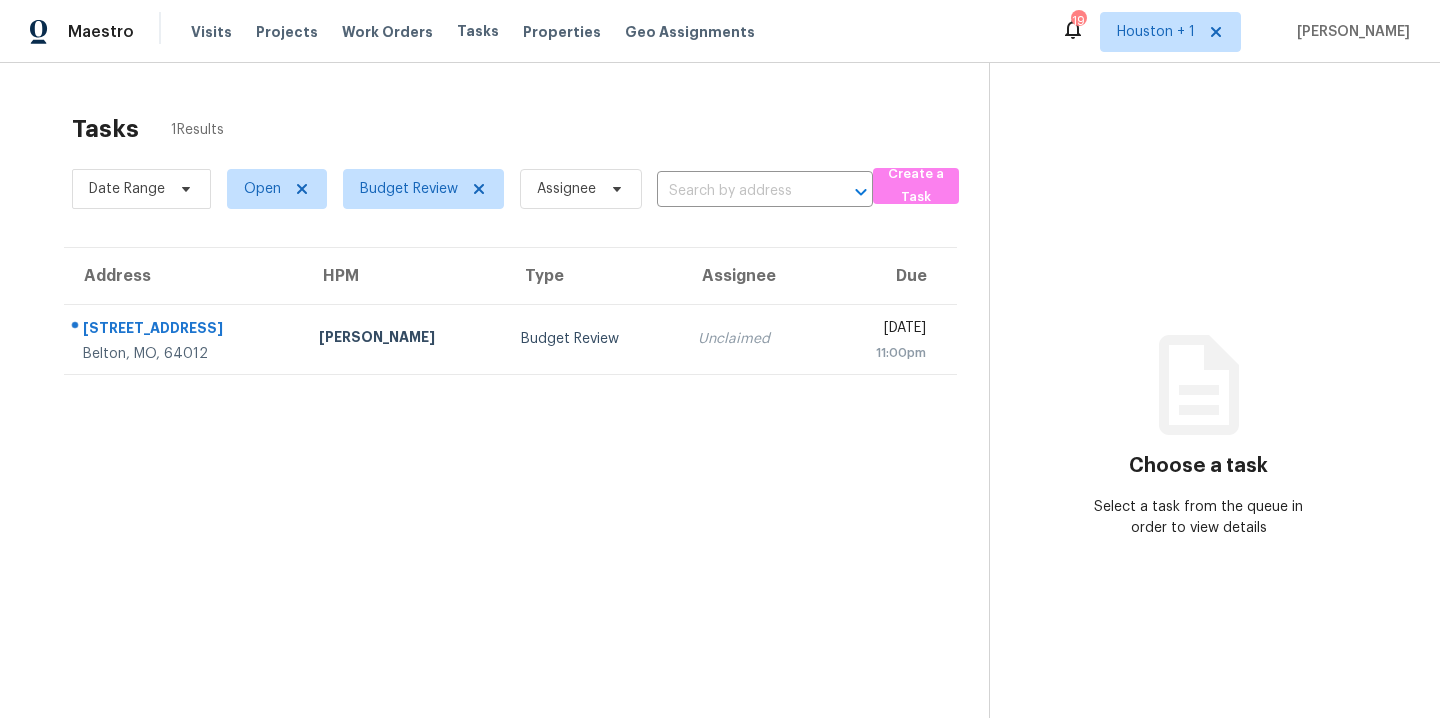 scroll, scrollTop: 0, scrollLeft: 0, axis: both 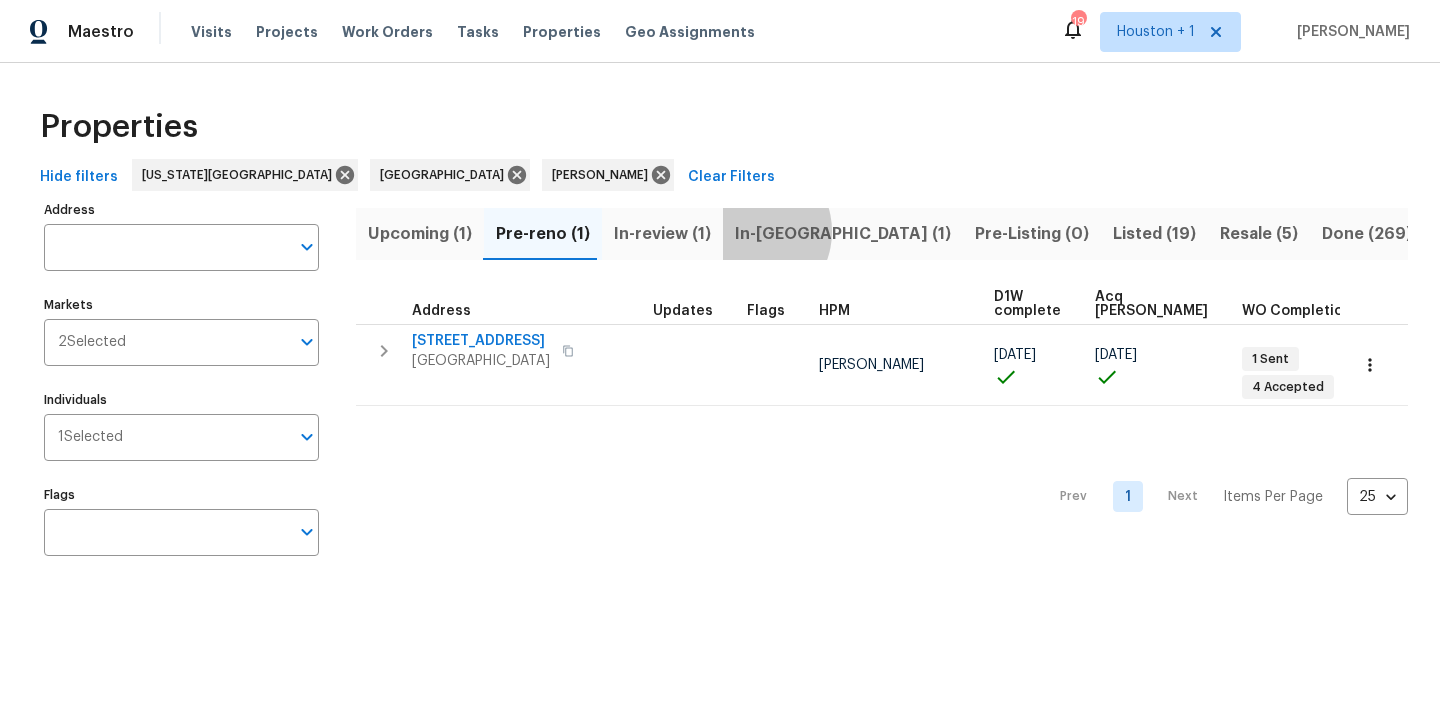 click on "In-[GEOGRAPHIC_DATA] (1)" at bounding box center [843, 234] 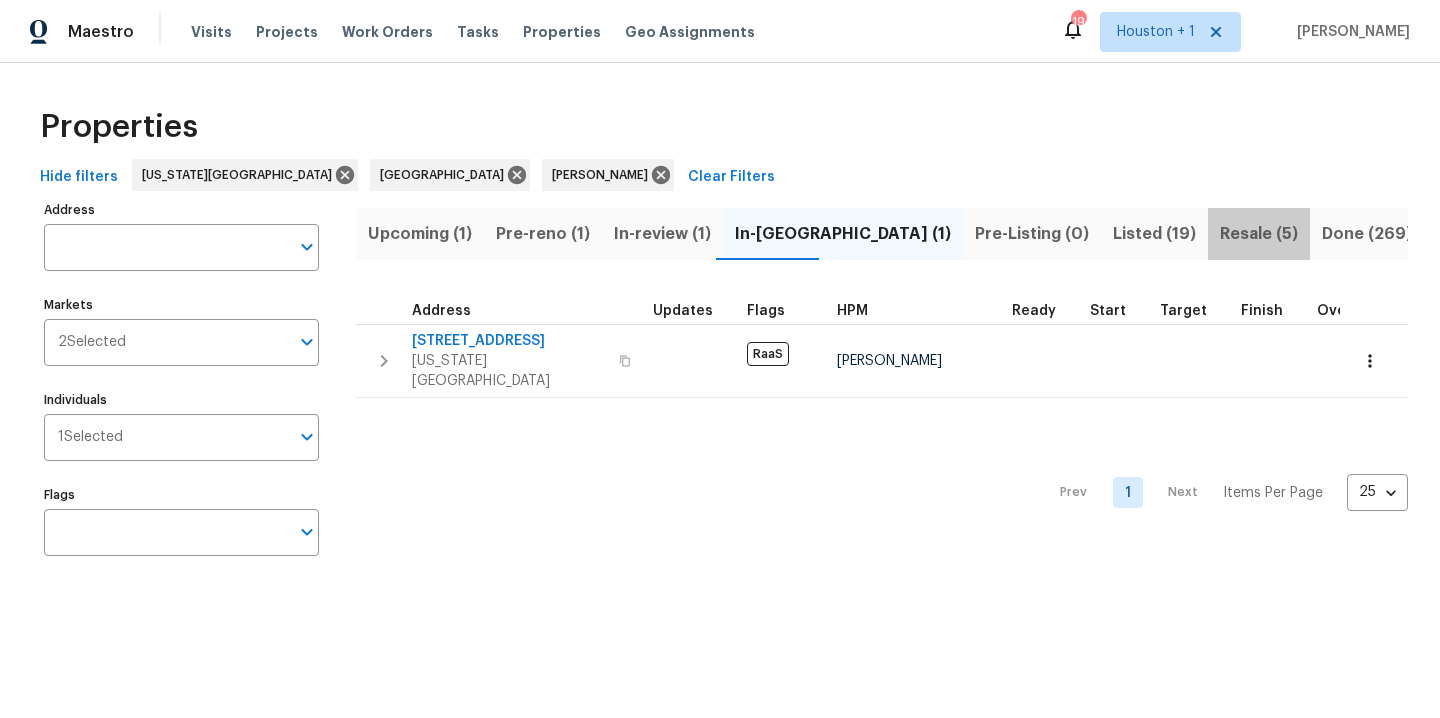 click on "Resale (5)" at bounding box center (1259, 234) 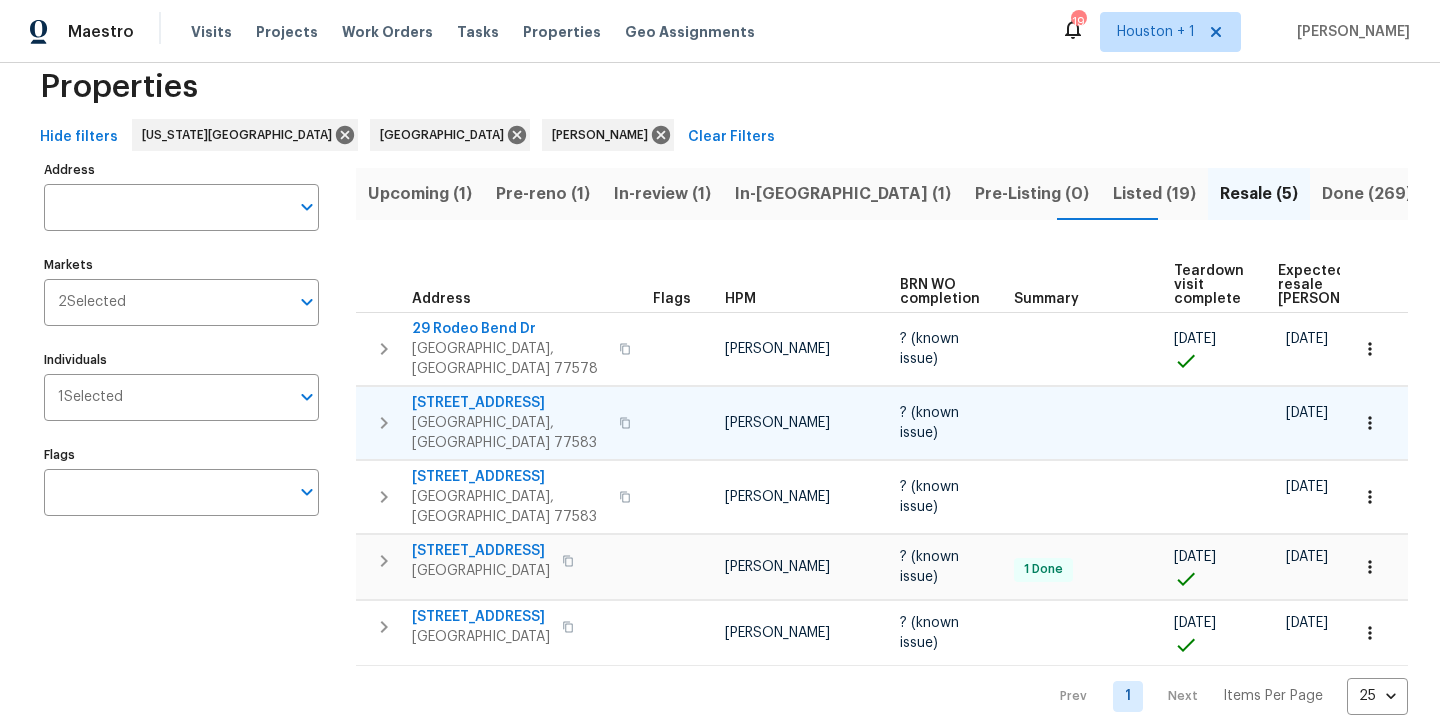 scroll, scrollTop: 0, scrollLeft: 0, axis: both 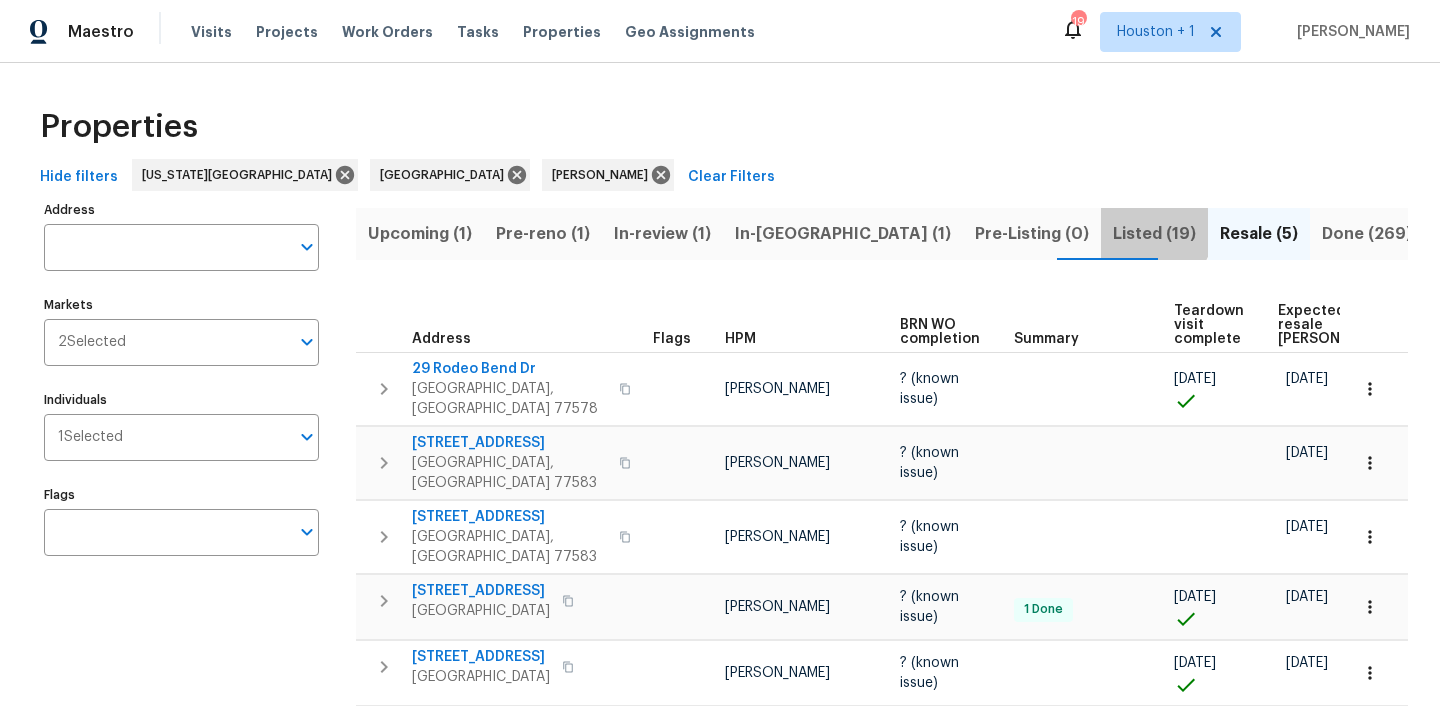 click on "Listed (19)" at bounding box center [1154, 234] 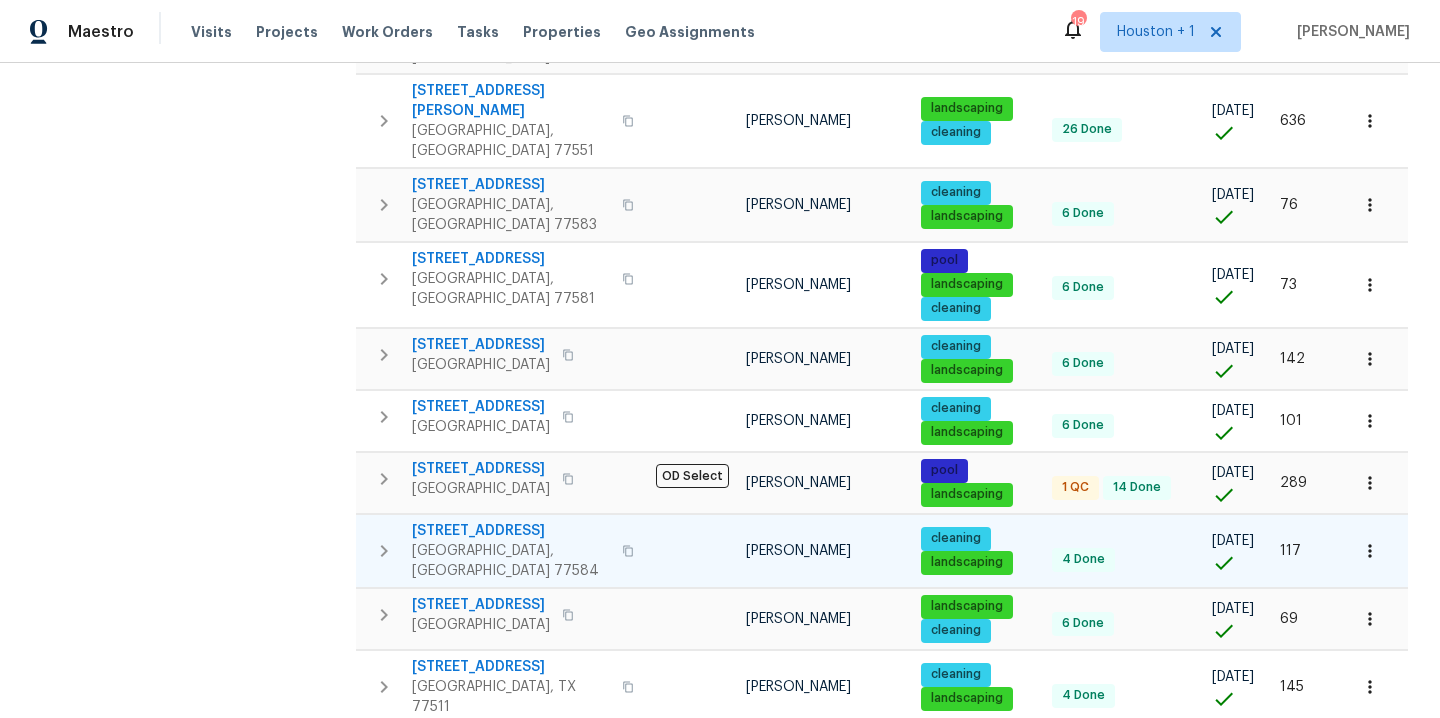 scroll, scrollTop: 977, scrollLeft: 0, axis: vertical 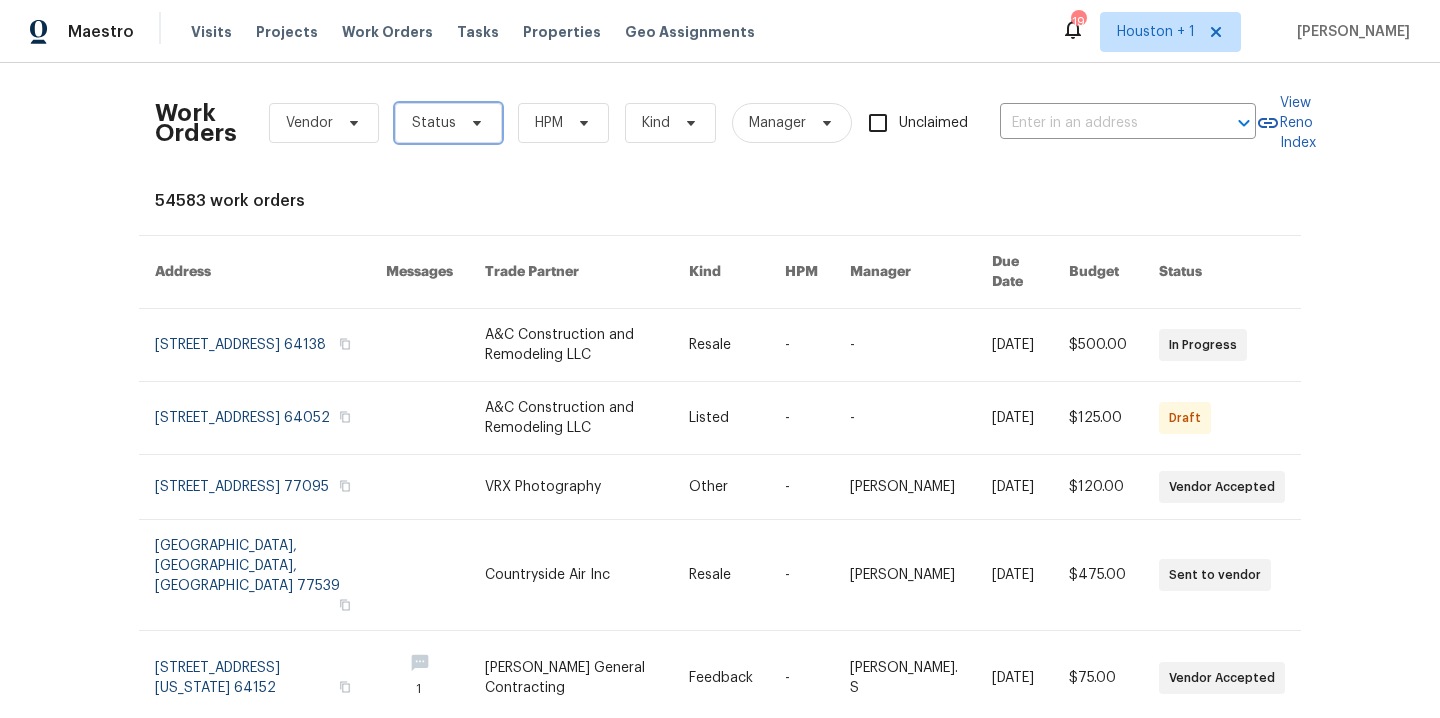 click 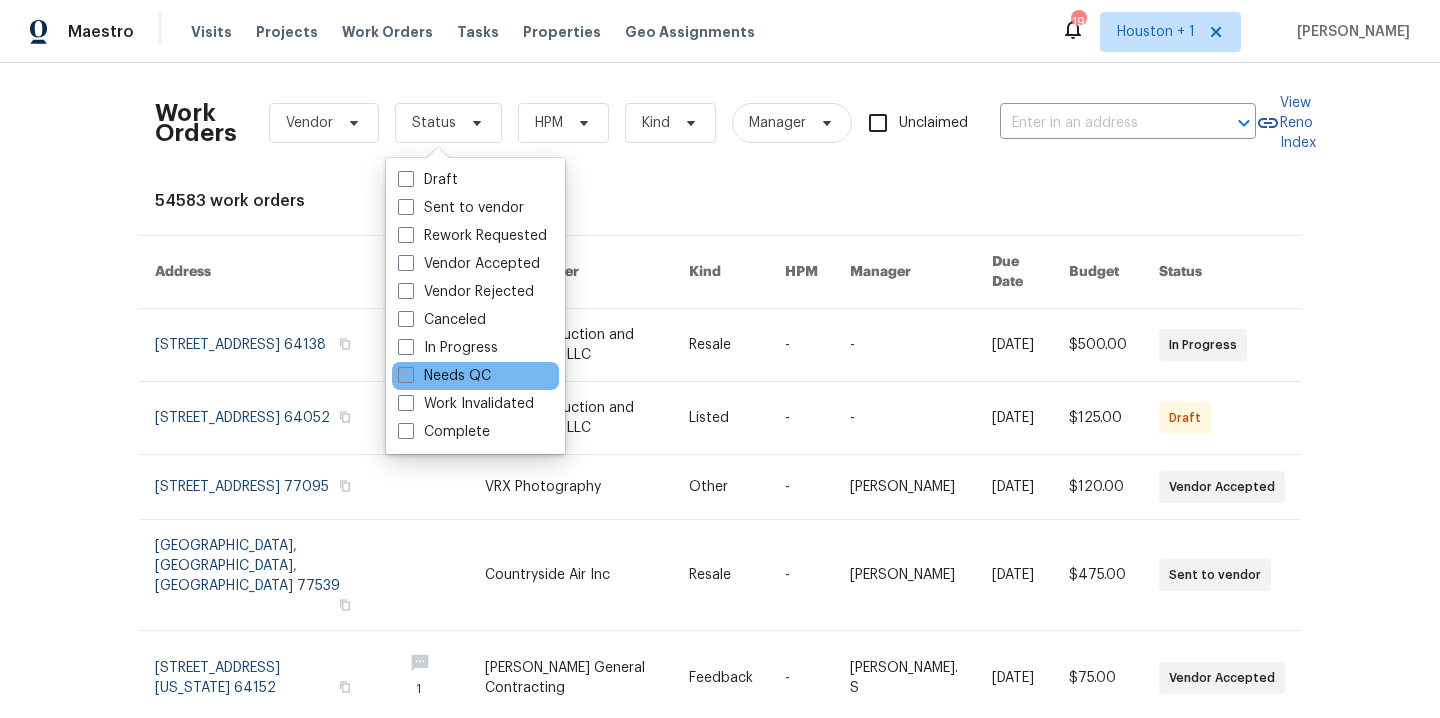 click on "Needs QC" at bounding box center (444, 376) 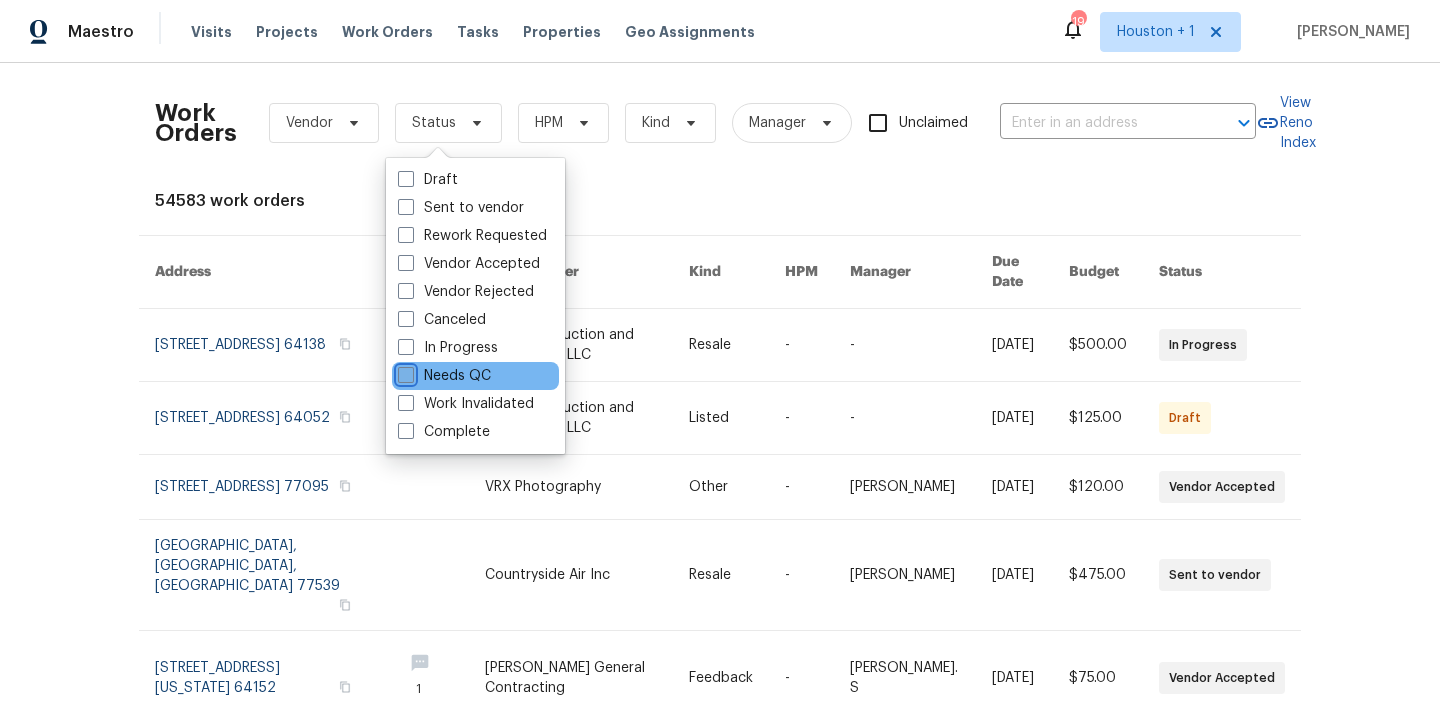 click on "Needs QC" at bounding box center (404, 372) 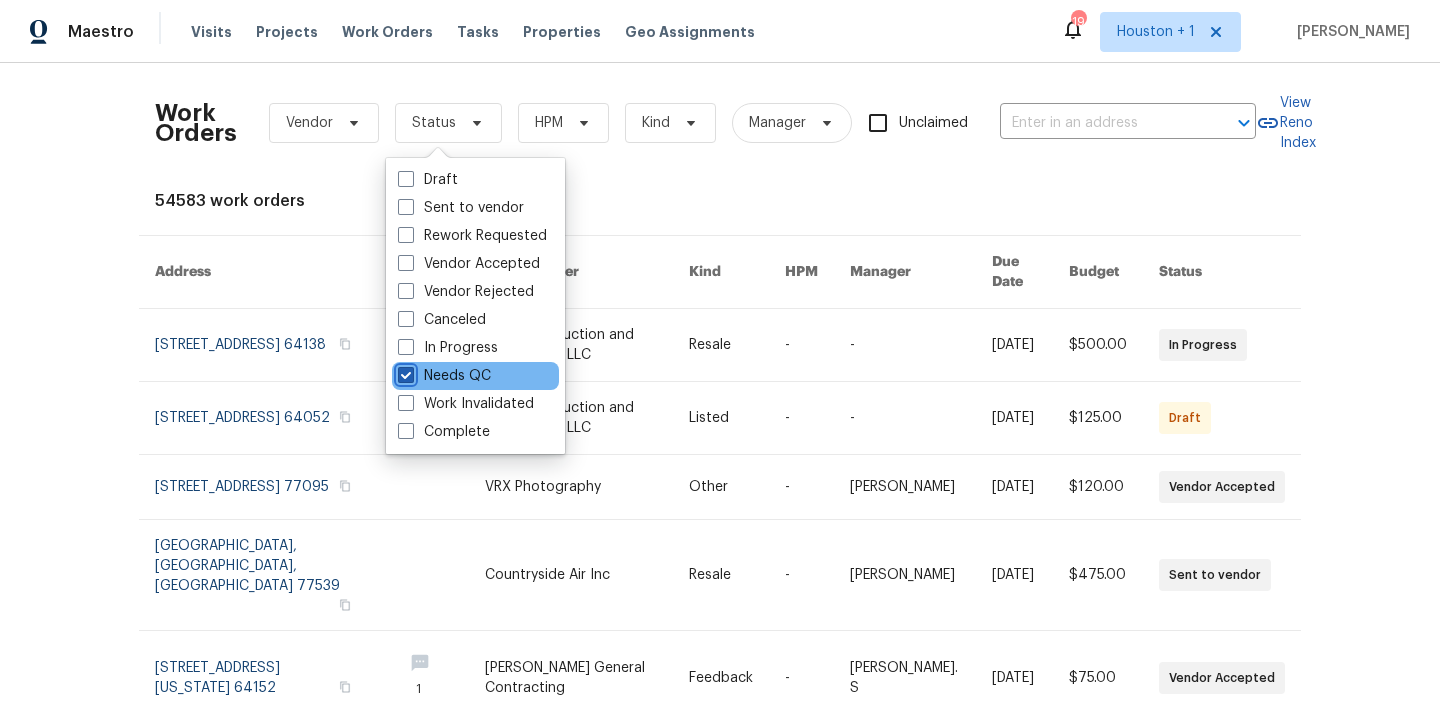 checkbox on "true" 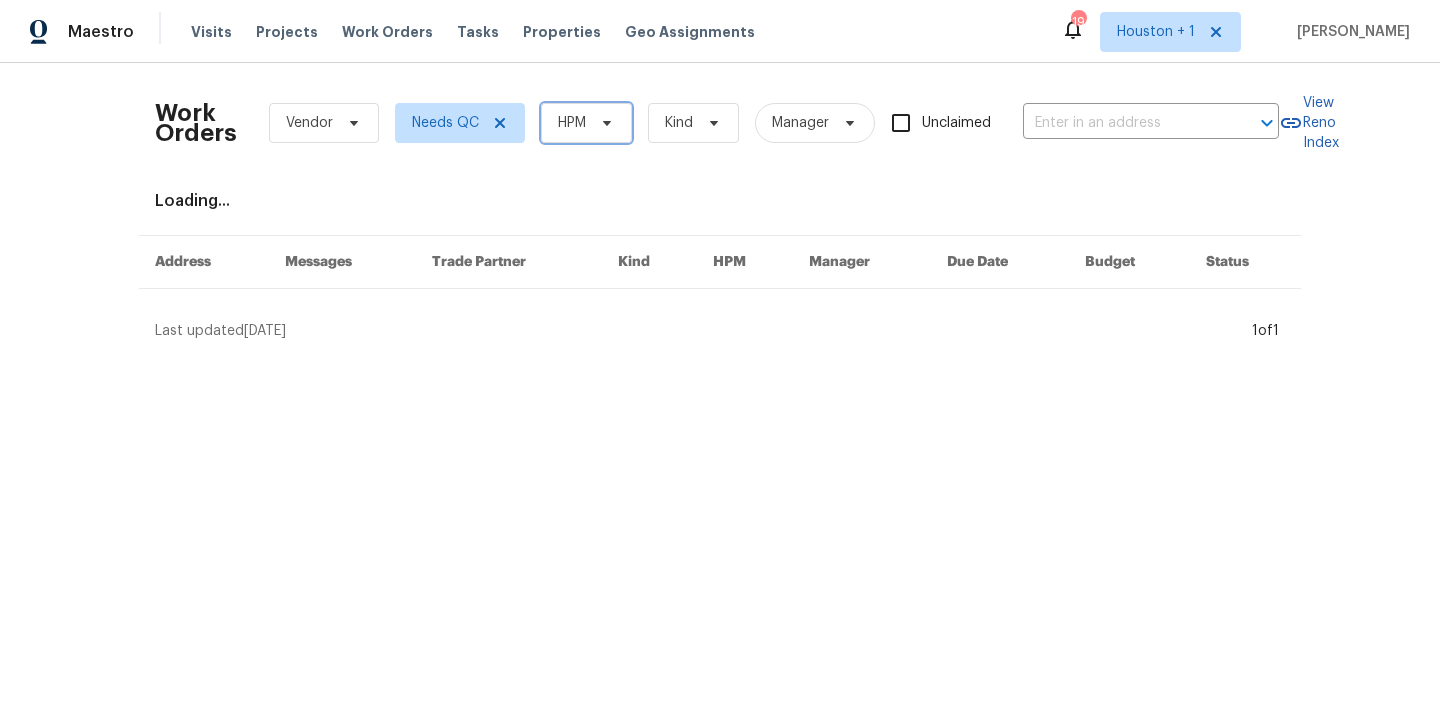 click on "HPM" at bounding box center [572, 123] 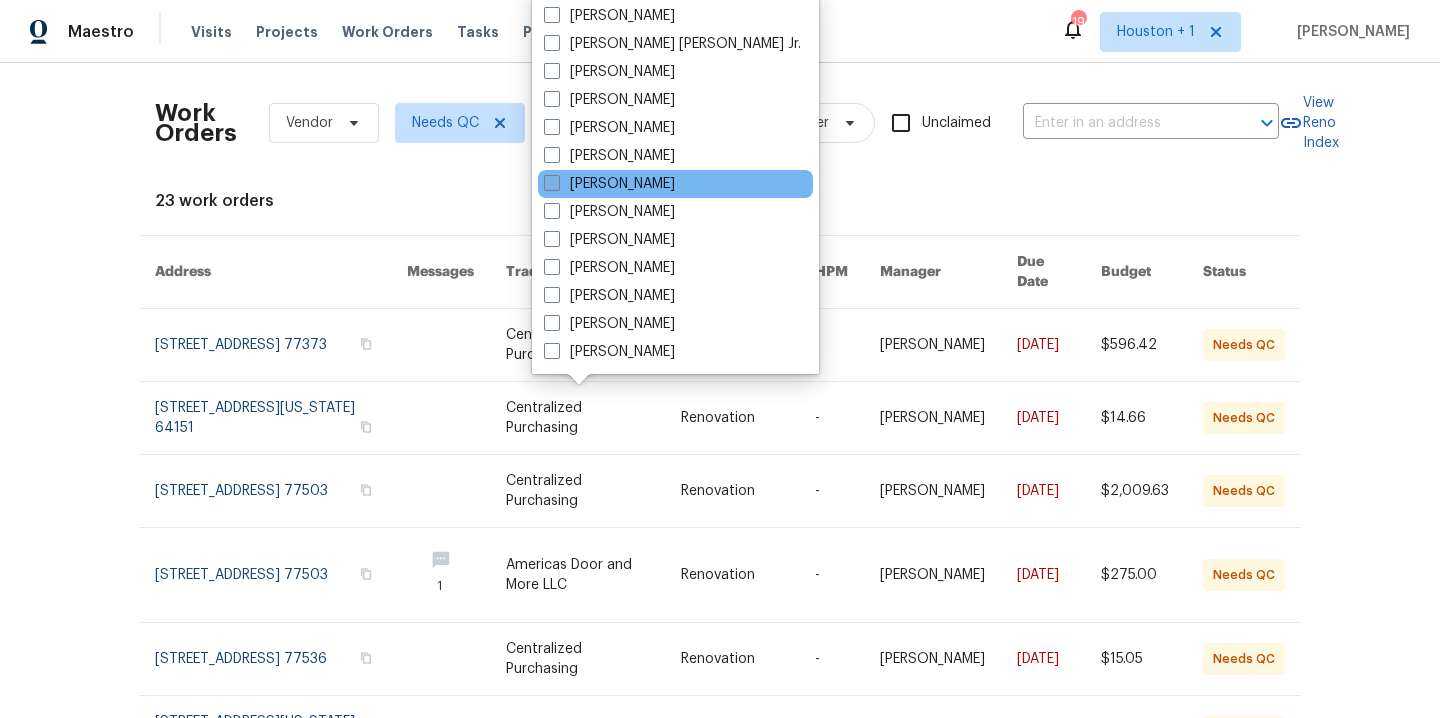 scroll, scrollTop: 603, scrollLeft: 0, axis: vertical 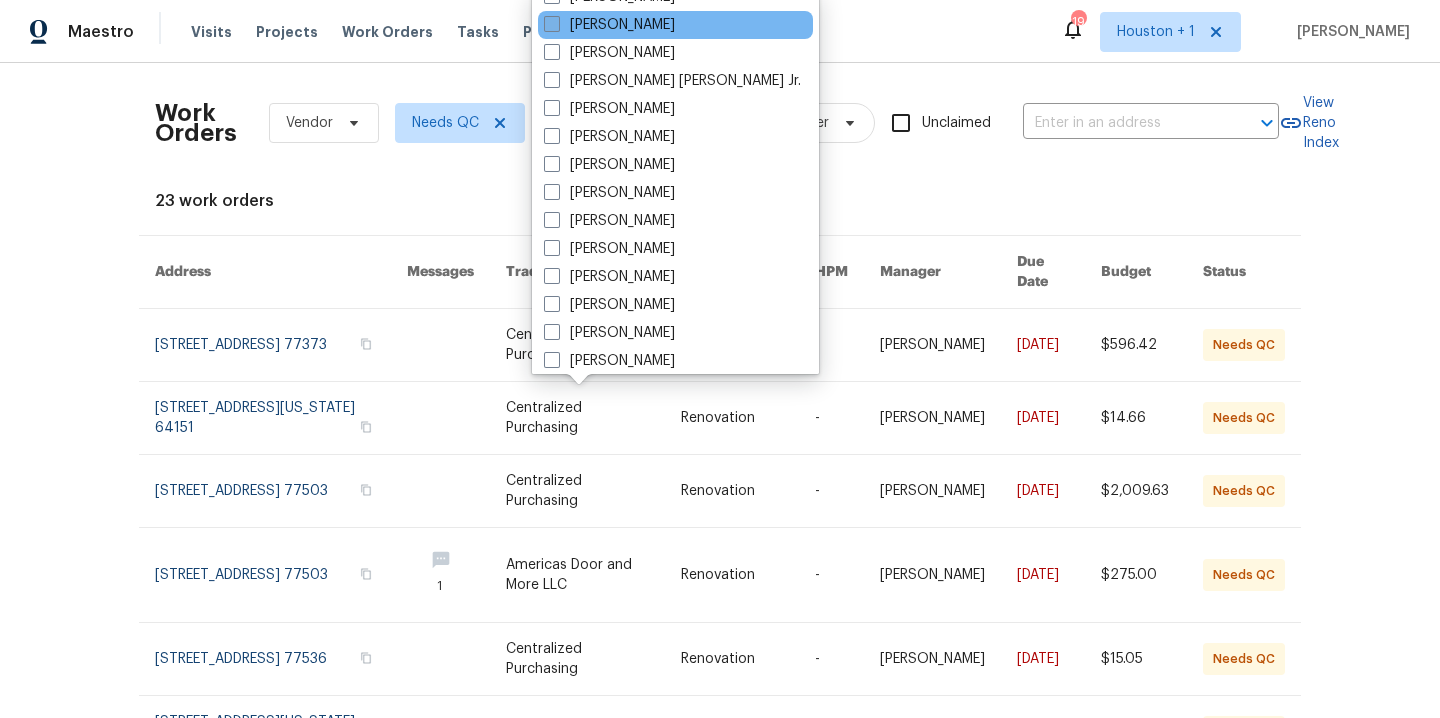 click on "[PERSON_NAME]" at bounding box center (609, 25) 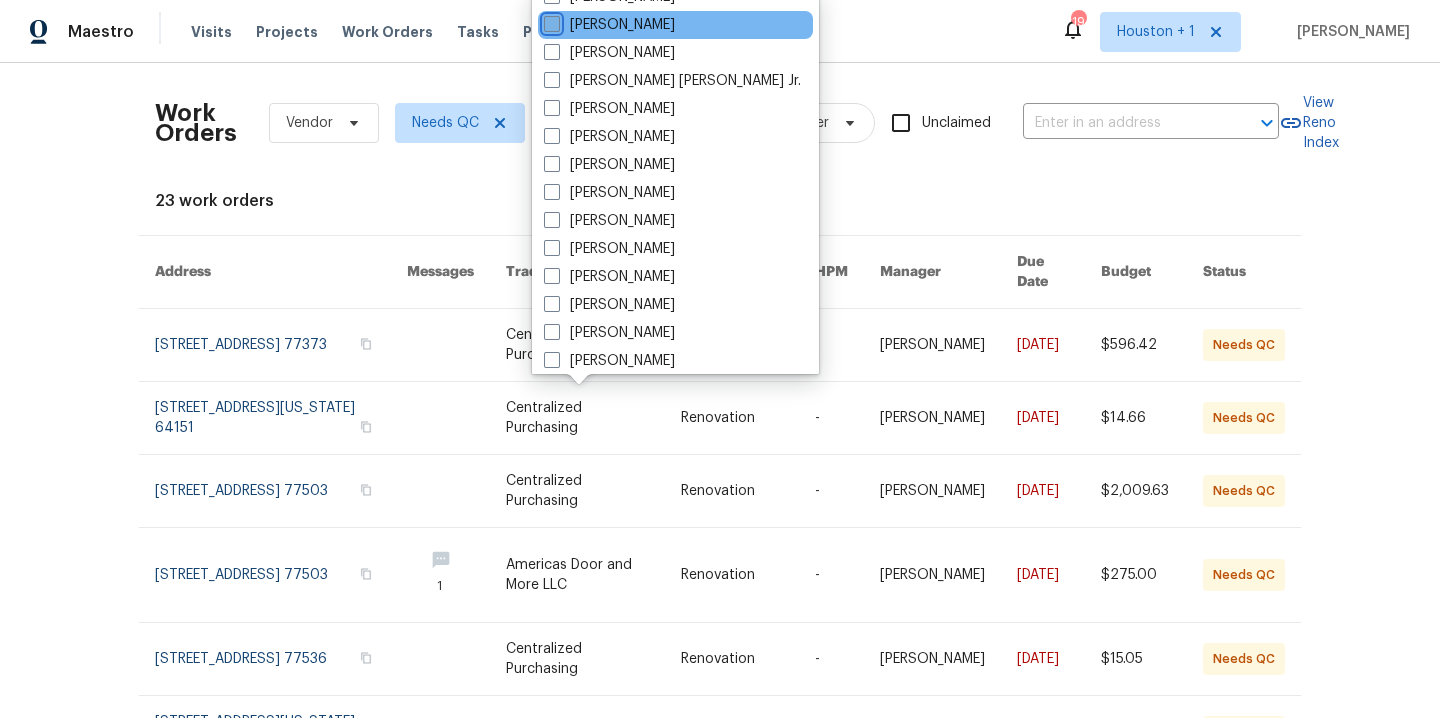 click on "[PERSON_NAME]" at bounding box center (550, 21) 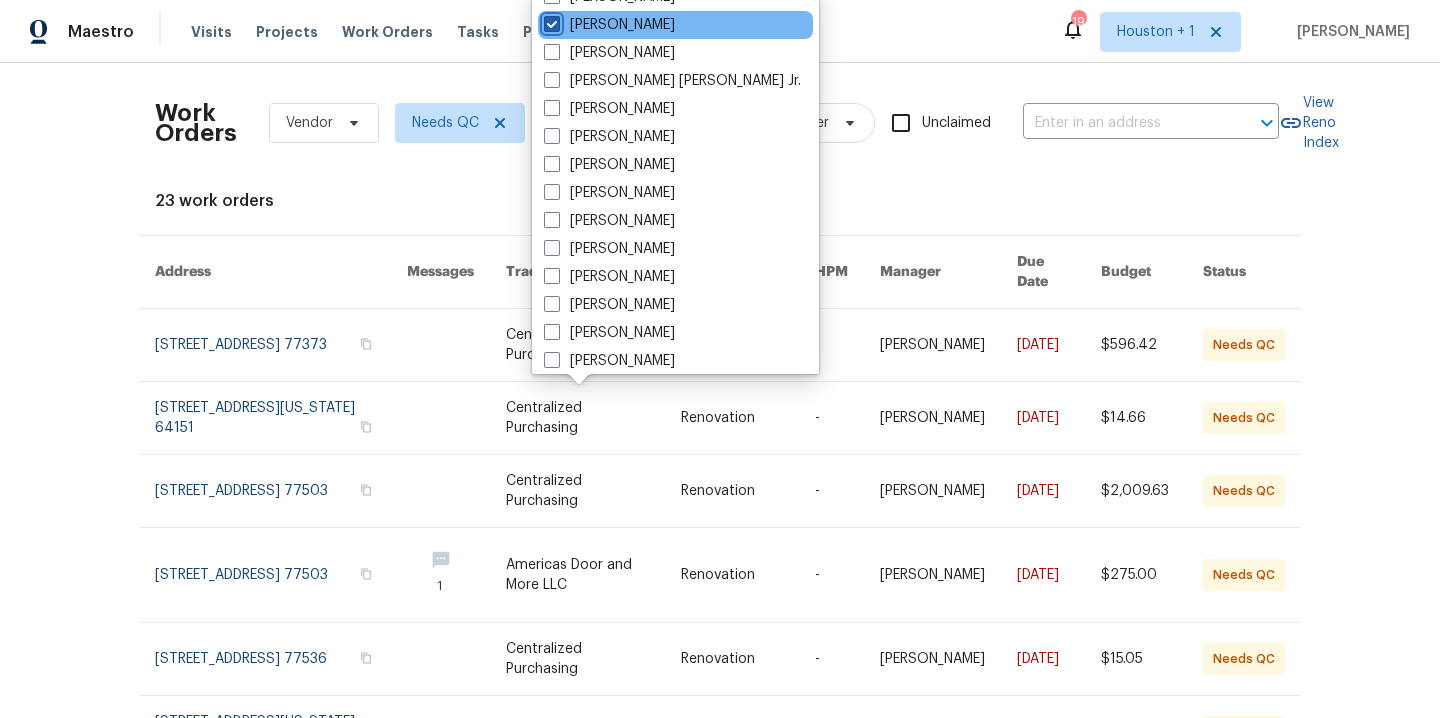 checkbox on "true" 